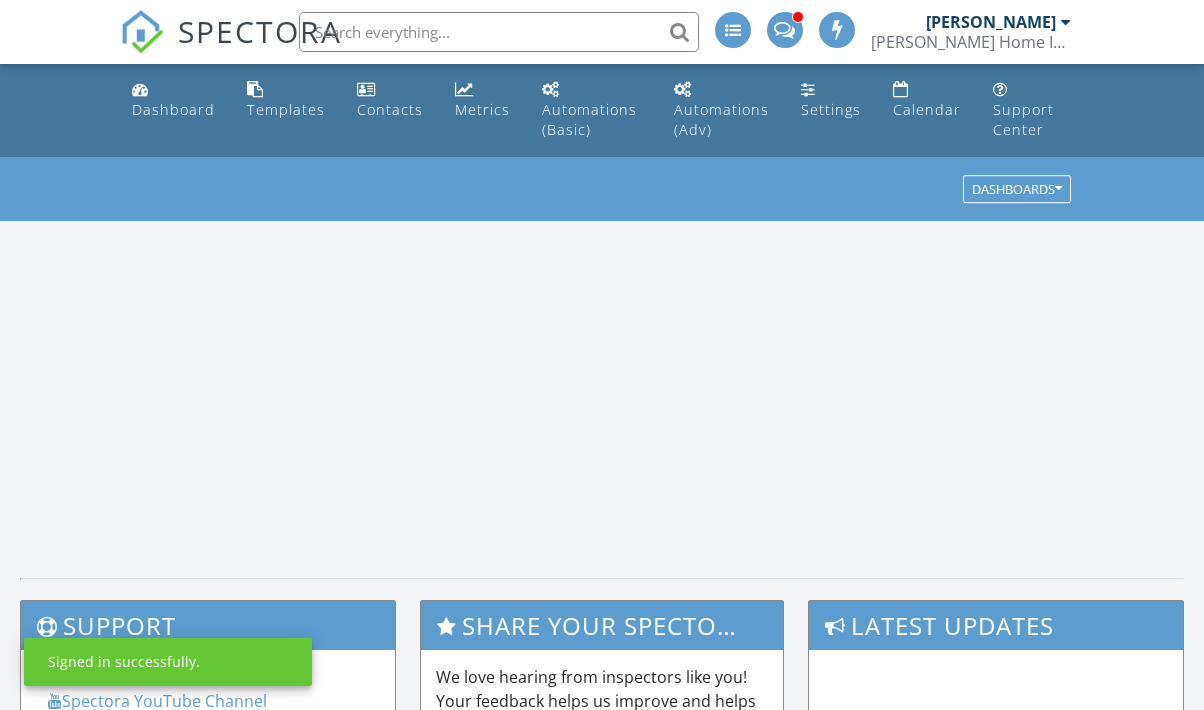 scroll, scrollTop: 0, scrollLeft: 0, axis: both 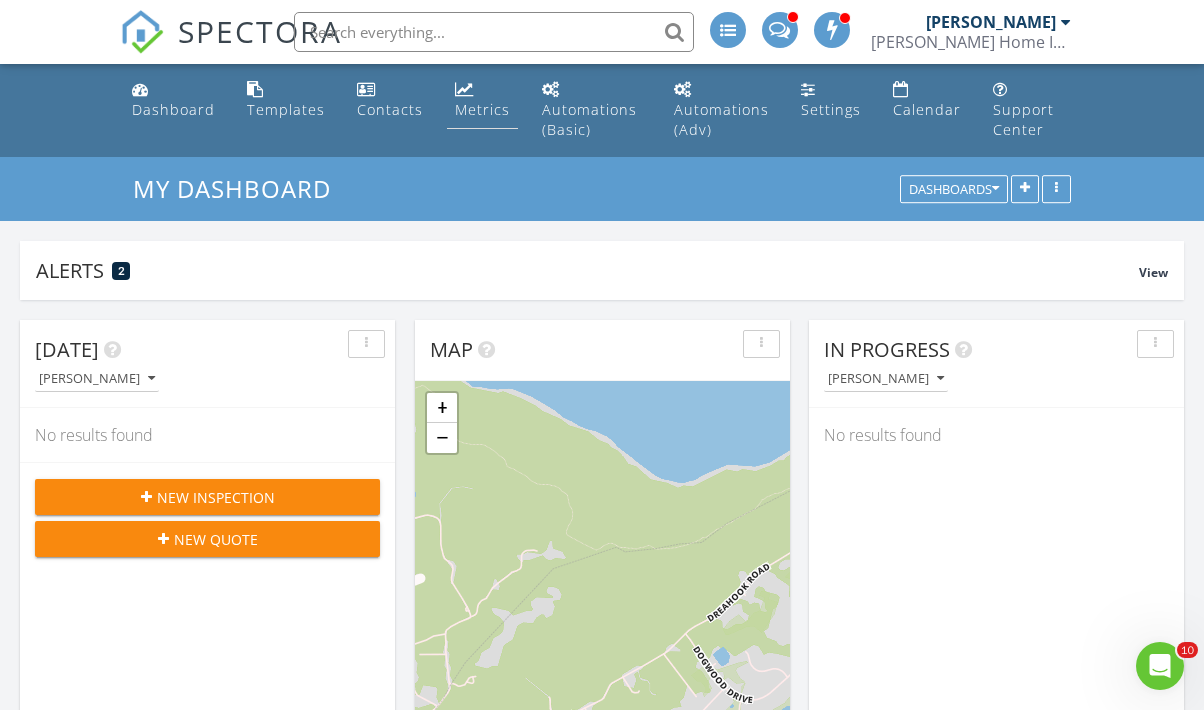 click at bounding box center (464, 89) 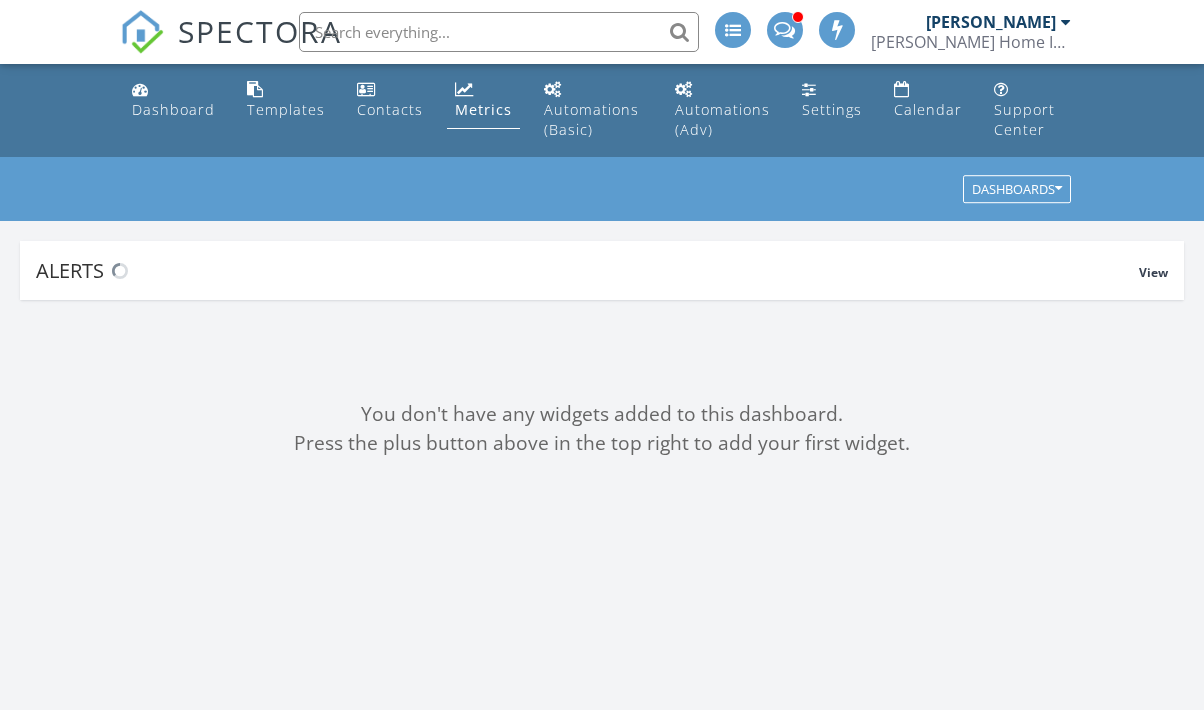scroll, scrollTop: 0, scrollLeft: 0, axis: both 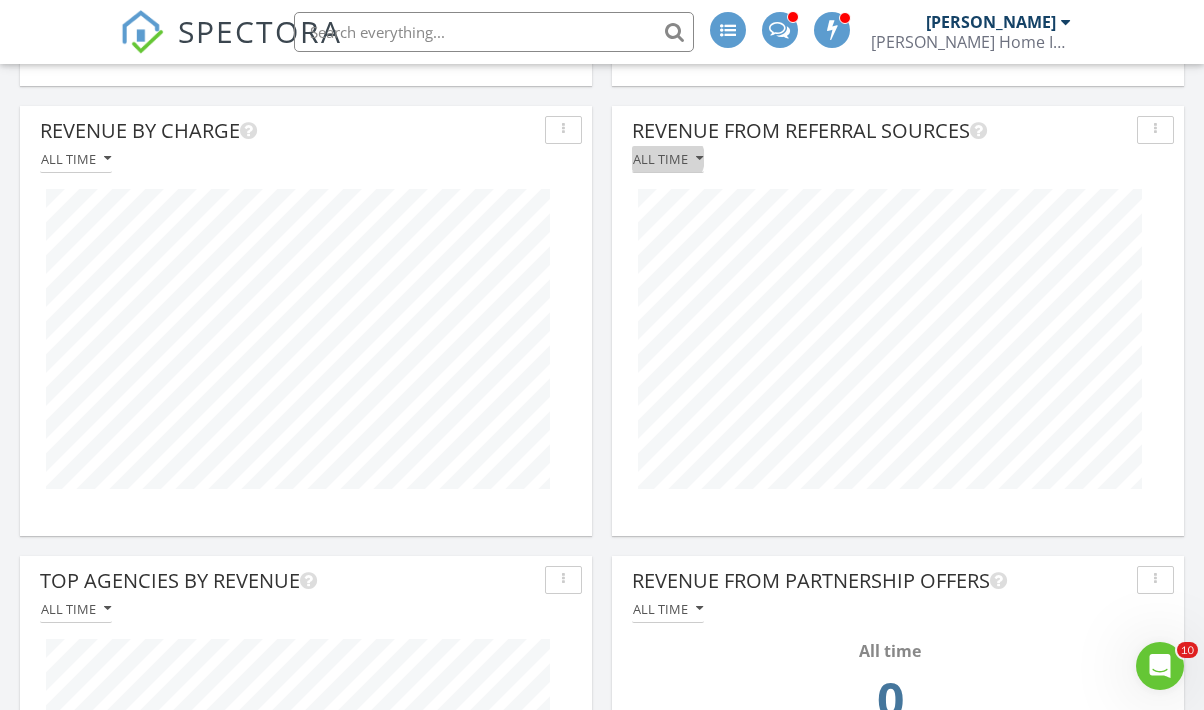 click on "All time" at bounding box center (668, 159) 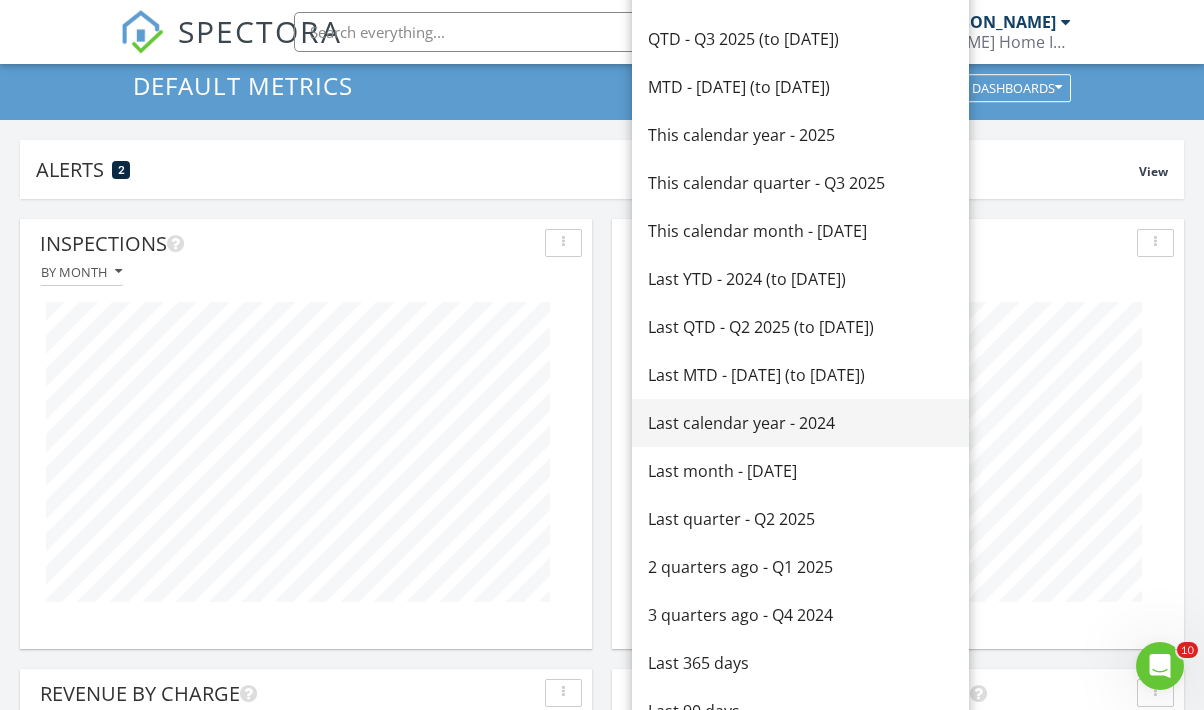 scroll, scrollTop: 99, scrollLeft: 0, axis: vertical 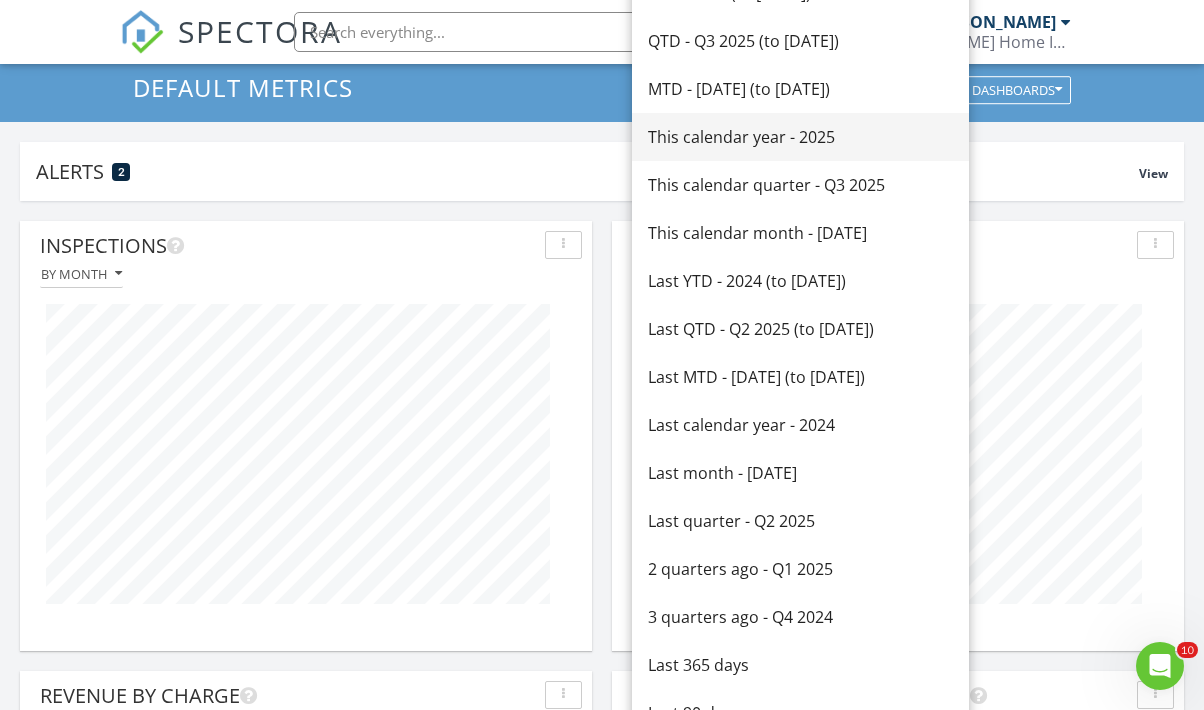 click on "This calendar year - 2025" at bounding box center (800, 137) 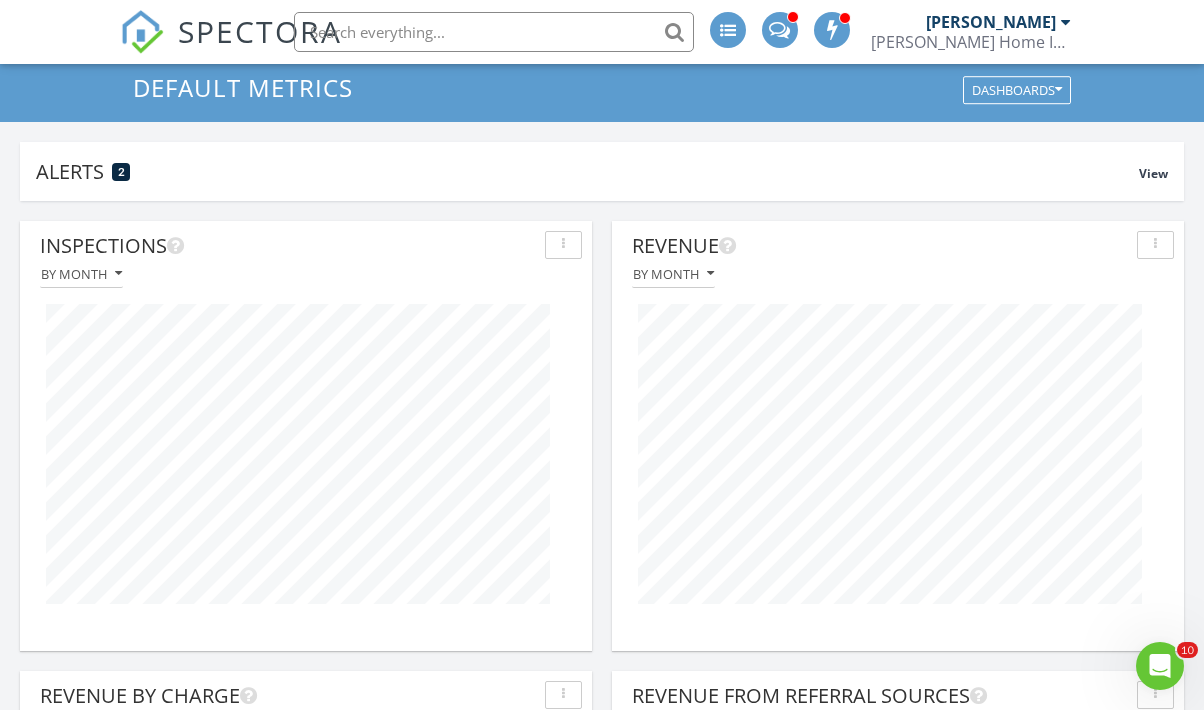 scroll, scrollTop: 999570, scrollLeft: 999428, axis: both 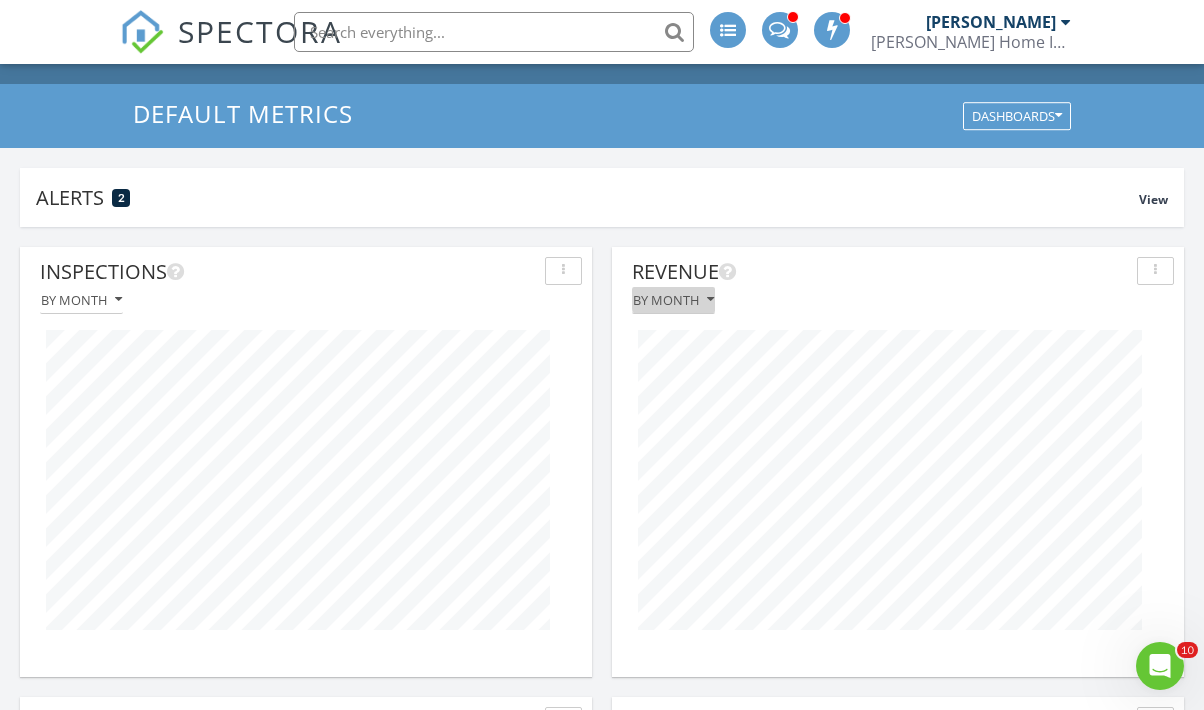 click on "By month" at bounding box center (673, 300) 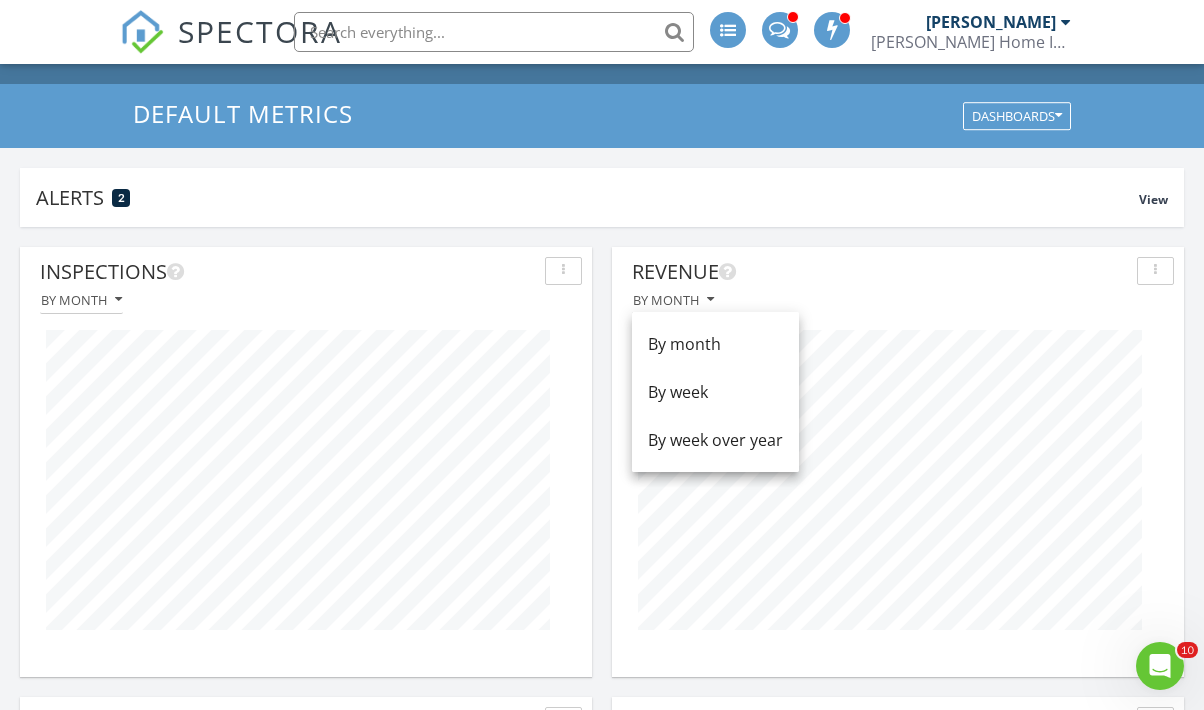 click on "Revenue" at bounding box center [880, 272] 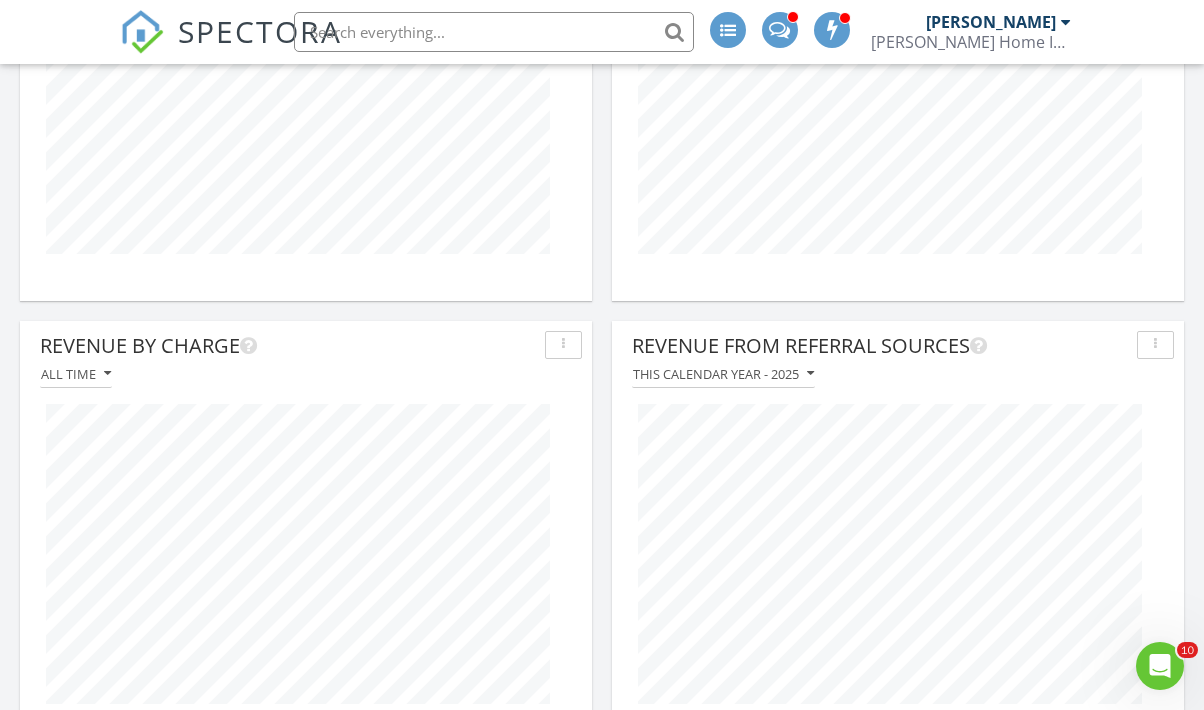 scroll, scrollTop: 447, scrollLeft: 0, axis: vertical 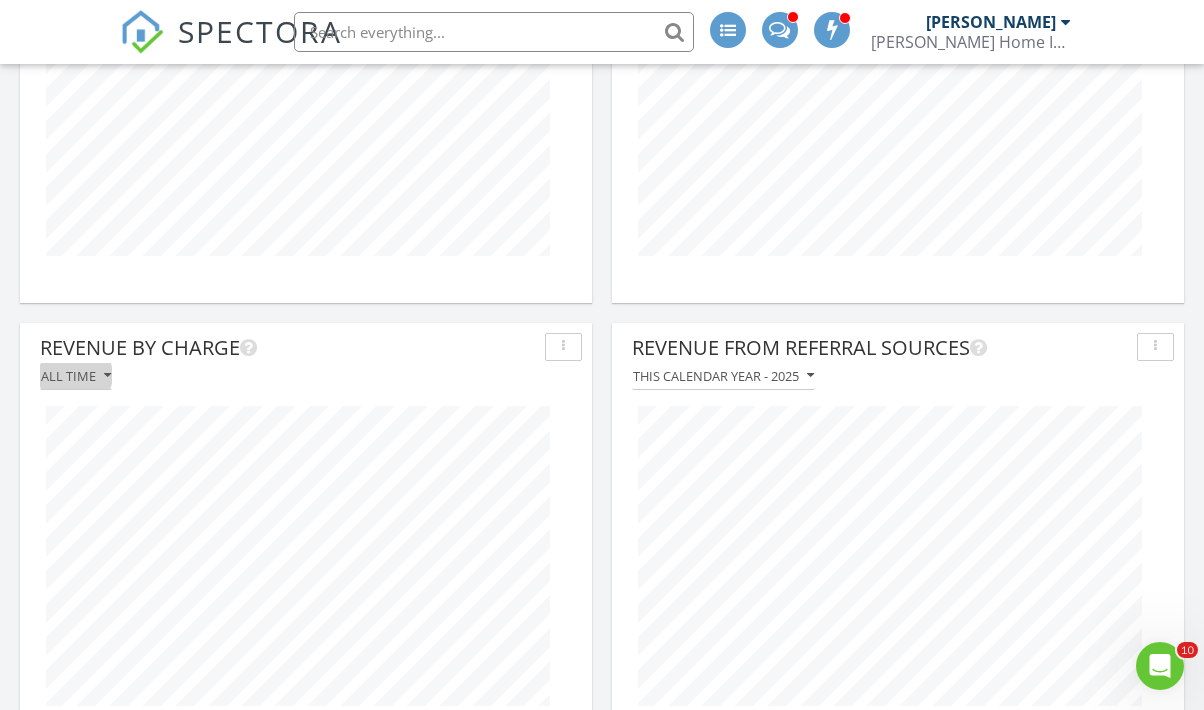 click on "All time" at bounding box center [76, 376] 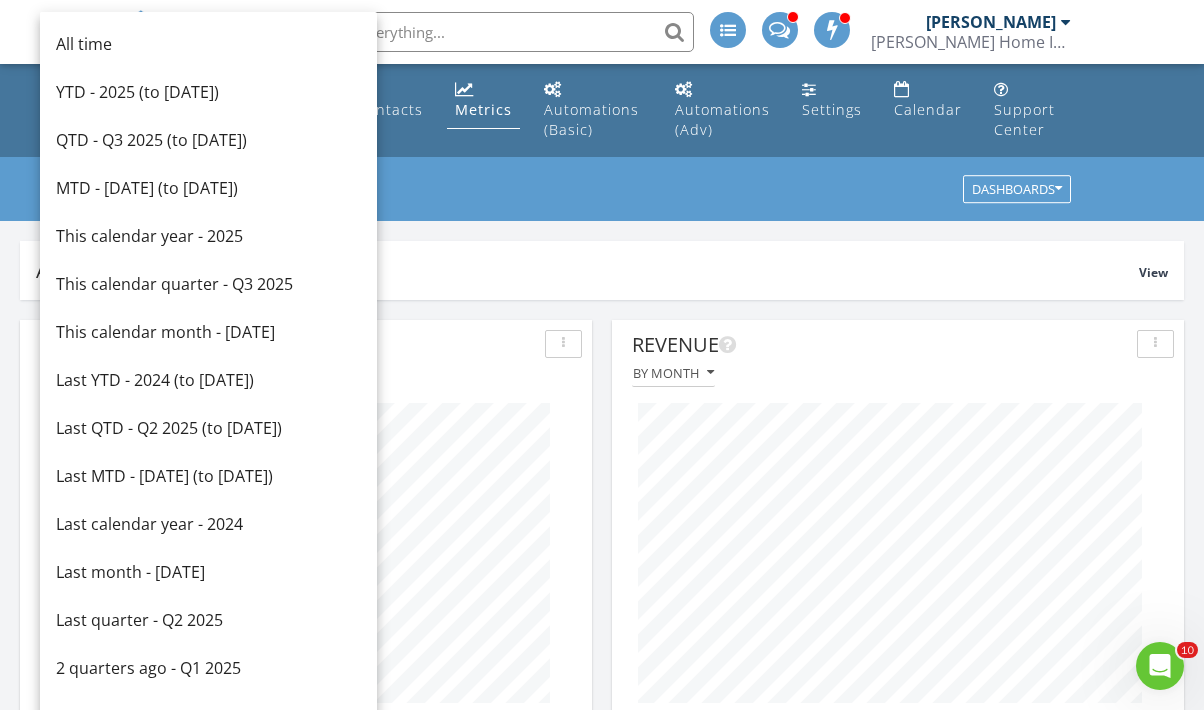 scroll, scrollTop: 0, scrollLeft: 0, axis: both 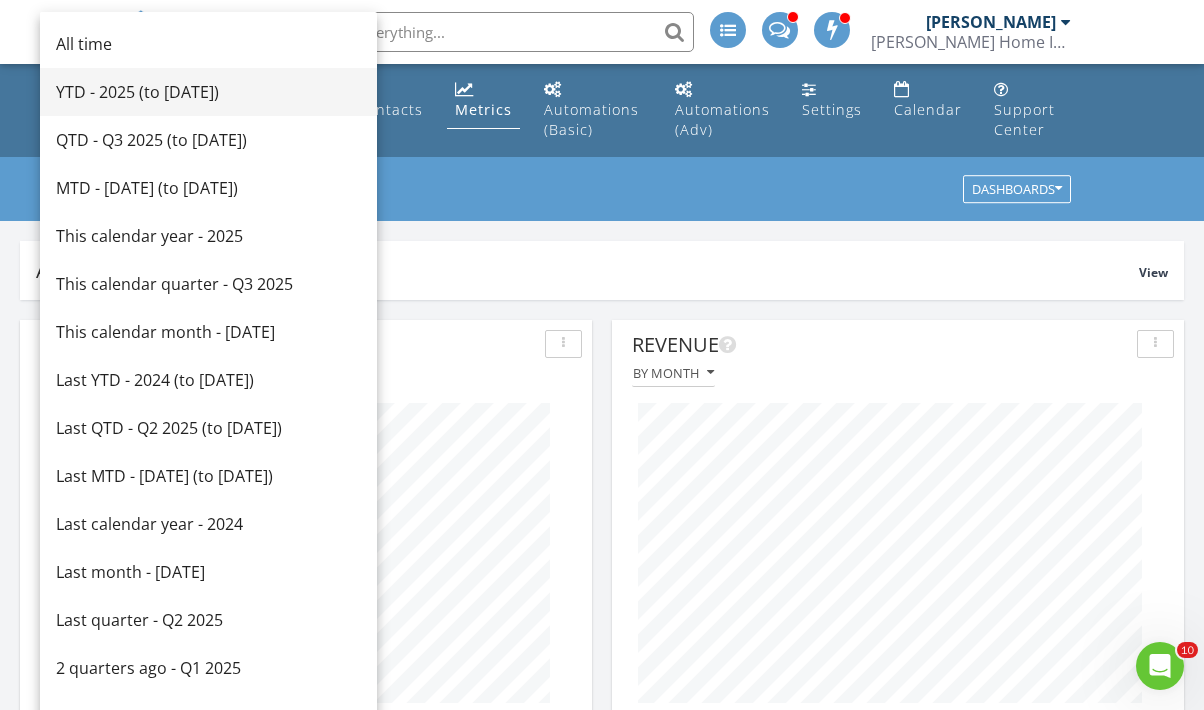 click on "YTD - 2025 (to Jul 12th)" at bounding box center (208, 92) 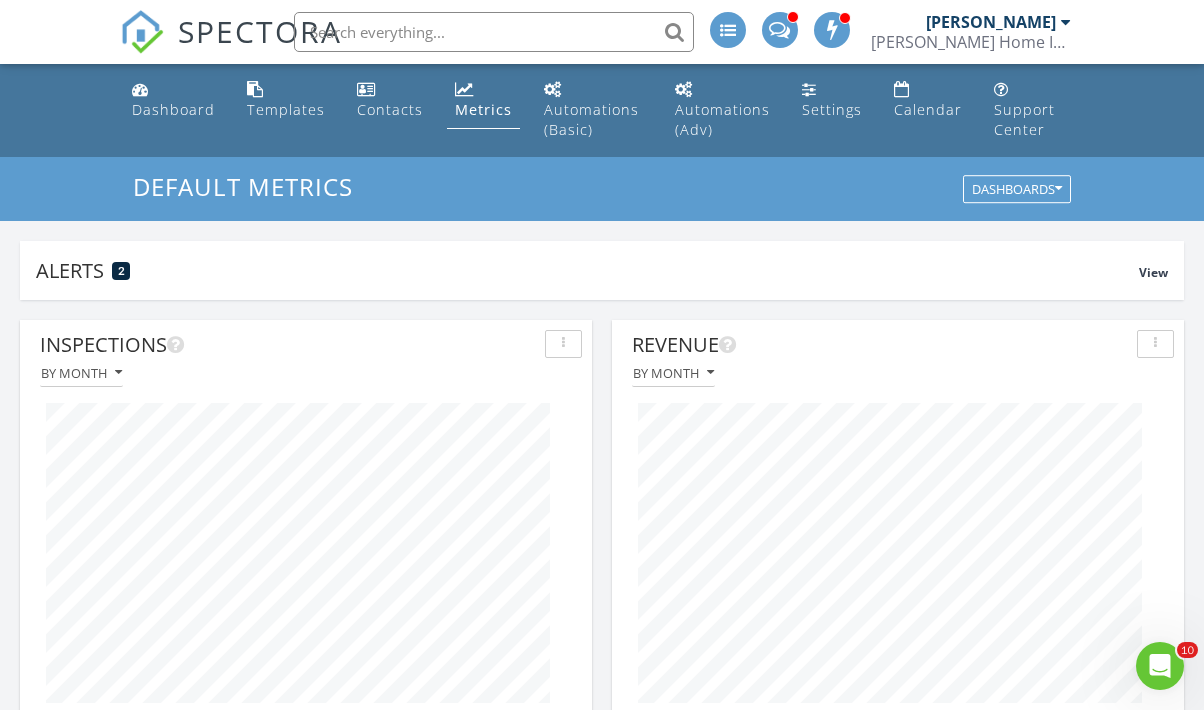 scroll, scrollTop: 999570, scrollLeft: 999428, axis: both 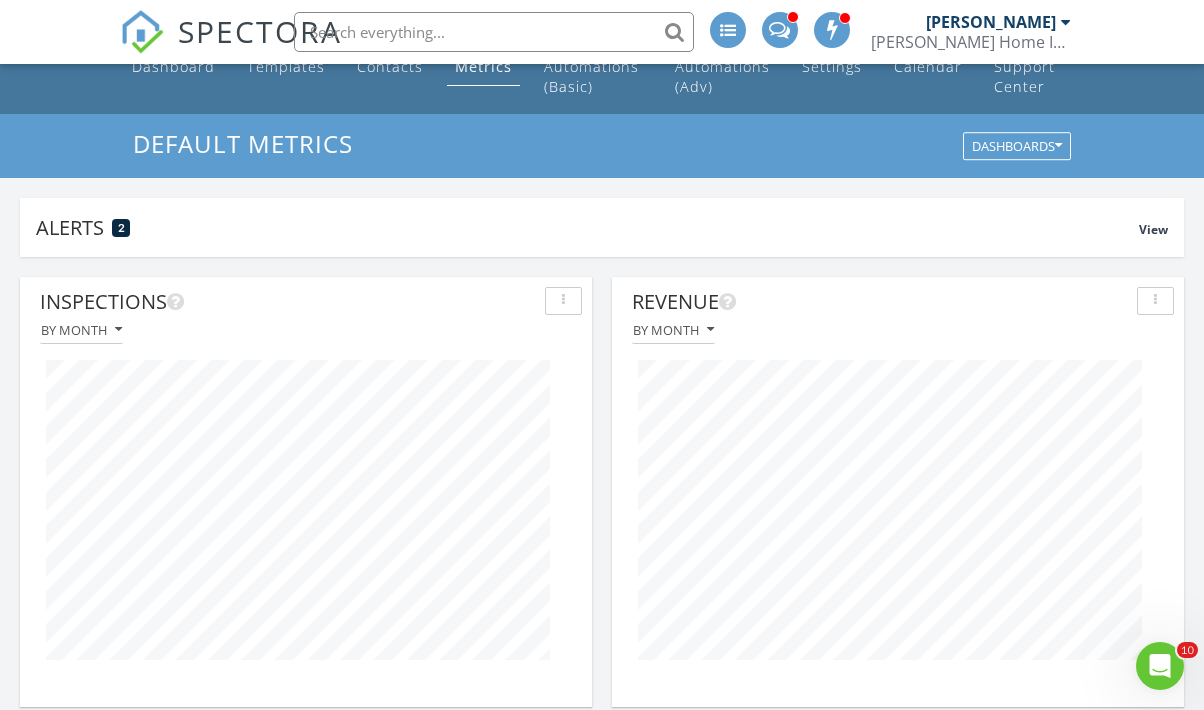 click on "By month" at bounding box center (81, 330) 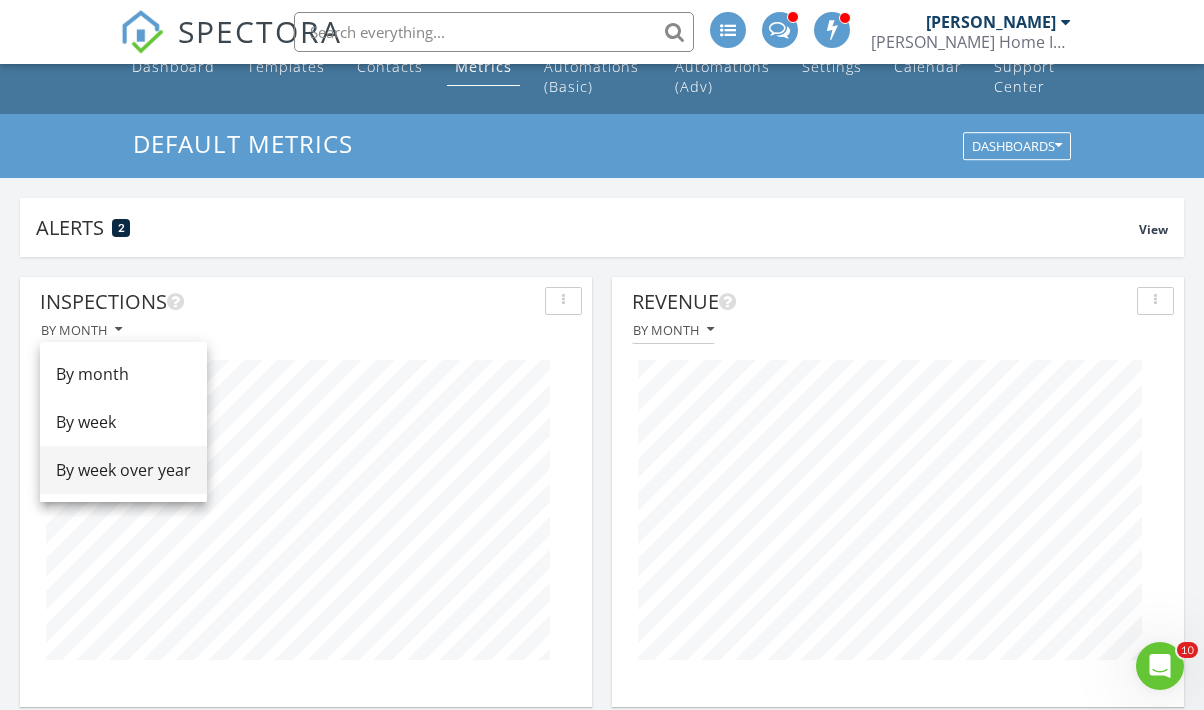 click on "By week over year" at bounding box center (123, 470) 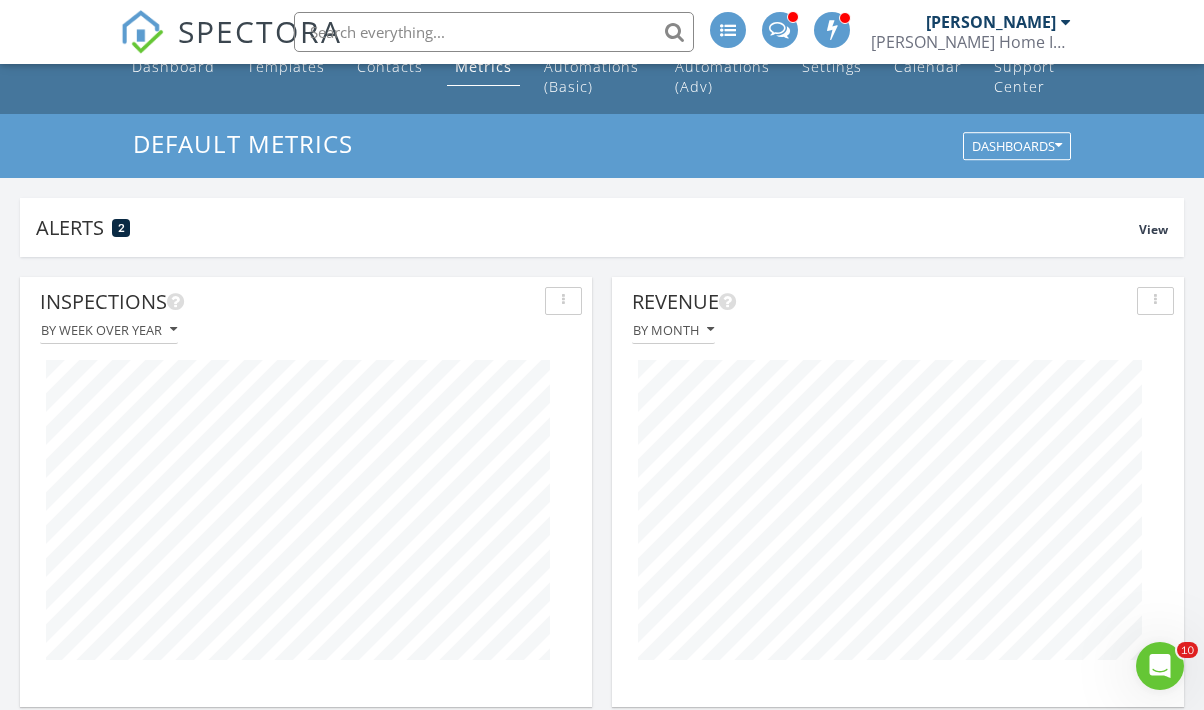 scroll, scrollTop: 999570, scrollLeft: 999428, axis: both 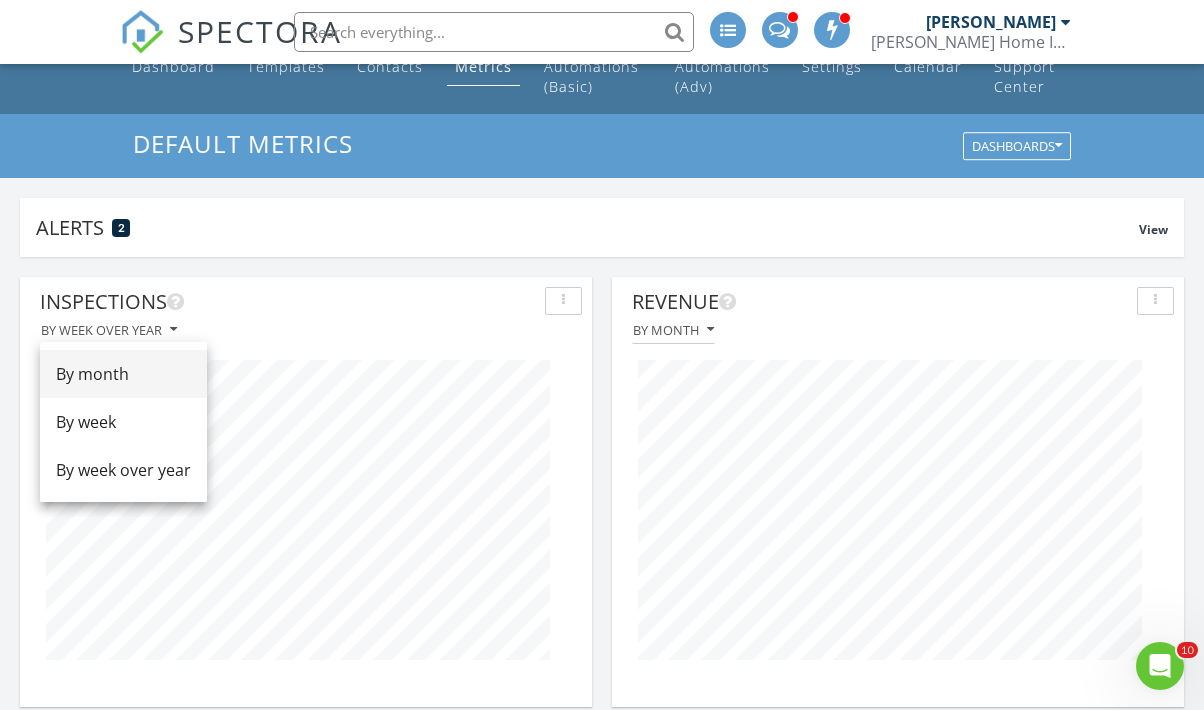 click on "By month" at bounding box center [123, 374] 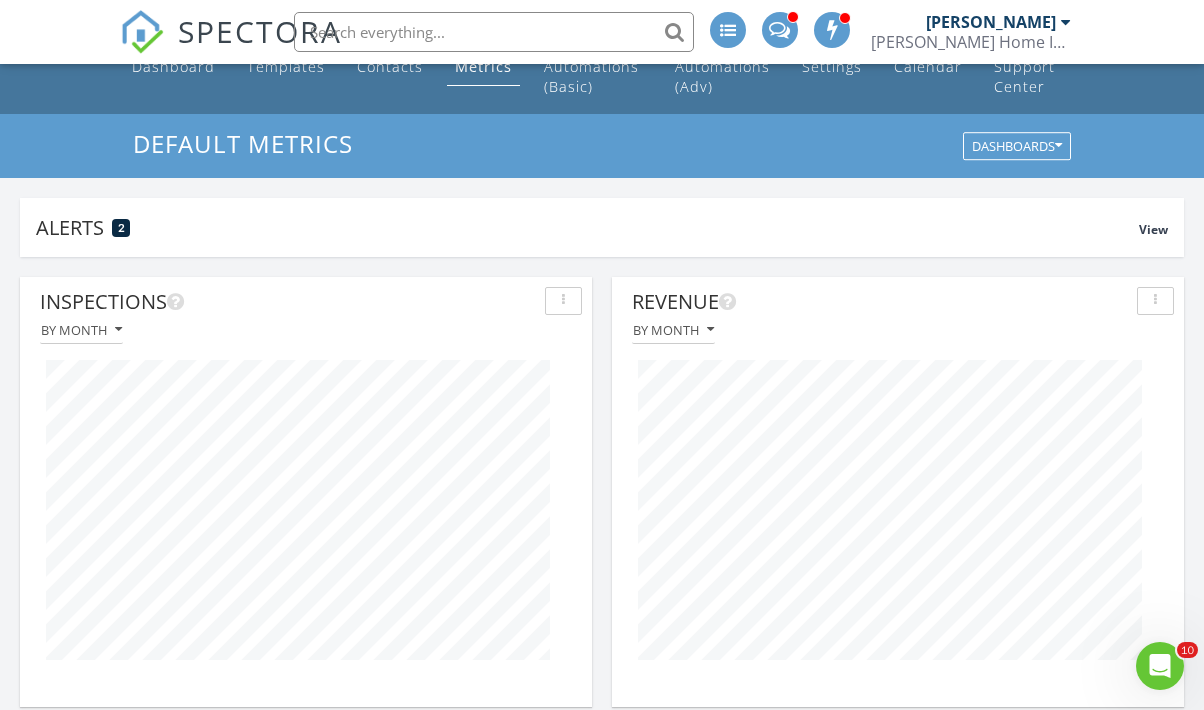 scroll, scrollTop: 999570, scrollLeft: 999428, axis: both 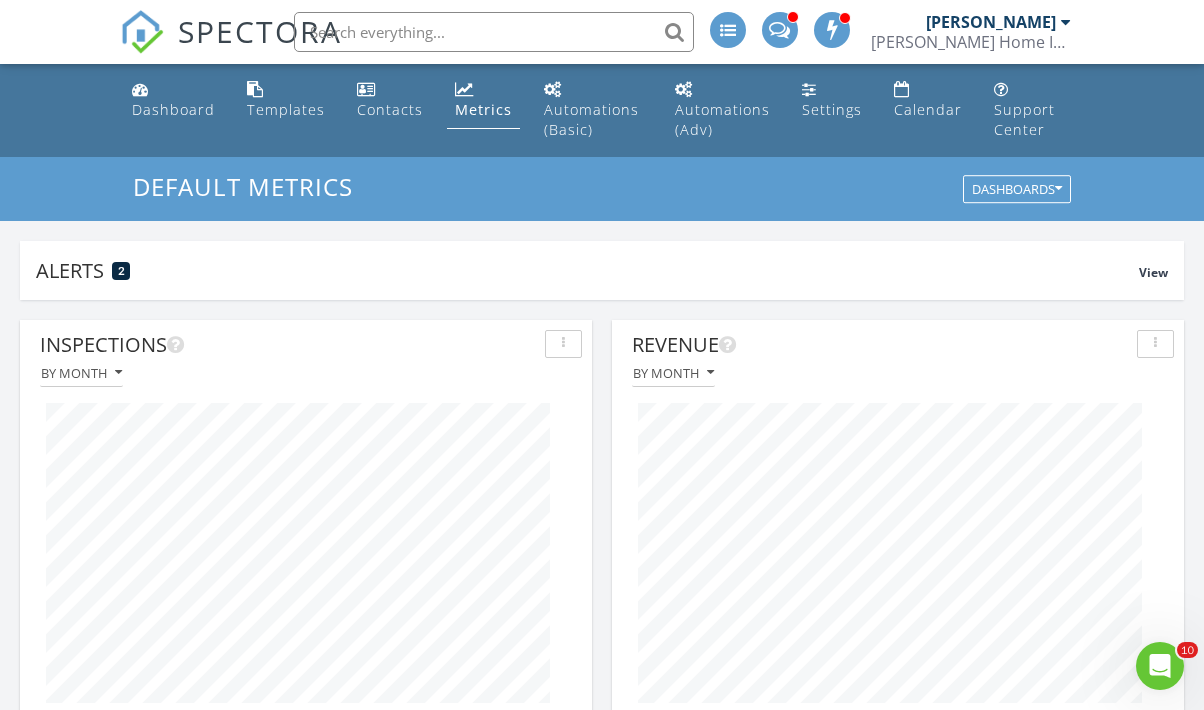 click on "SPECTORA" at bounding box center [260, 31] 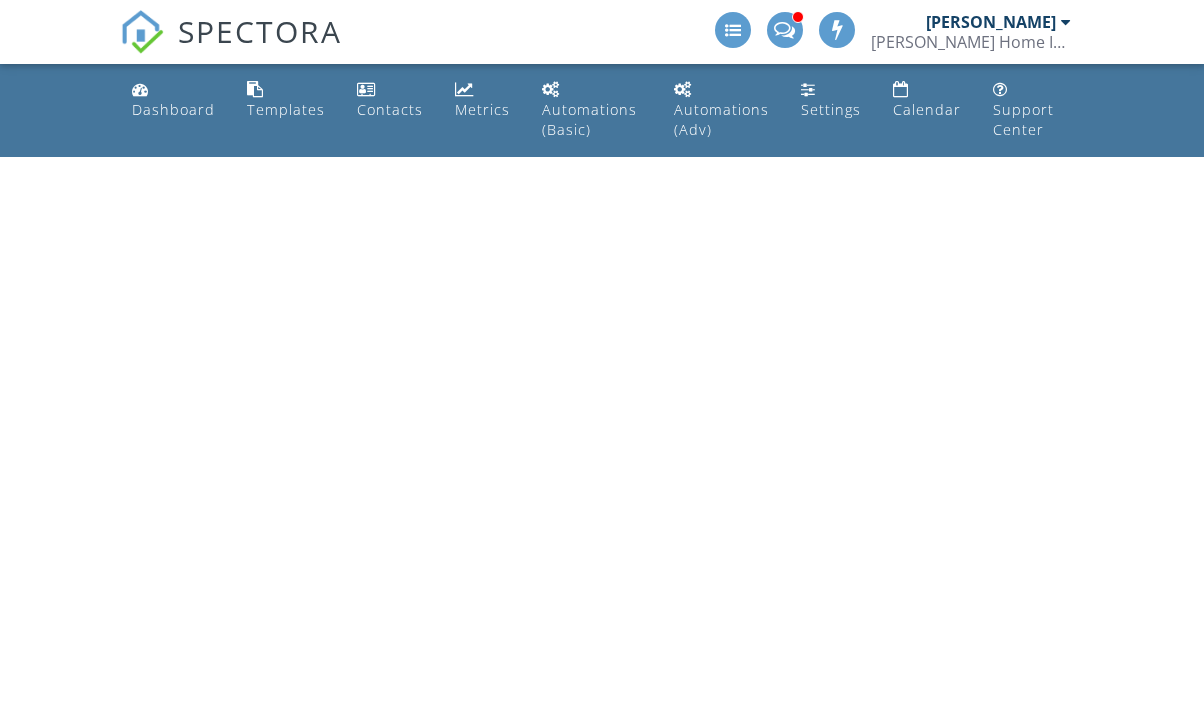 scroll, scrollTop: 0, scrollLeft: 0, axis: both 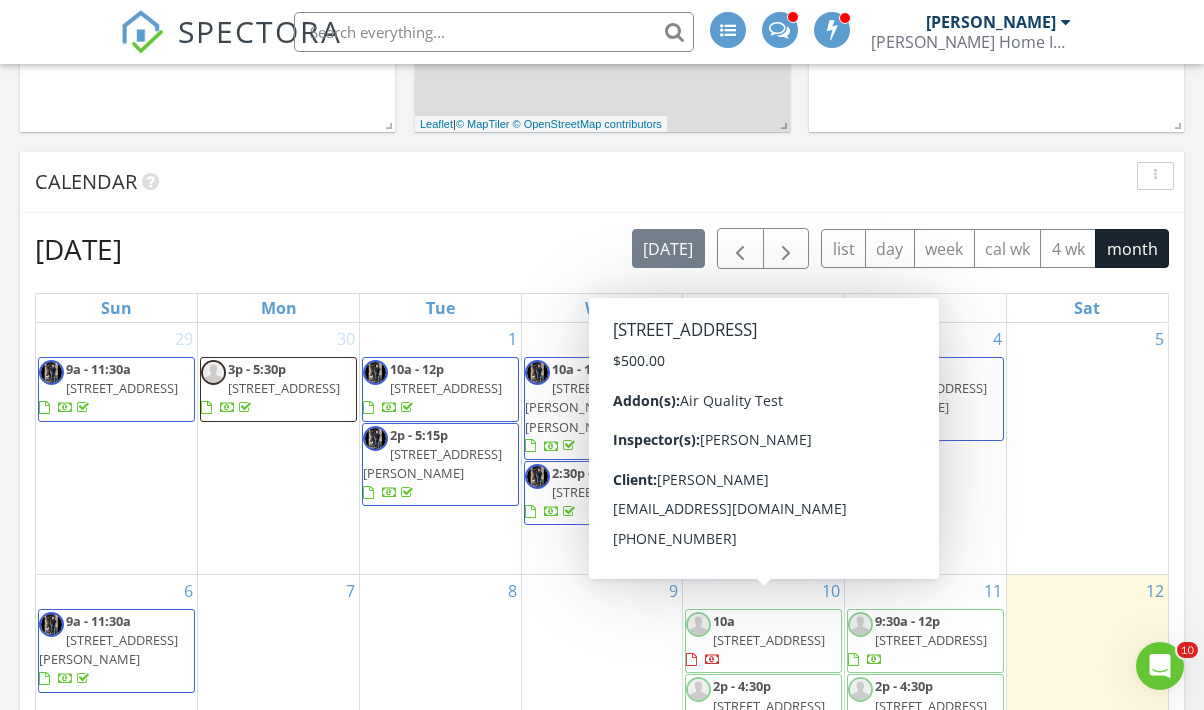 click on "46 Evergreen rd , New Egypt 08533" at bounding box center [769, 640] 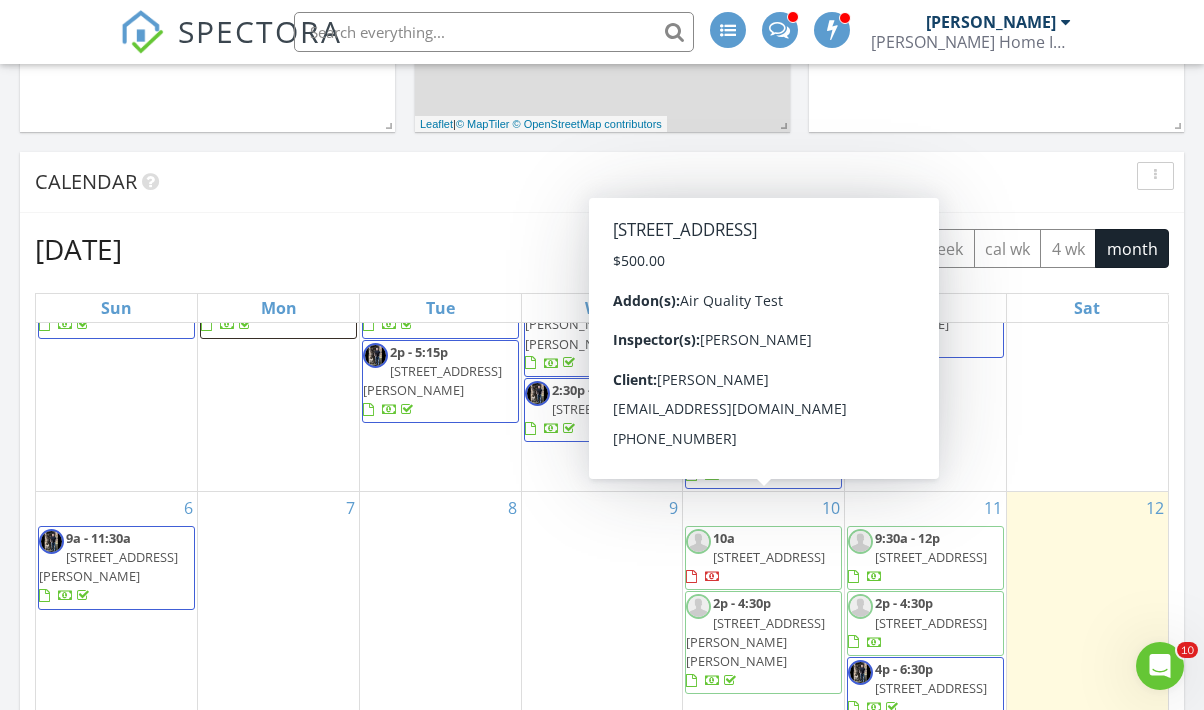scroll, scrollTop: 99, scrollLeft: 0, axis: vertical 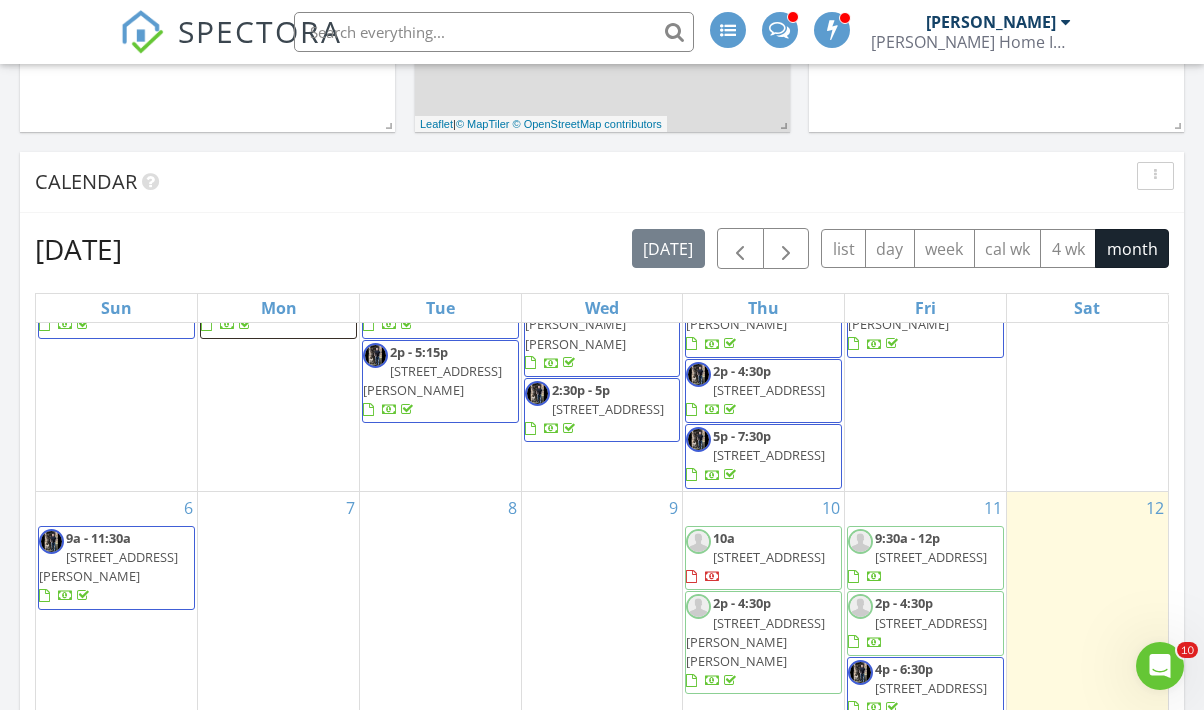 click on "100 Weldon Way, Pennington 08534" at bounding box center (755, 642) 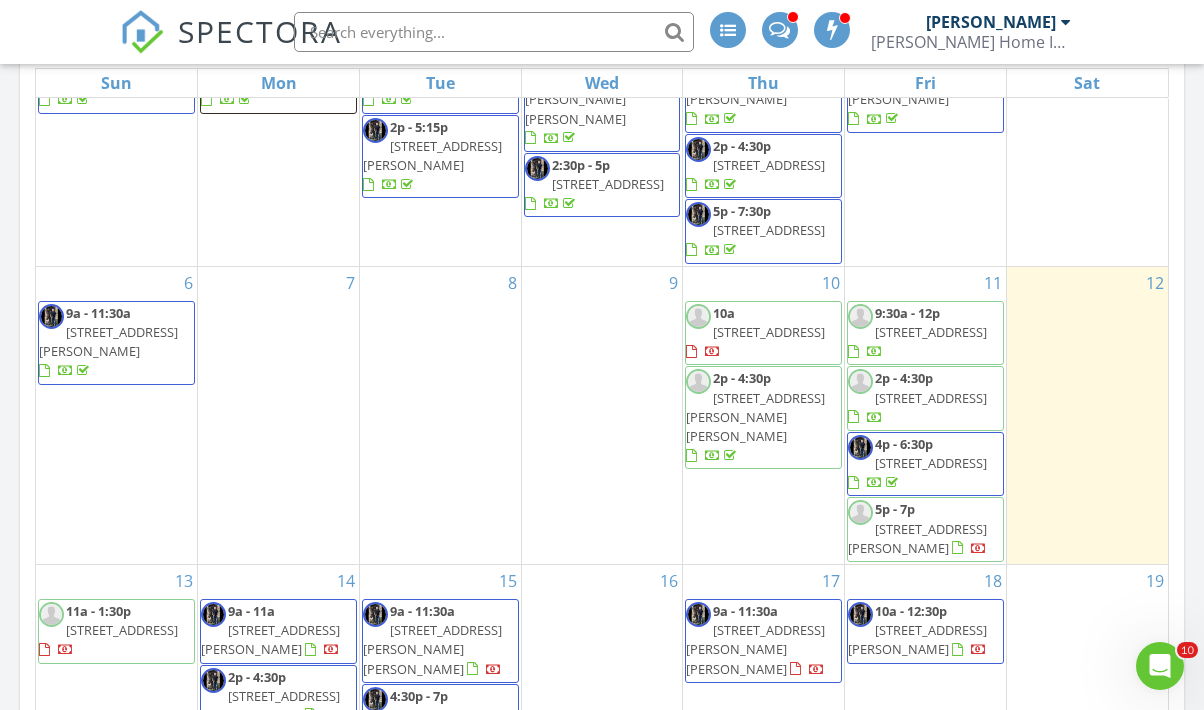 scroll, scrollTop: 1010, scrollLeft: 0, axis: vertical 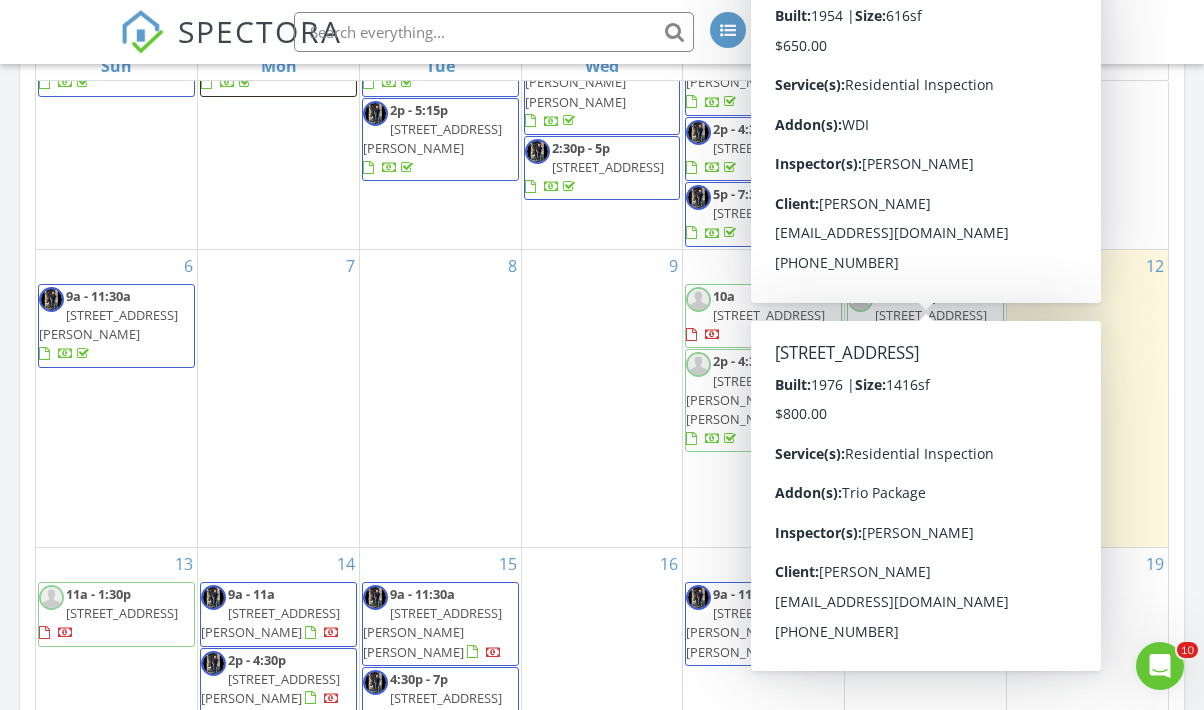 click on "23 Terrace Ave, Plumsted 08533" at bounding box center (931, 315) 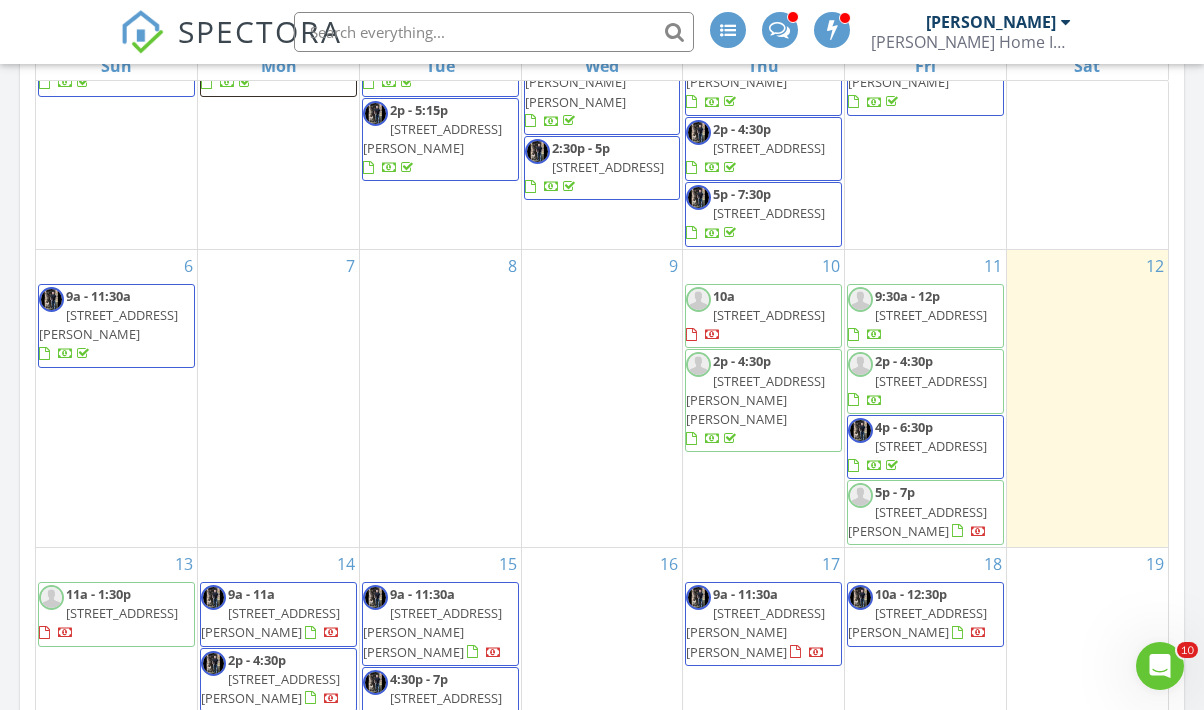 click on "144 Lighthouse Dr, Ocean Township 08758" at bounding box center (931, 381) 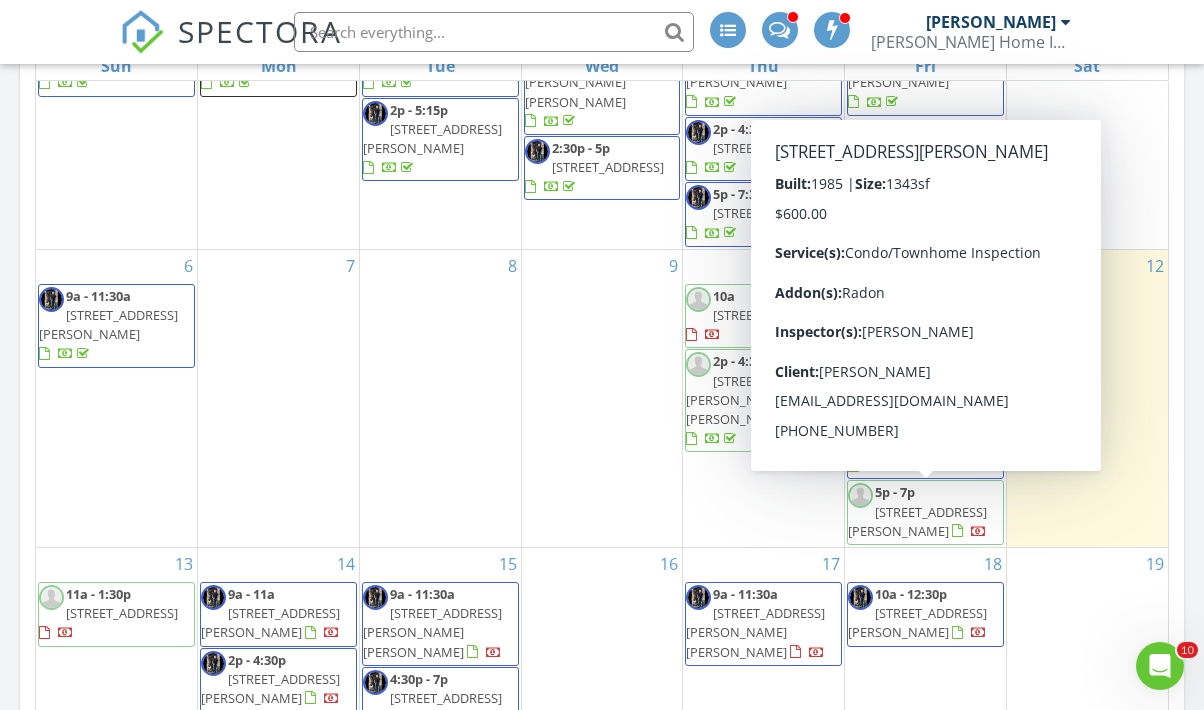 click on "508 Auten Rd 1A, Hillsborough Township 08844" at bounding box center [917, 521] 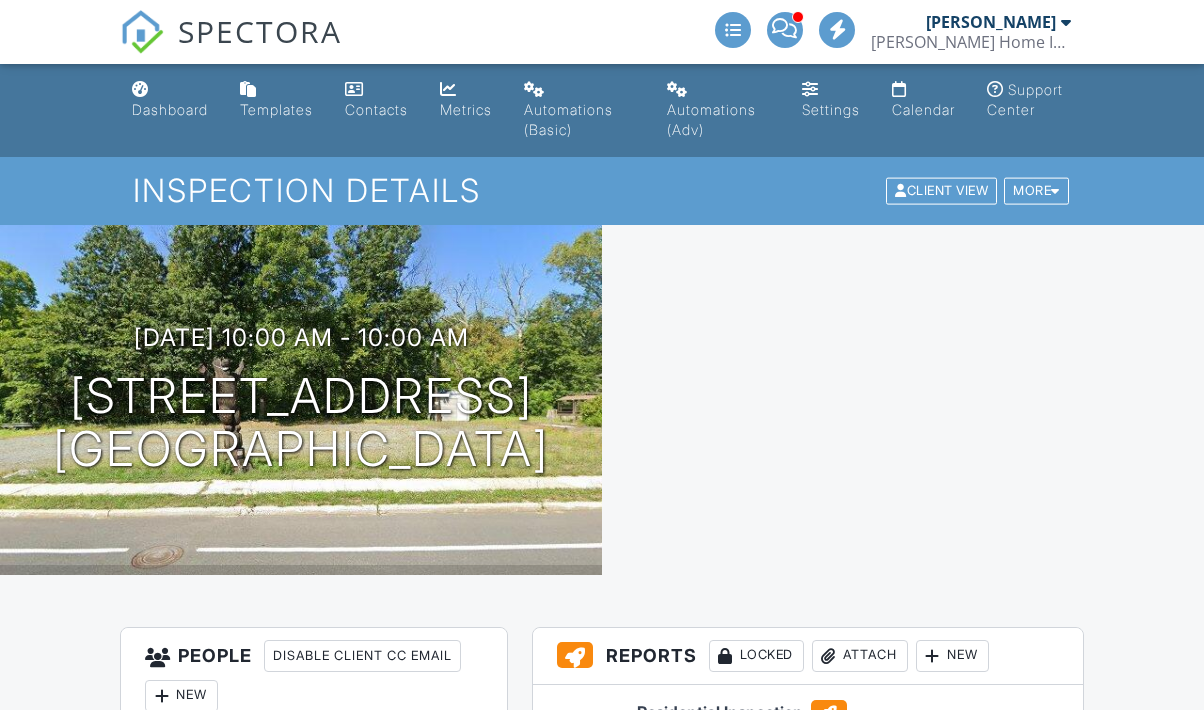scroll, scrollTop: 0, scrollLeft: 0, axis: both 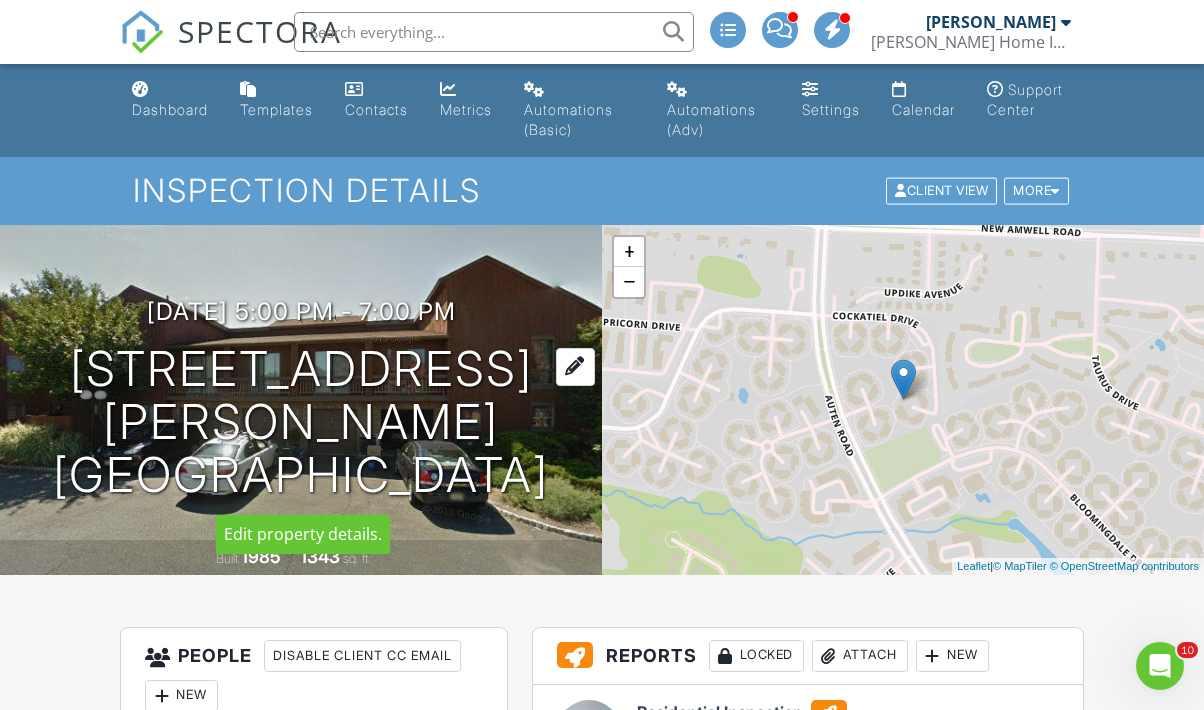 click on "508 Auten Rd 1A
Hillsborough Township, NJ 08844" at bounding box center (301, 422) 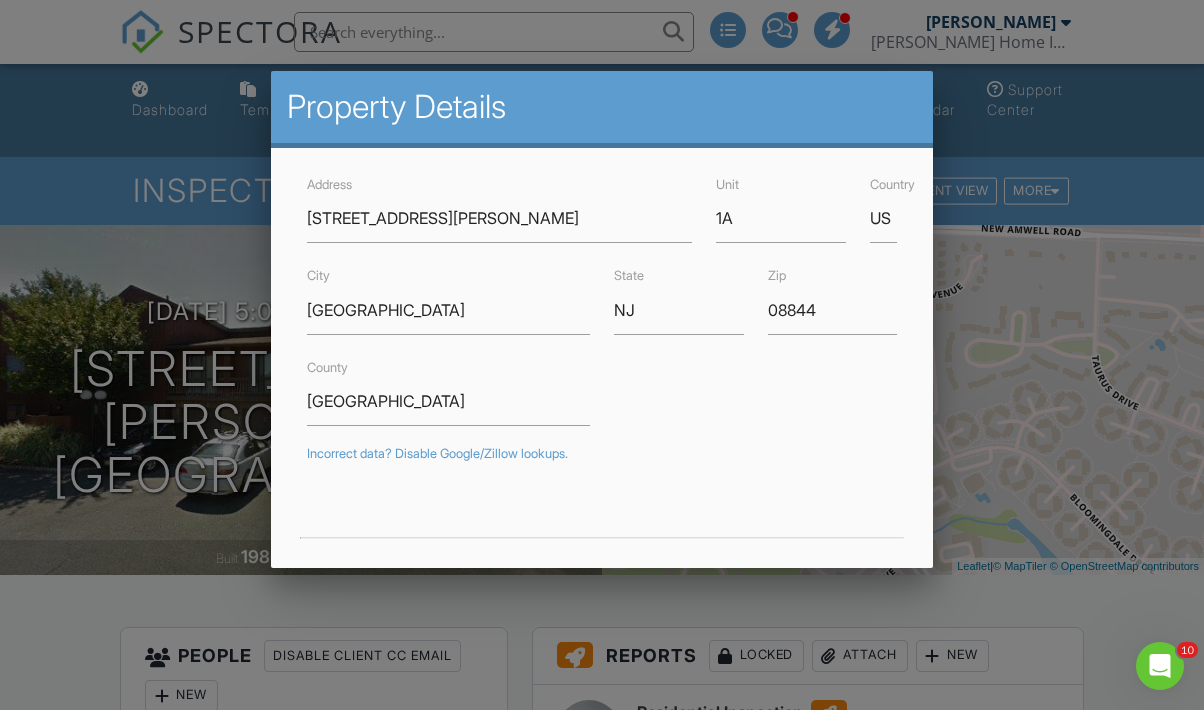 click at bounding box center (602, 344) 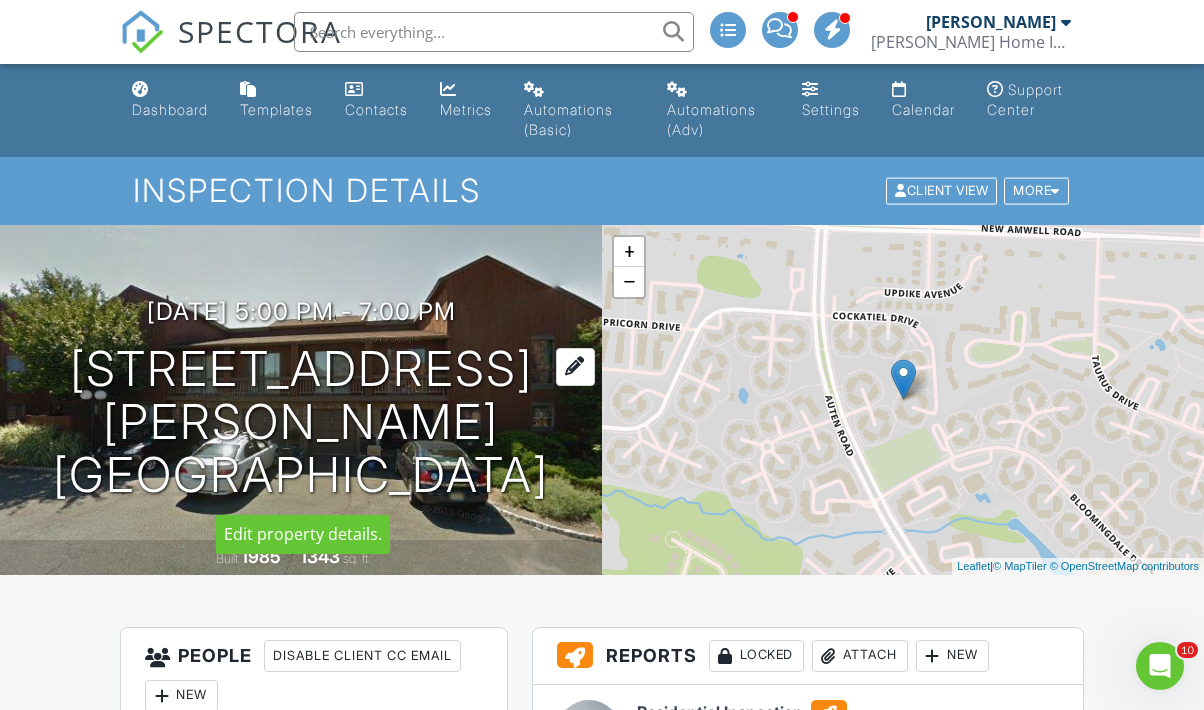 click on "508 Auten Rd 1A
Hillsborough Township, NJ 08844" at bounding box center [301, 422] 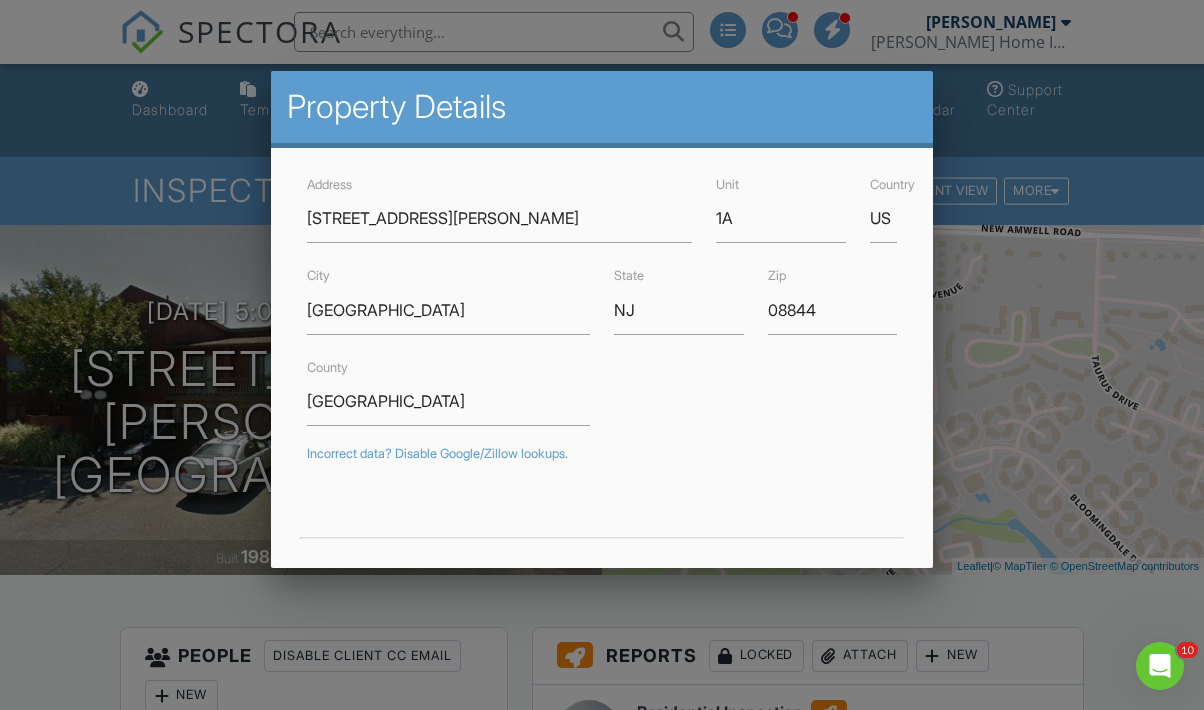 click at bounding box center [602, 344] 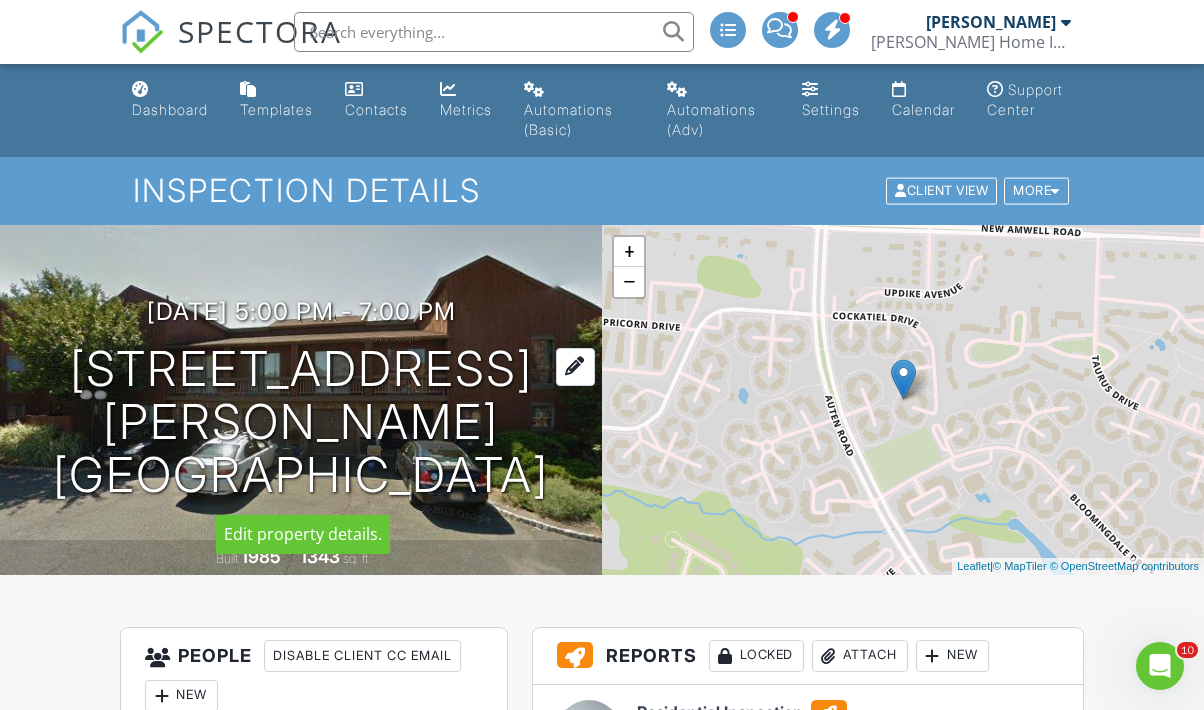 drag, startPoint x: 545, startPoint y: 477, endPoint x: 103, endPoint y: 363, distance: 456.46466 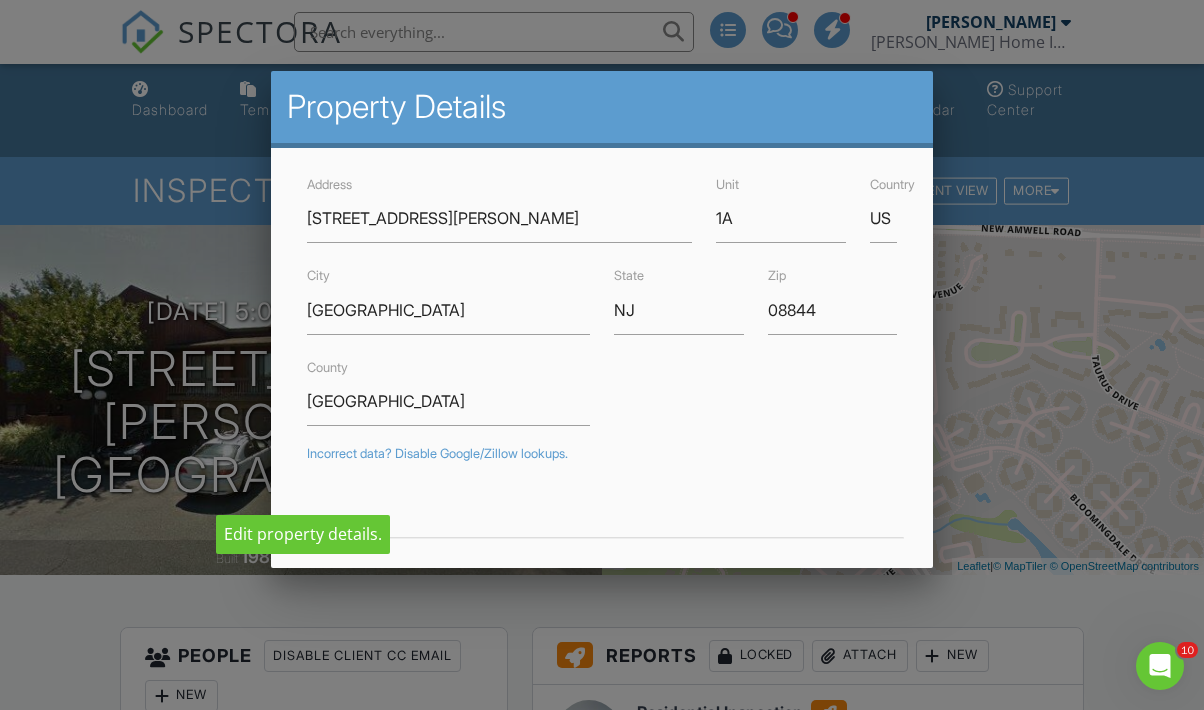 click at bounding box center [602, 344] 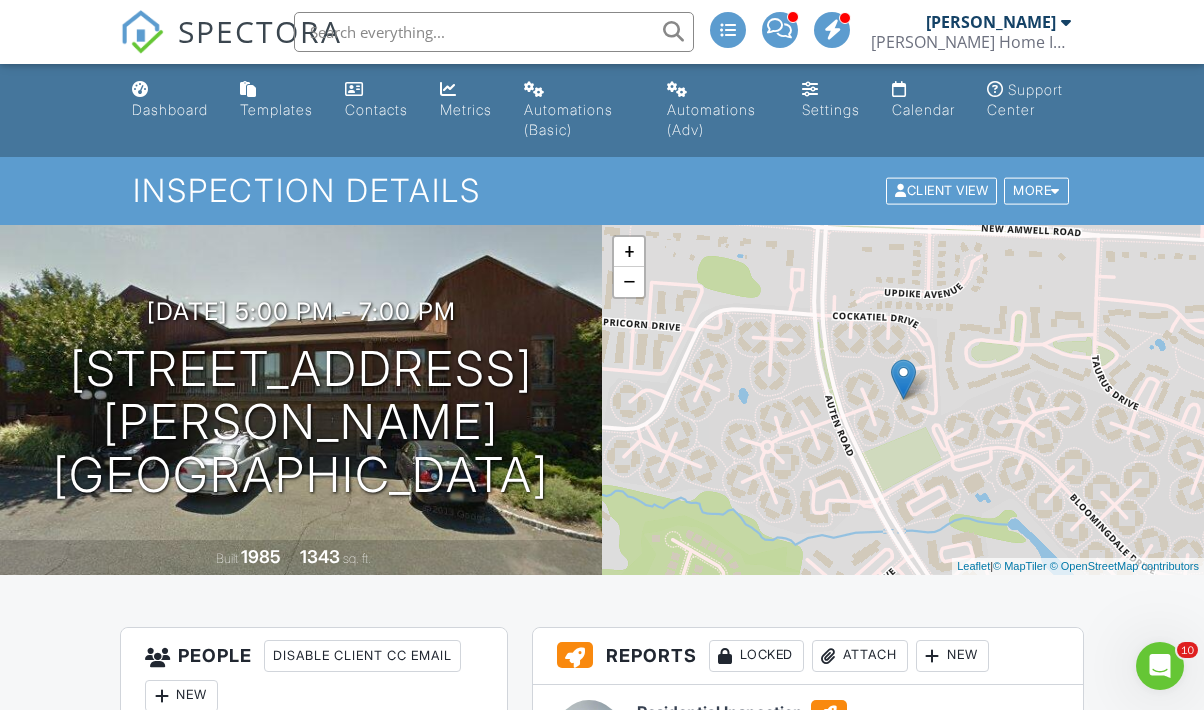 click on "All emails and texts are disabled for this inspection!
All emails and texts have been disabled for this inspection. This may have happened due to someone manually disabling them or this inspection being unconfirmed when it was scheduled. To re-enable emails and texts for this inspection, click the button below.
Turn on emails and texts
Turn on and Requeue Notifications
Reports
Locked
Attach
New
Residential Inspection
Fowler Home Inspections LLC
Edit
View
Quick Publish
Copy
Delete
Publish All
Checking report completion
Publish report?
Before publishing from the web, click "Preview/Publish" in the Report Editor to save your changes ( don't know where that is? ). If this is not clicked, your latest changes may not appear in the report.
Cancel
Publish
Share archived report
To" at bounding box center (601, 2165) 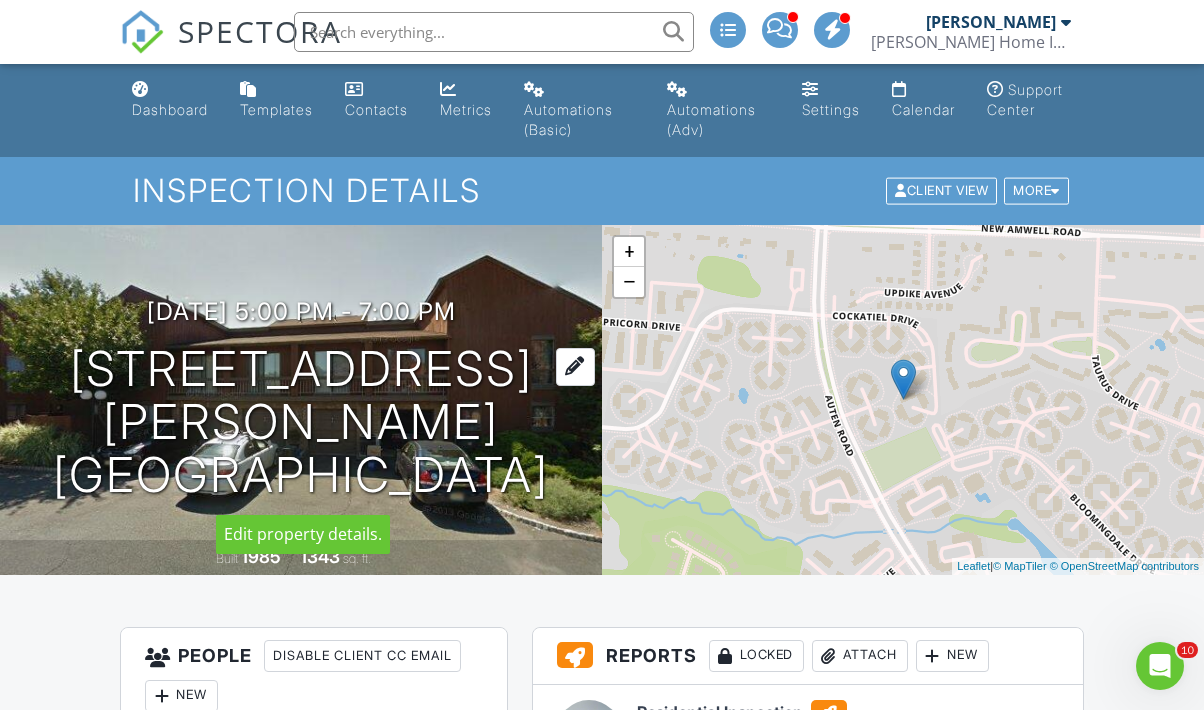 copy on "Hillsborough Township, NJ 08844" 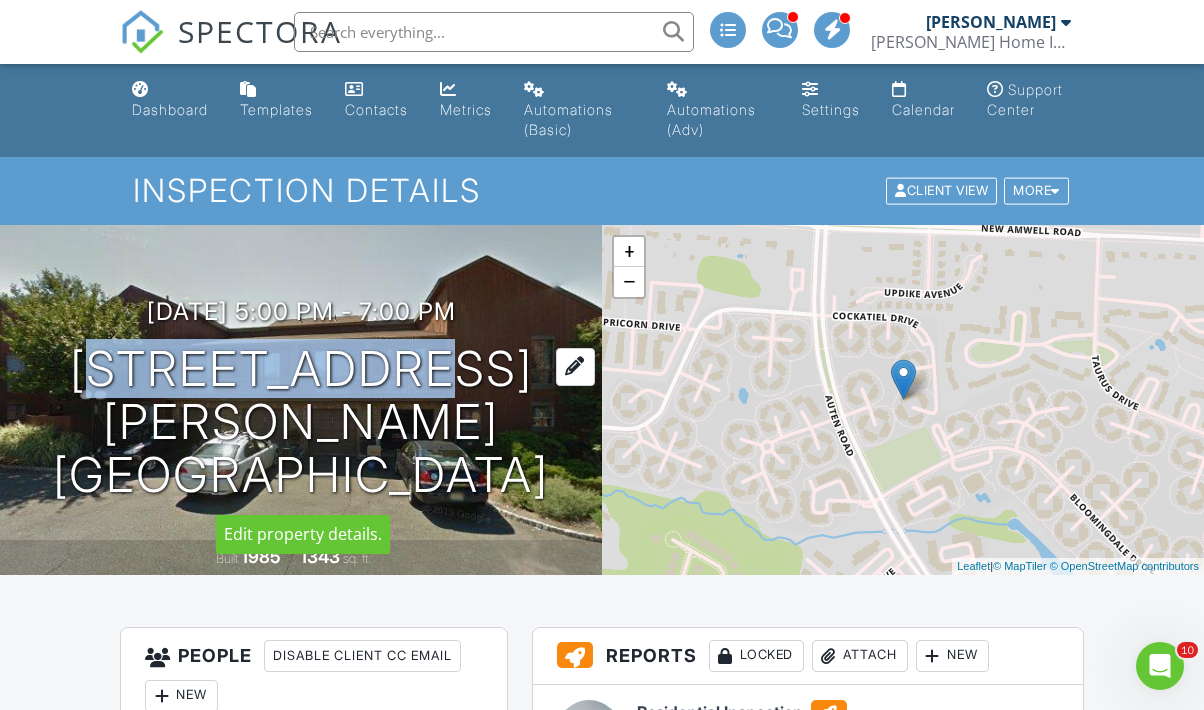 copy on "508 Auten Rd" 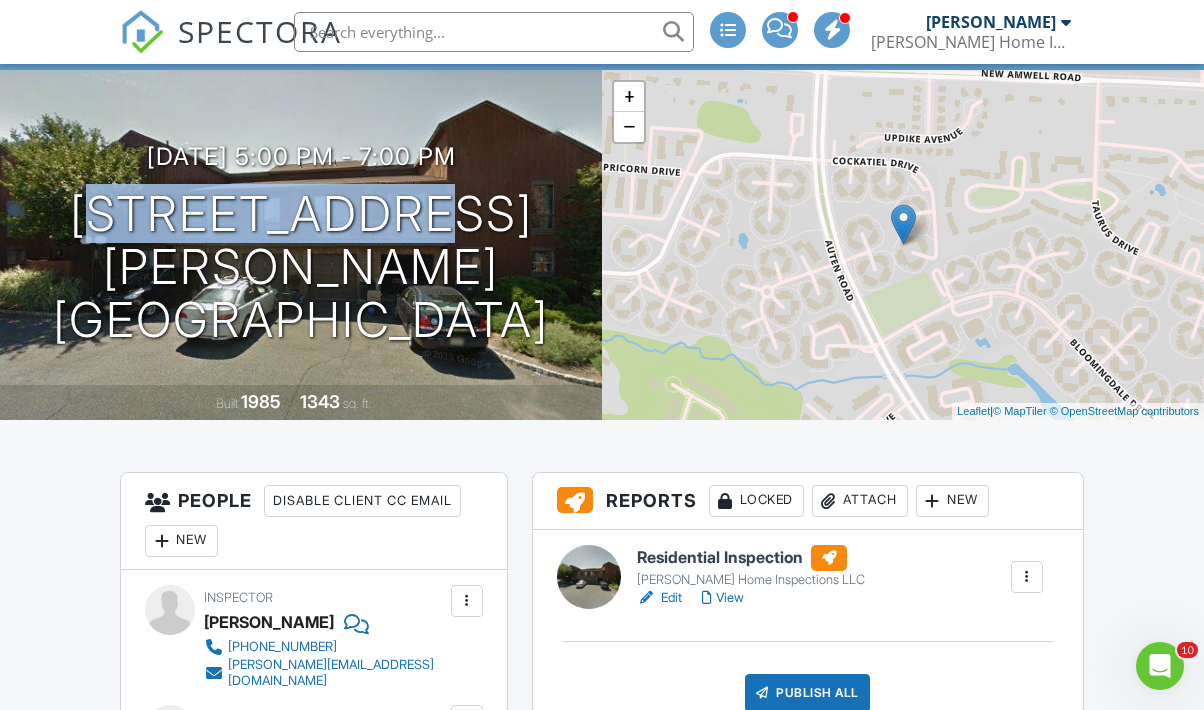 scroll, scrollTop: 68, scrollLeft: 0, axis: vertical 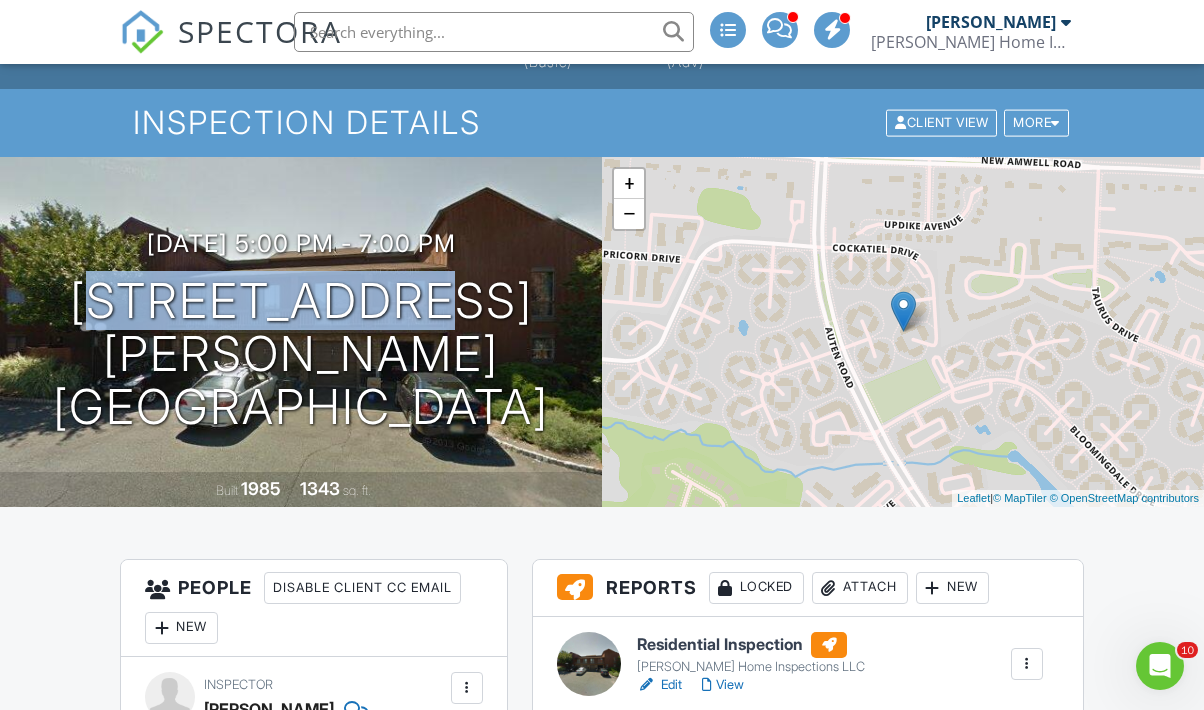 click on "SPECTORA" at bounding box center [260, 31] 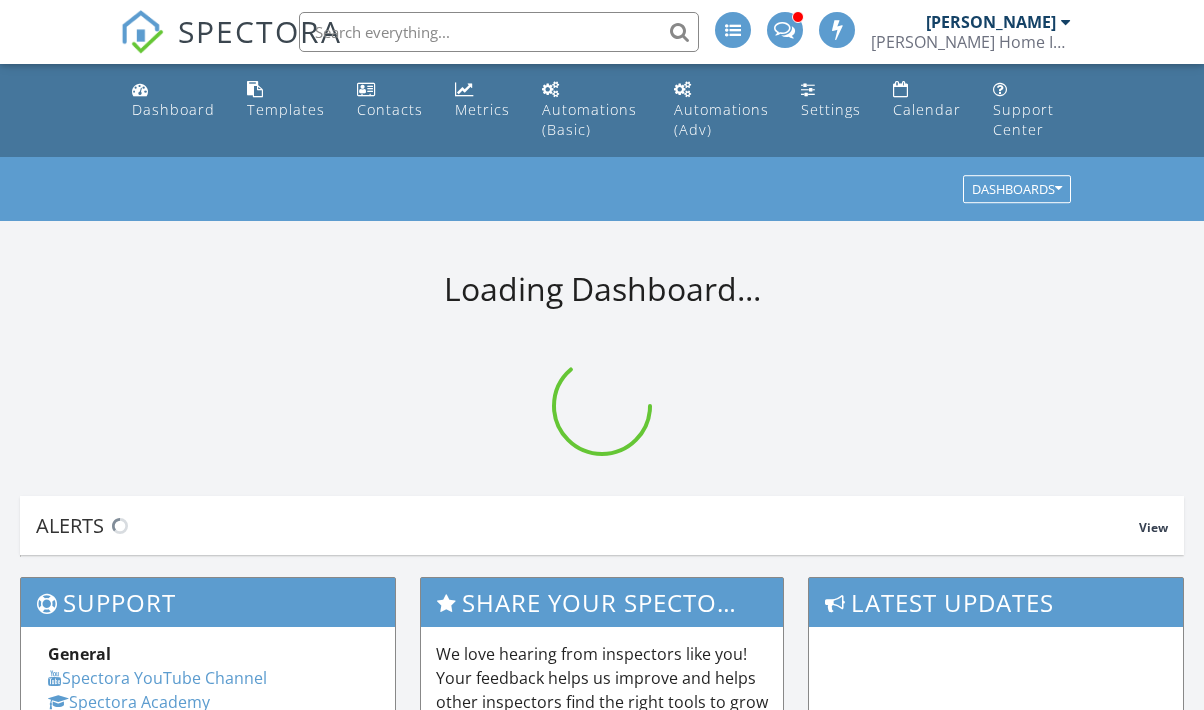 scroll, scrollTop: 0, scrollLeft: 0, axis: both 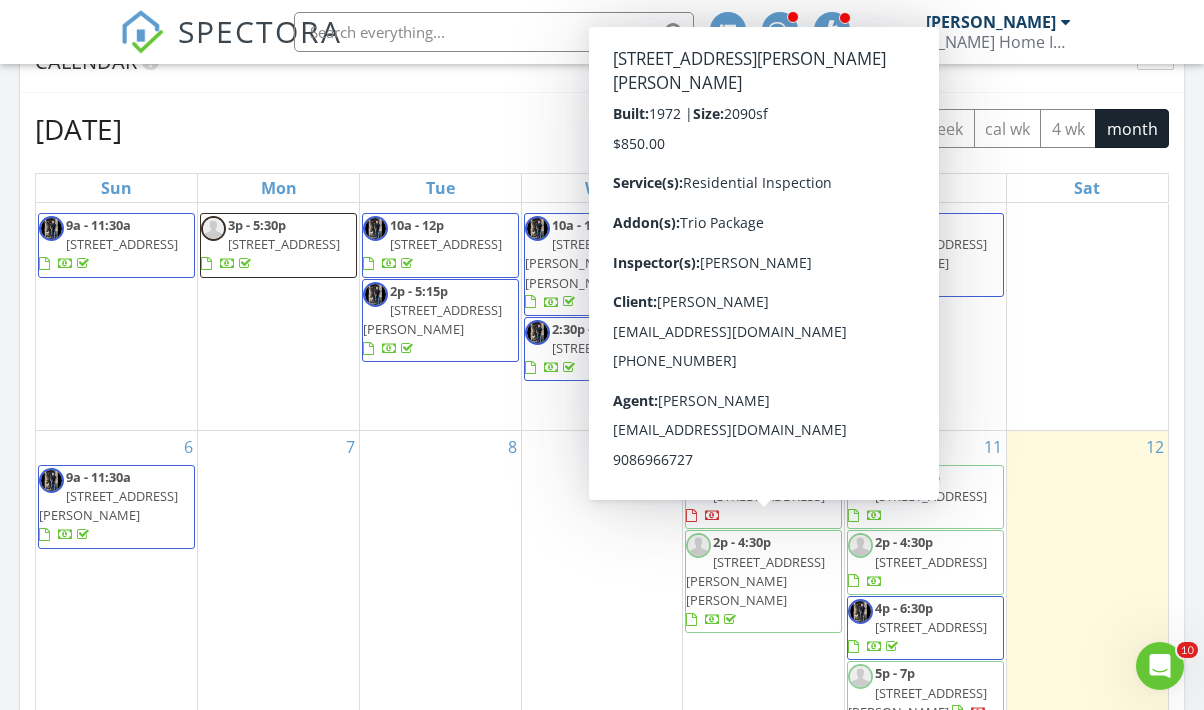 click on "100 Weldon Way, Pennington 08534" at bounding box center (755, 581) 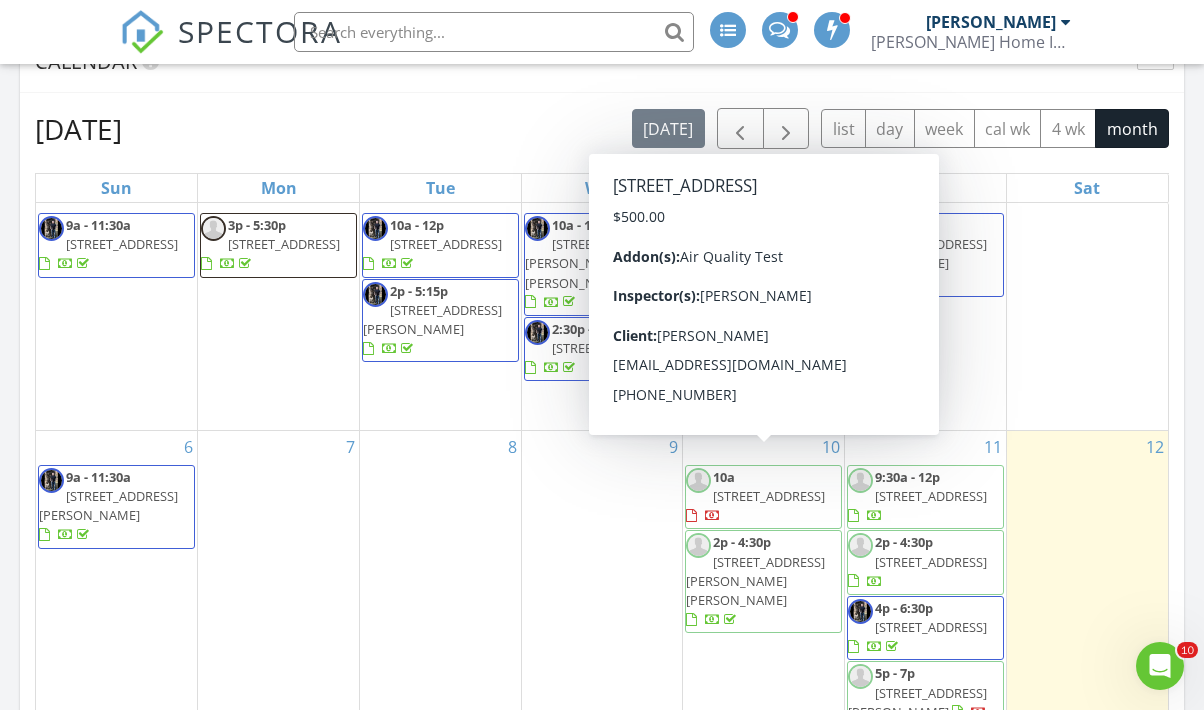 click on "46 Evergreen rd , New Egypt 08533" at bounding box center [769, 496] 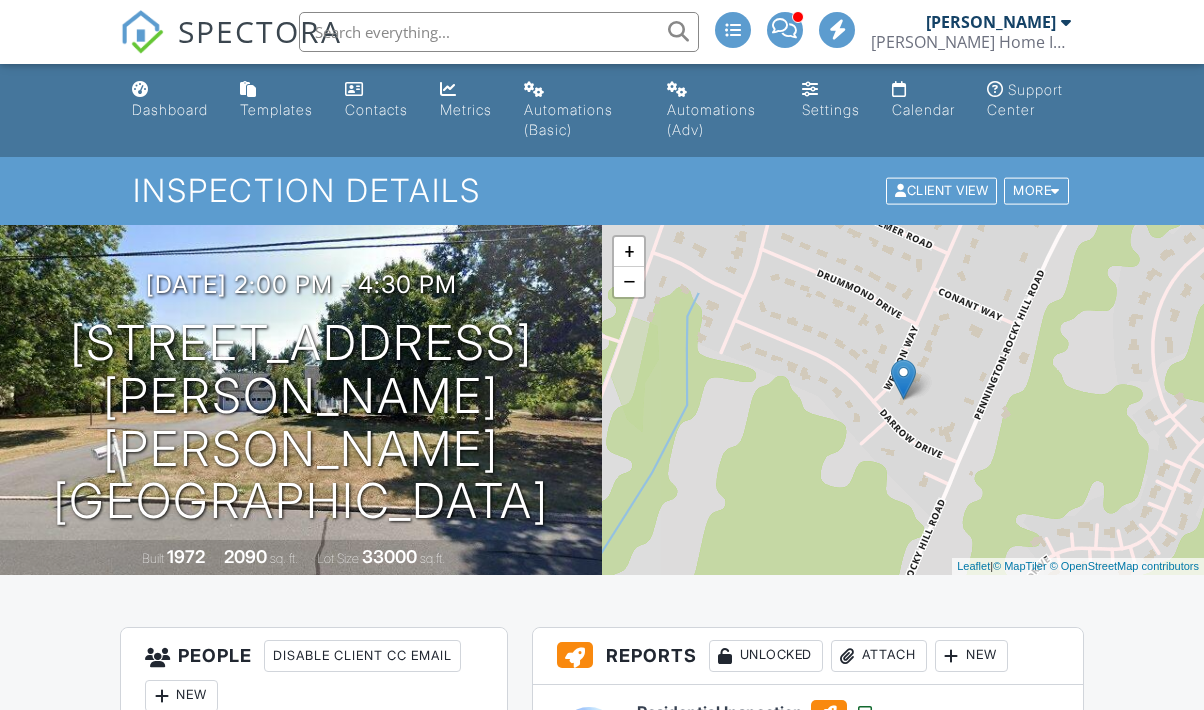 scroll, scrollTop: 0, scrollLeft: 0, axis: both 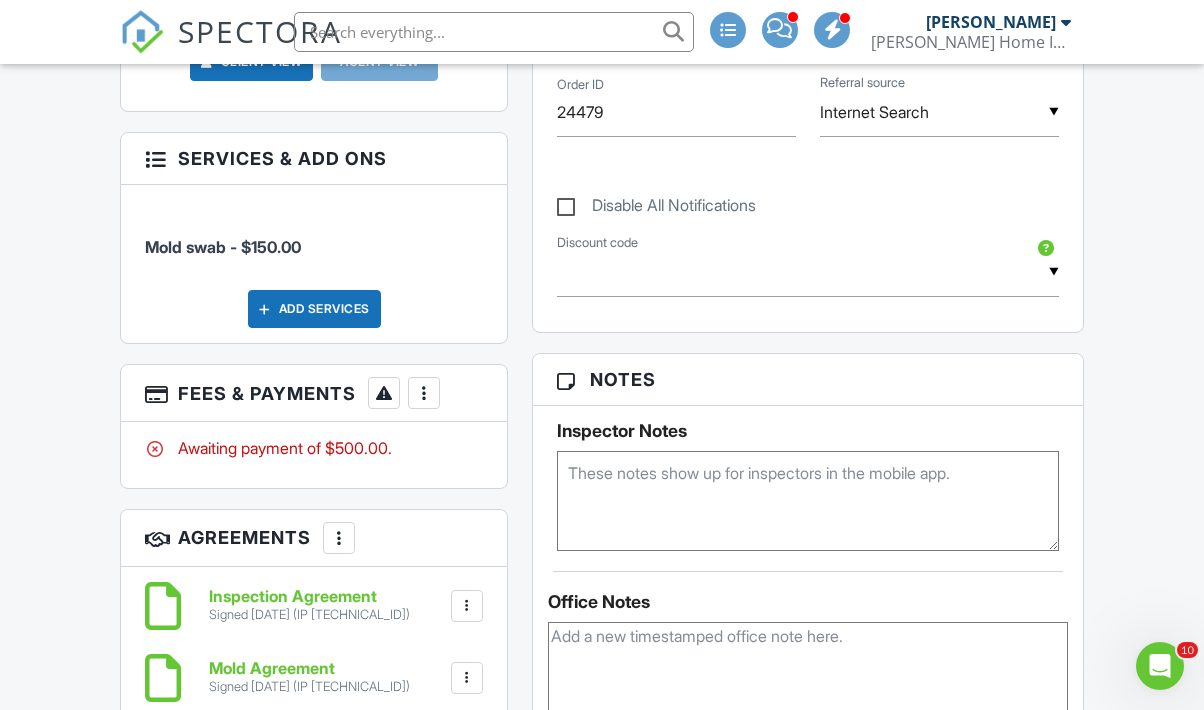 click at bounding box center (424, 393) 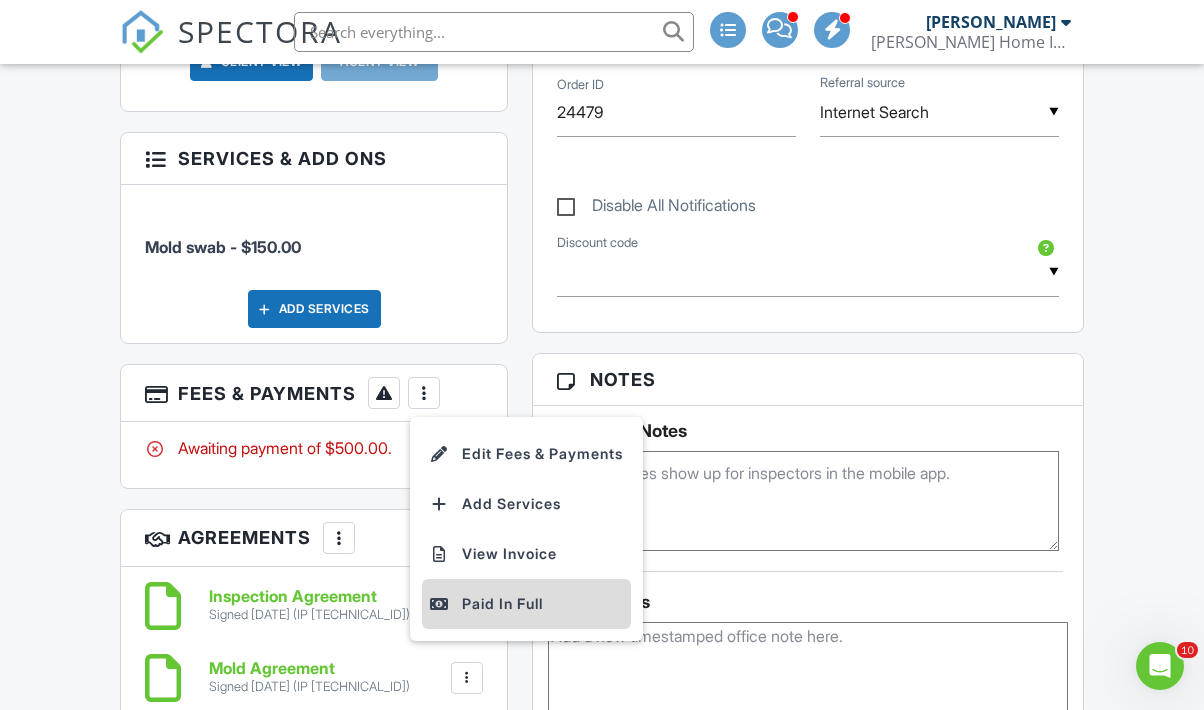 click on "Paid In Full" at bounding box center (526, 604) 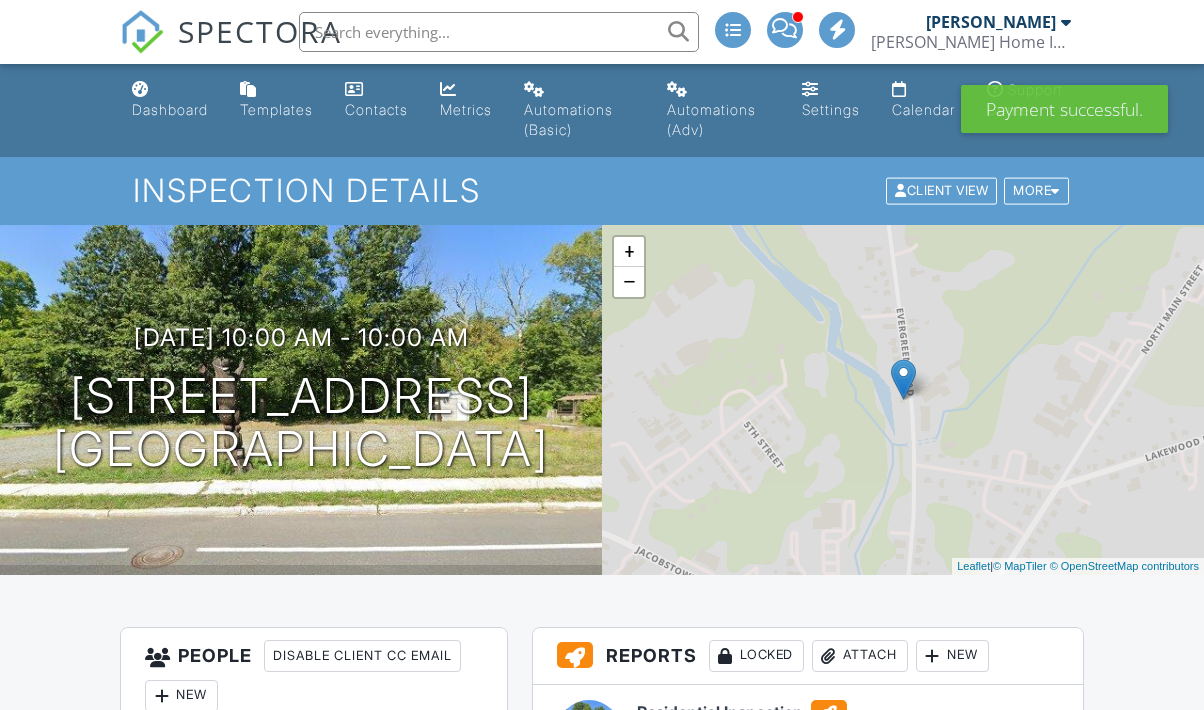 scroll, scrollTop: 0, scrollLeft: 0, axis: both 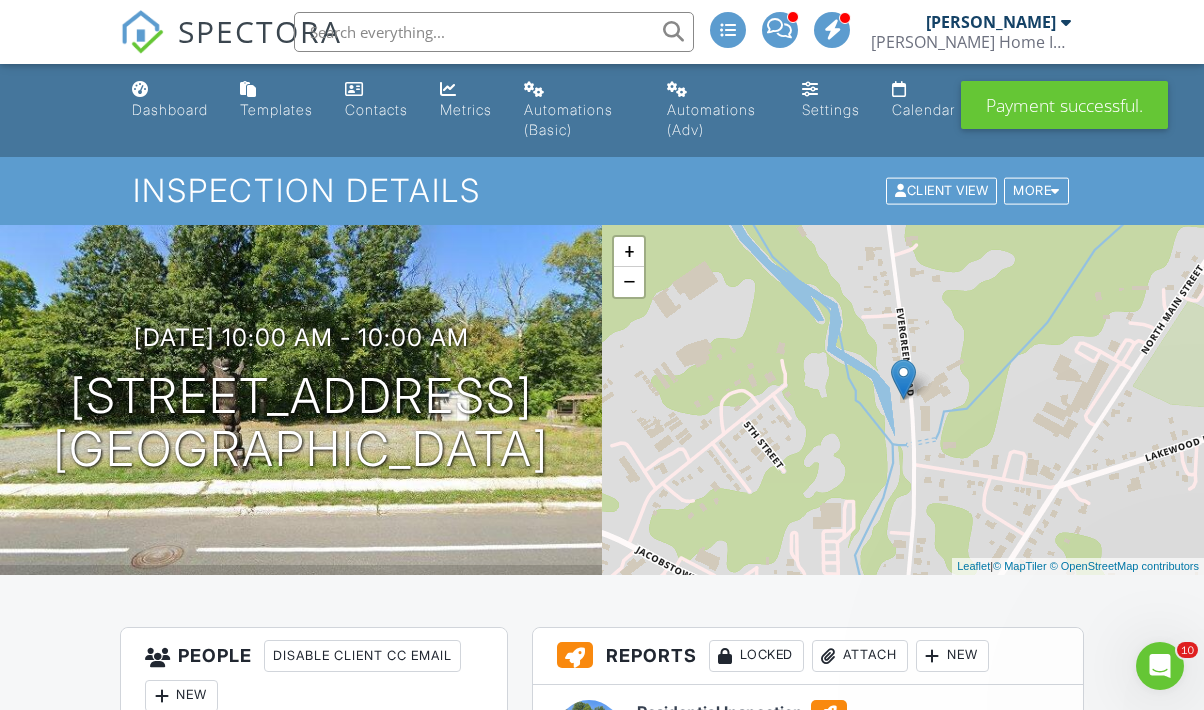 click on "SPECTORA" at bounding box center [260, 31] 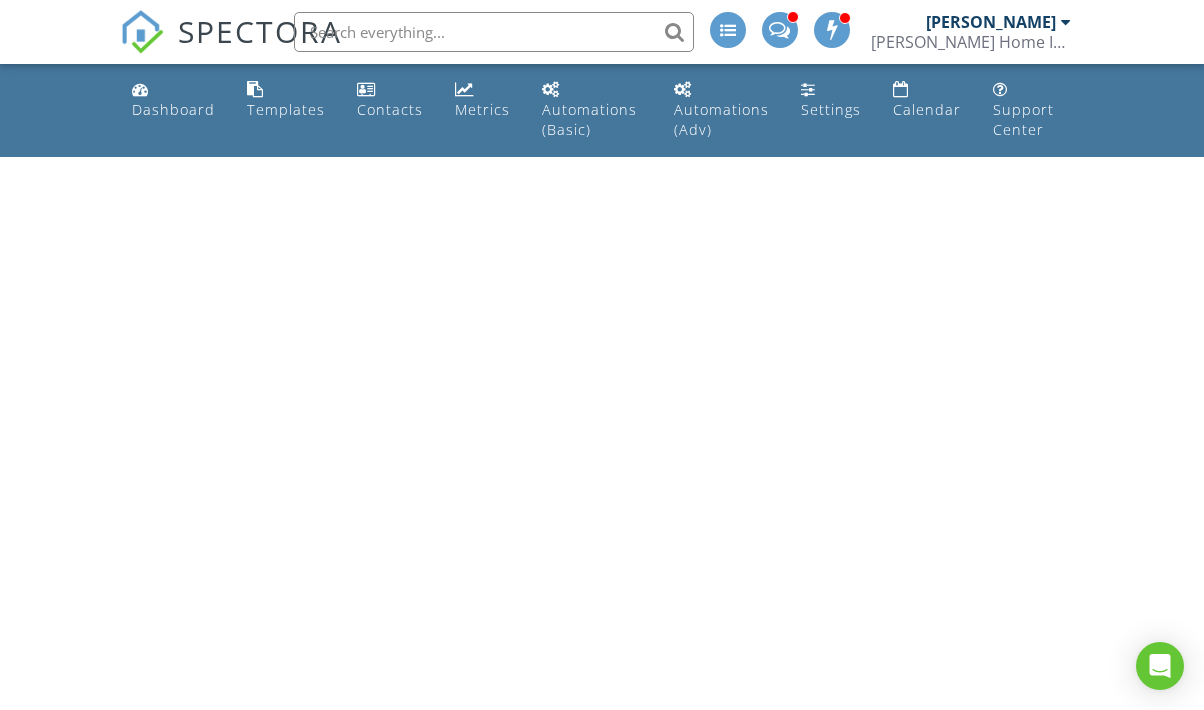 scroll, scrollTop: 0, scrollLeft: 0, axis: both 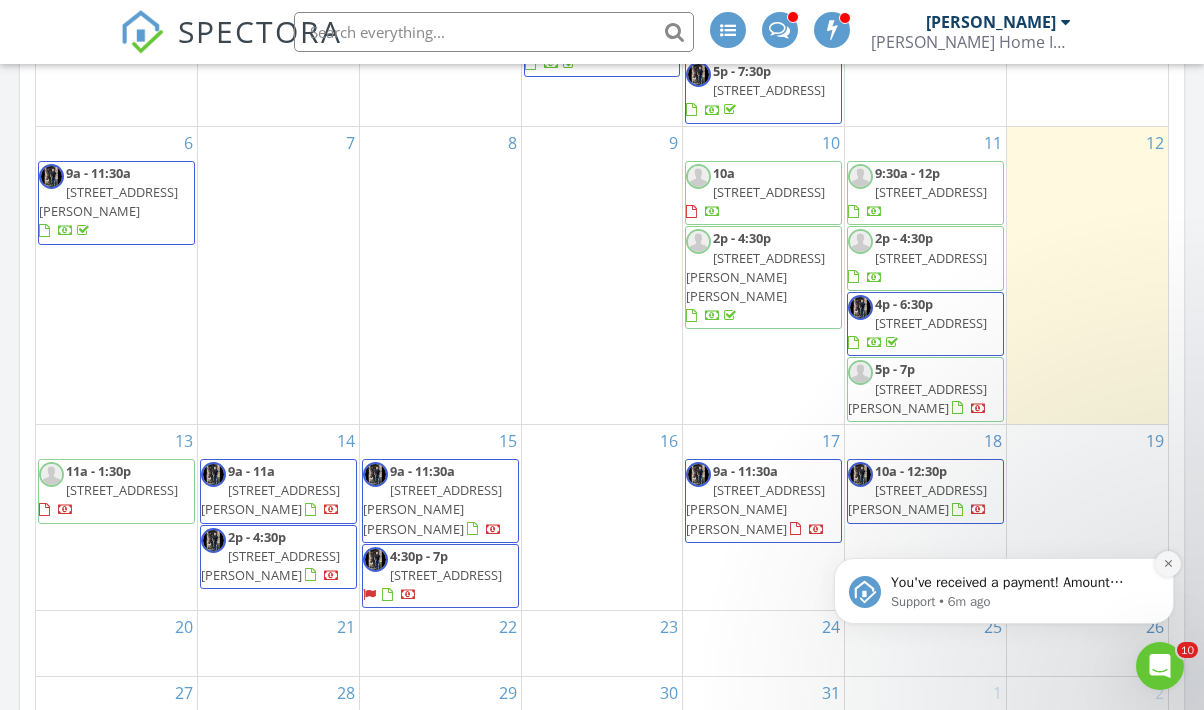 click 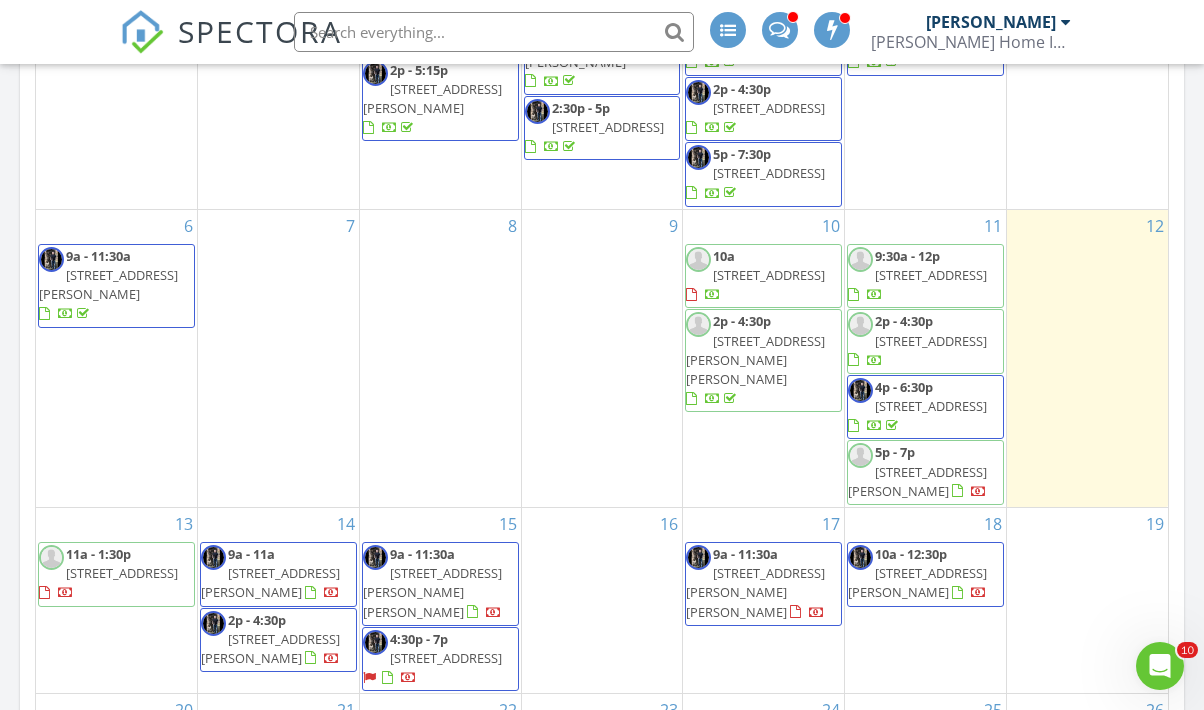 scroll, scrollTop: 0, scrollLeft: 0, axis: both 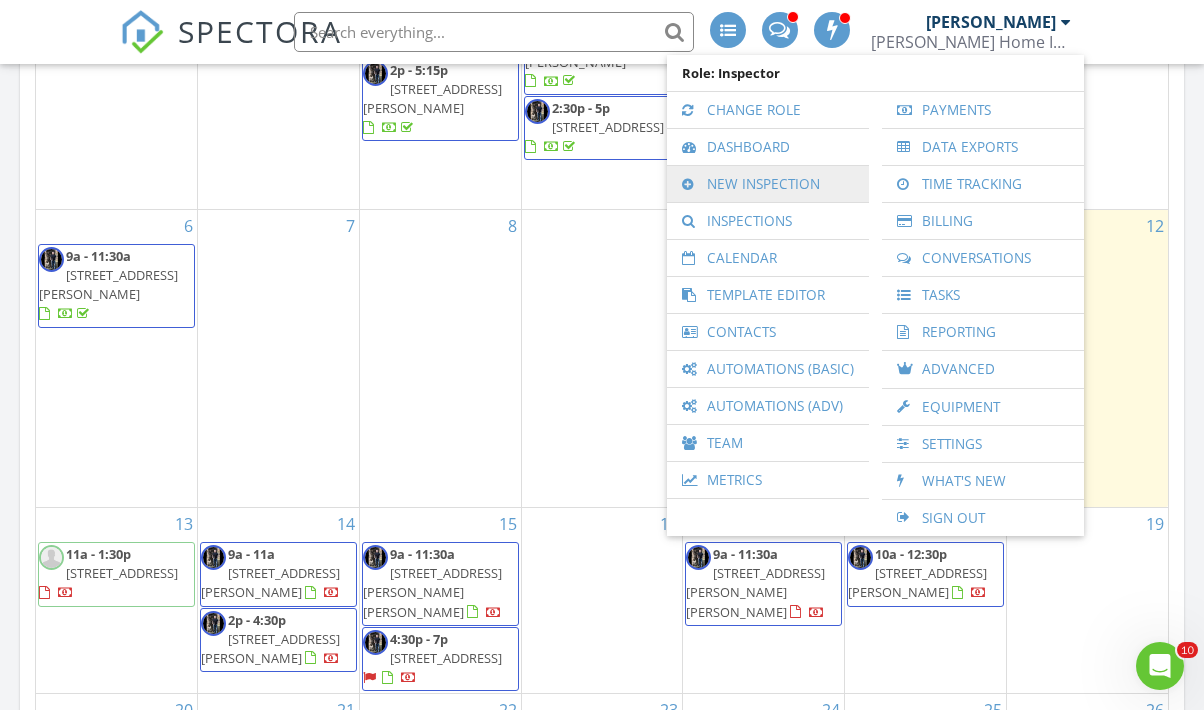 click on "New Inspection" at bounding box center (768, 184) 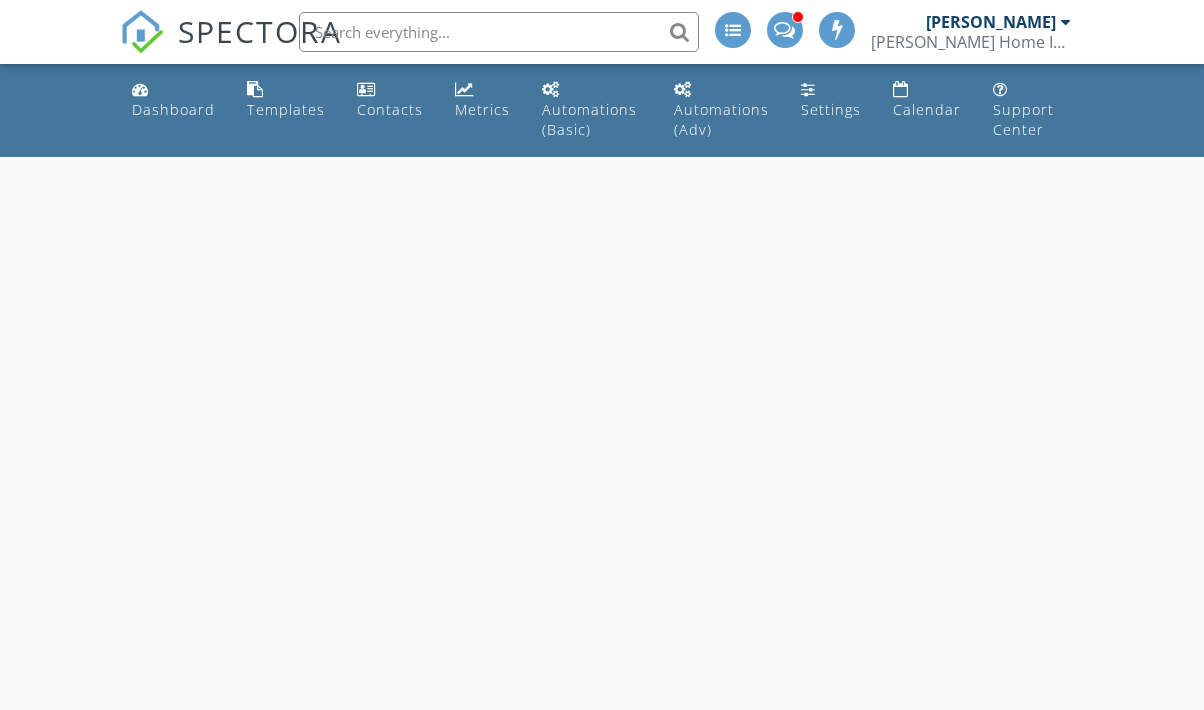 scroll, scrollTop: 0, scrollLeft: 0, axis: both 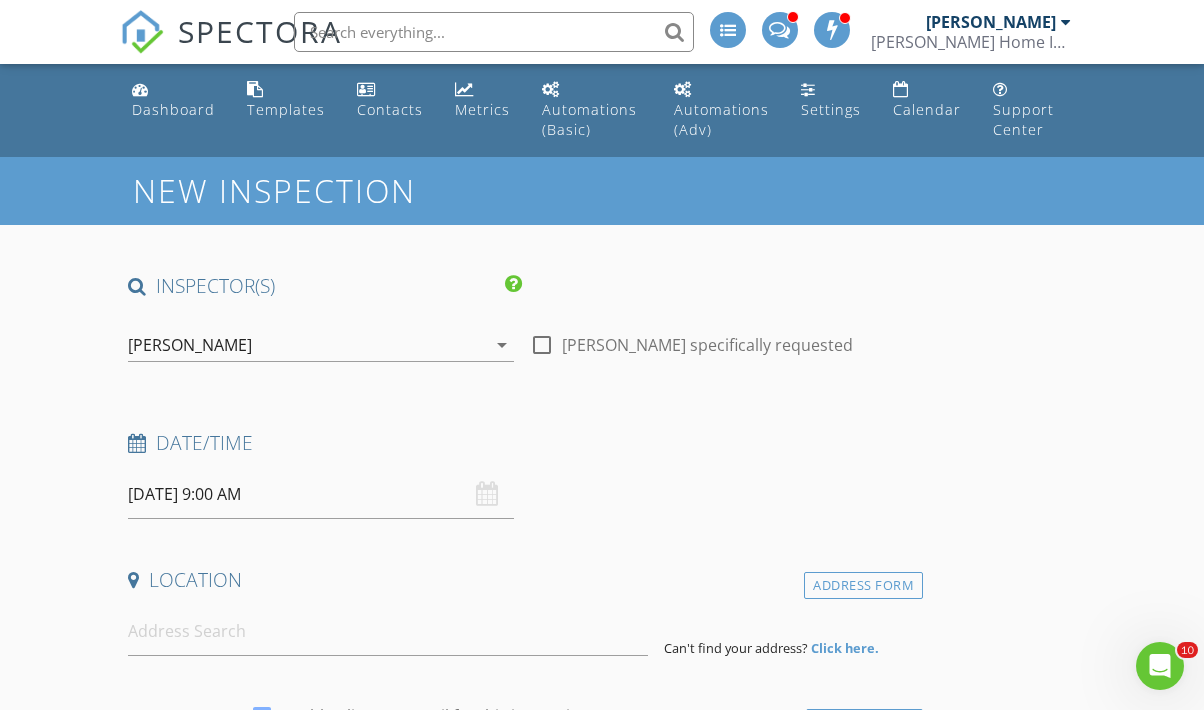 click on "[DATE] 9:00 AM" at bounding box center [320, 494] 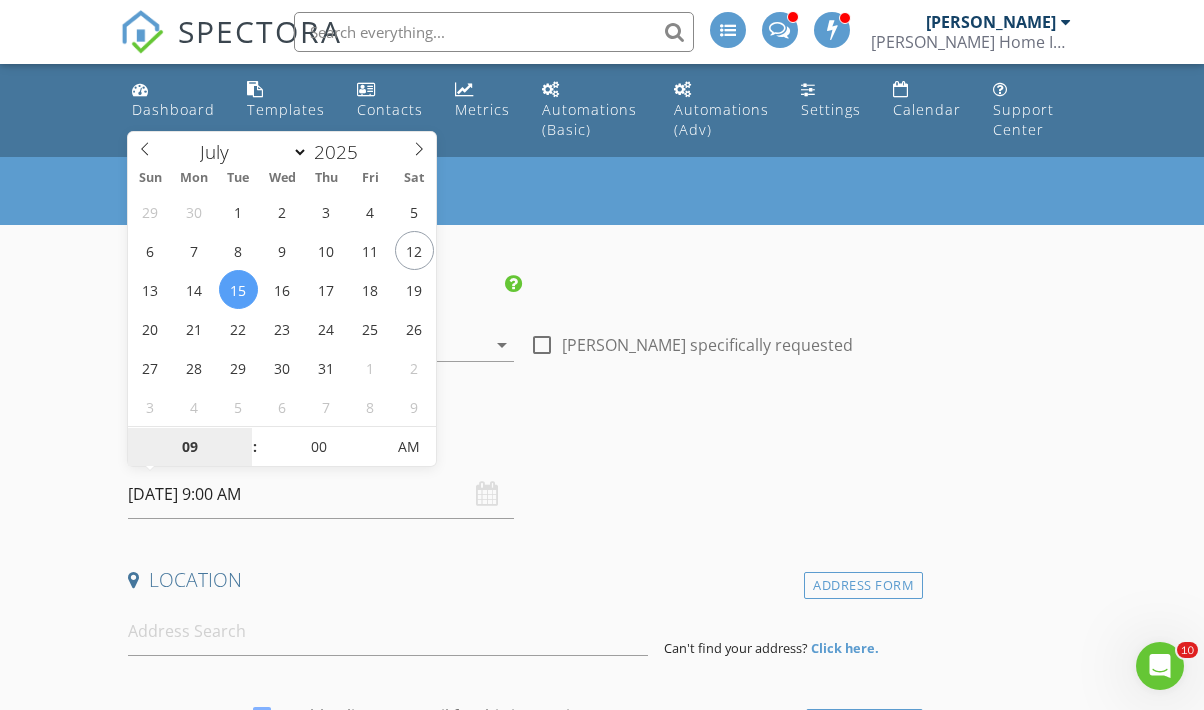 type on "[DATE] 9:00 AM" 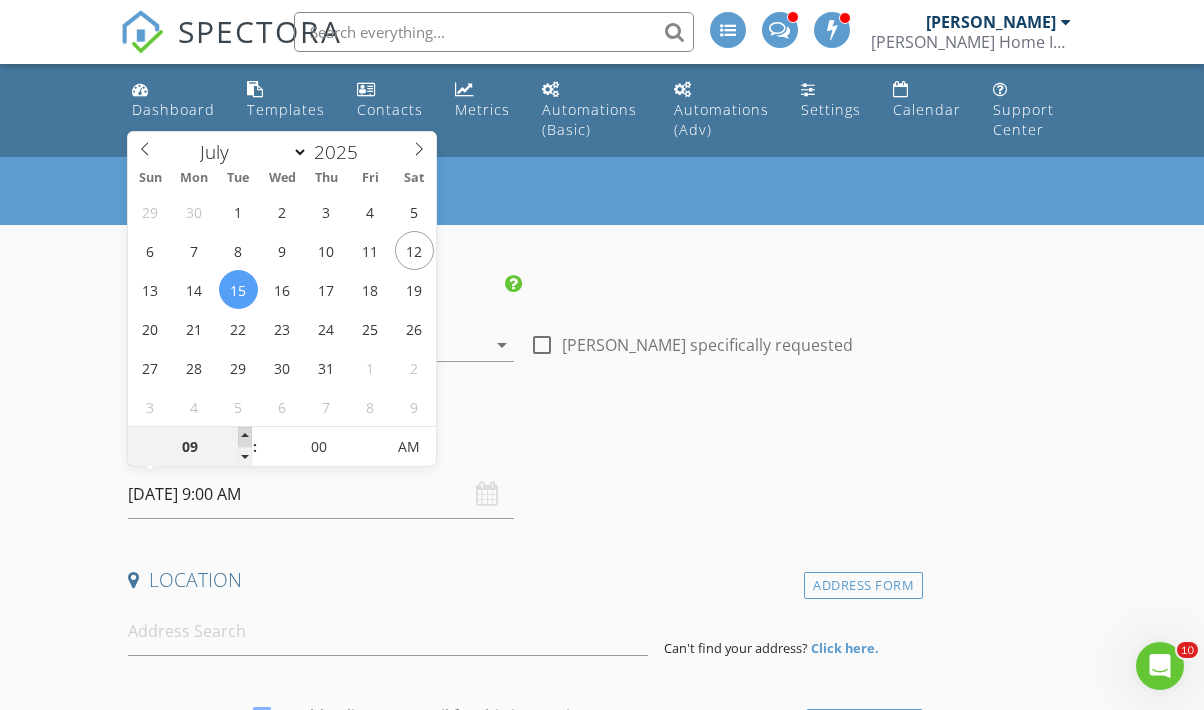 type on "10" 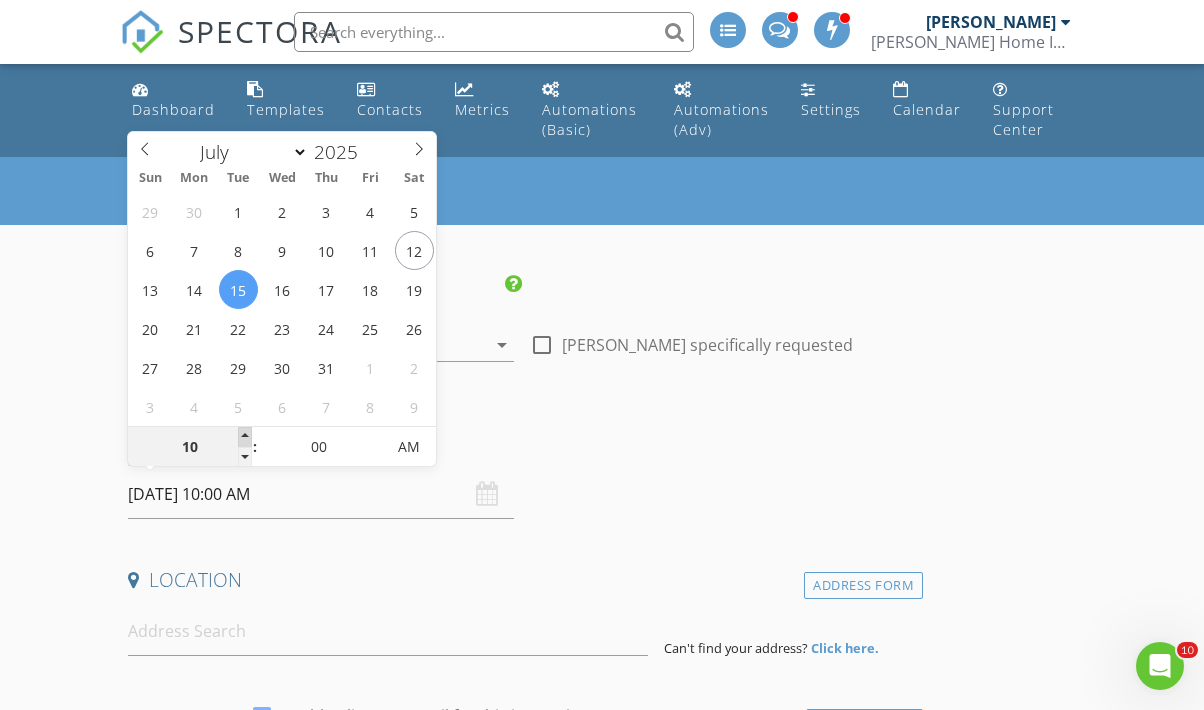 click at bounding box center (245, 437) 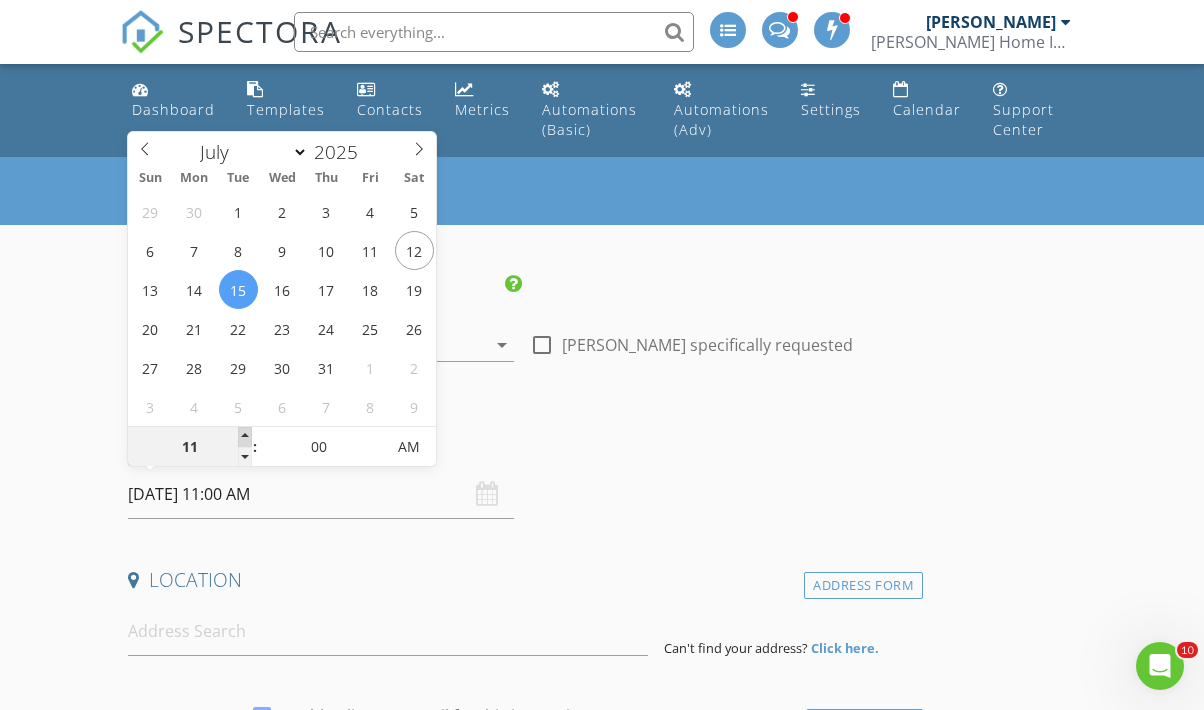 click at bounding box center [245, 437] 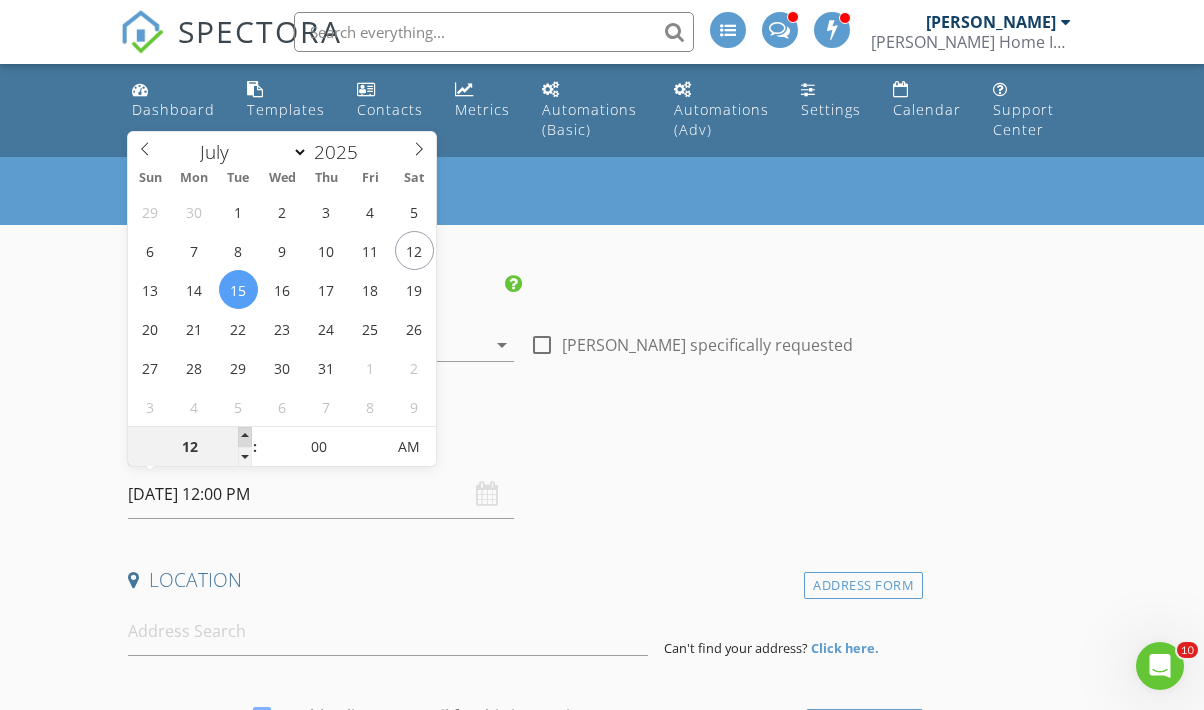 click at bounding box center (245, 437) 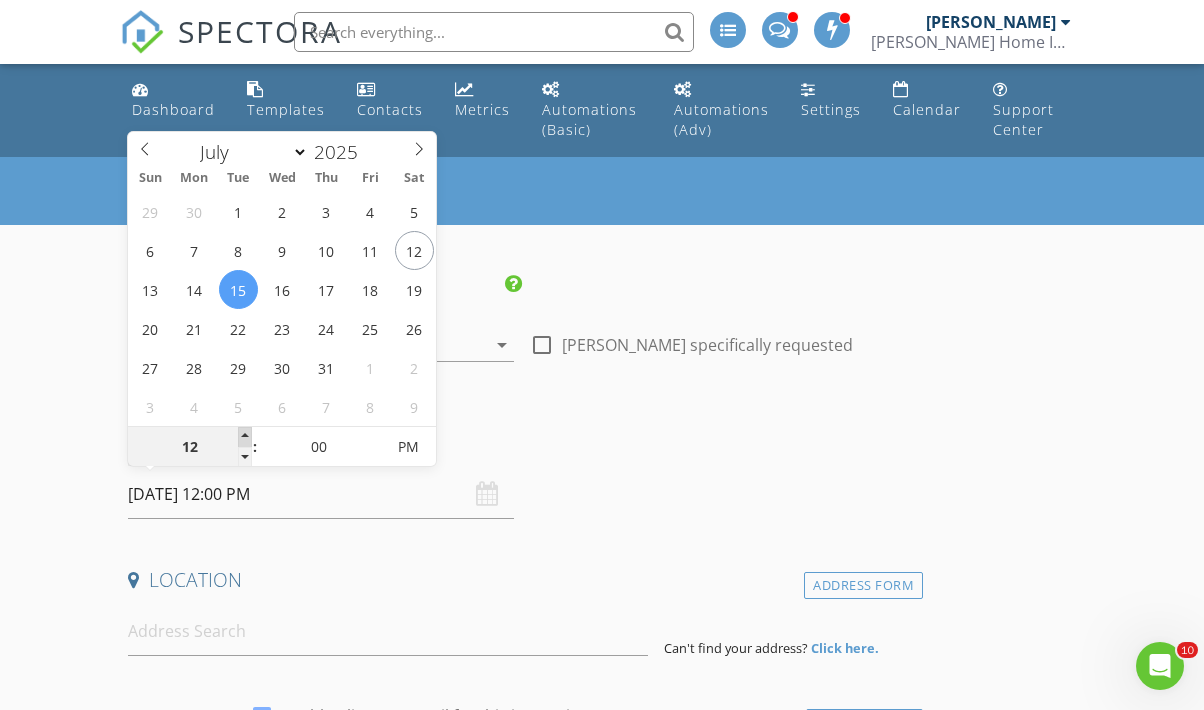 type on "01" 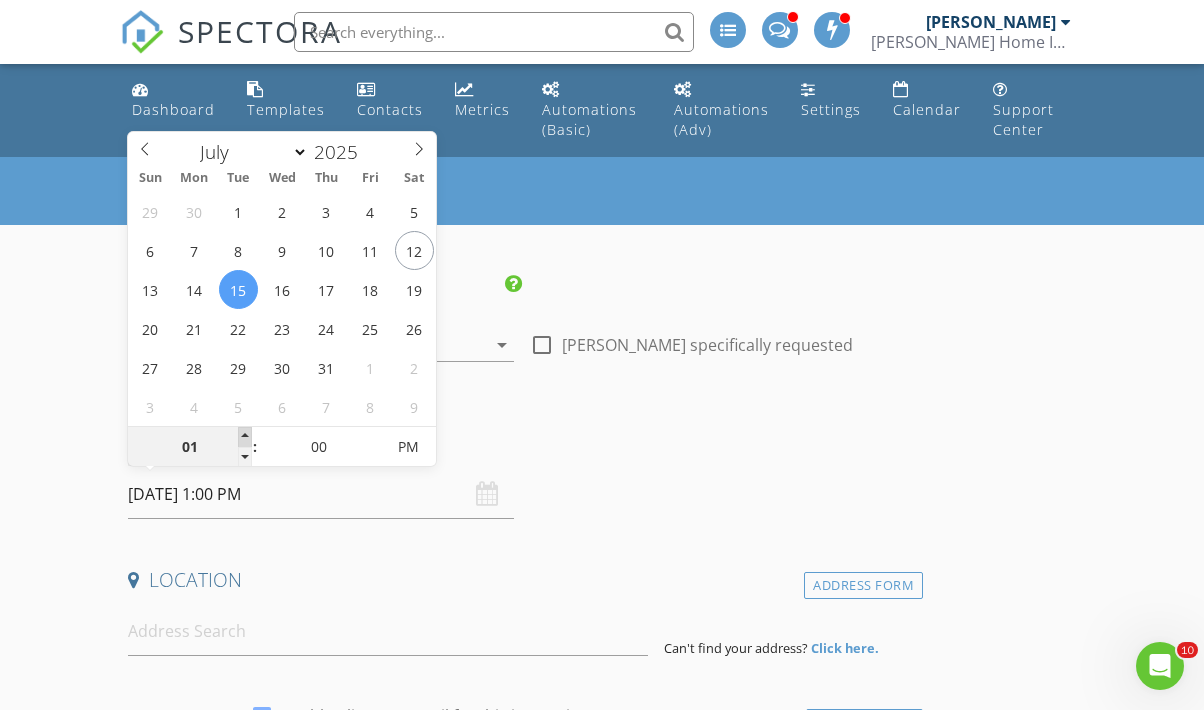 click at bounding box center (245, 437) 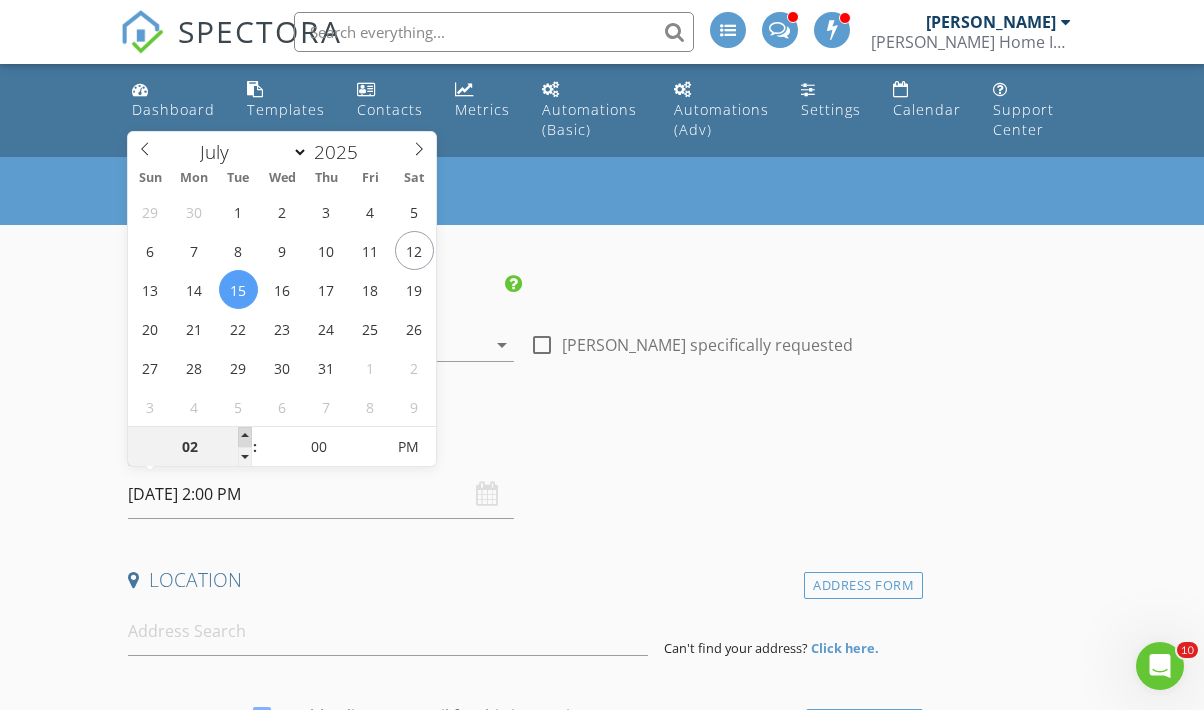 click at bounding box center [245, 437] 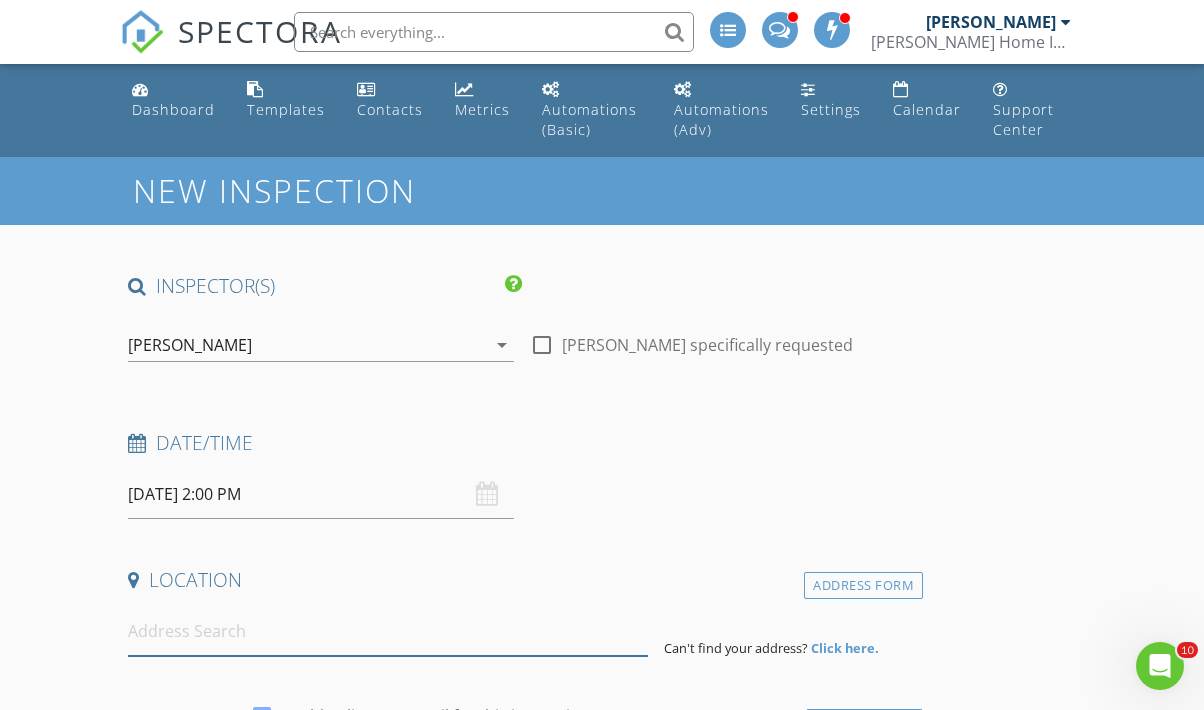 click at bounding box center [387, 631] 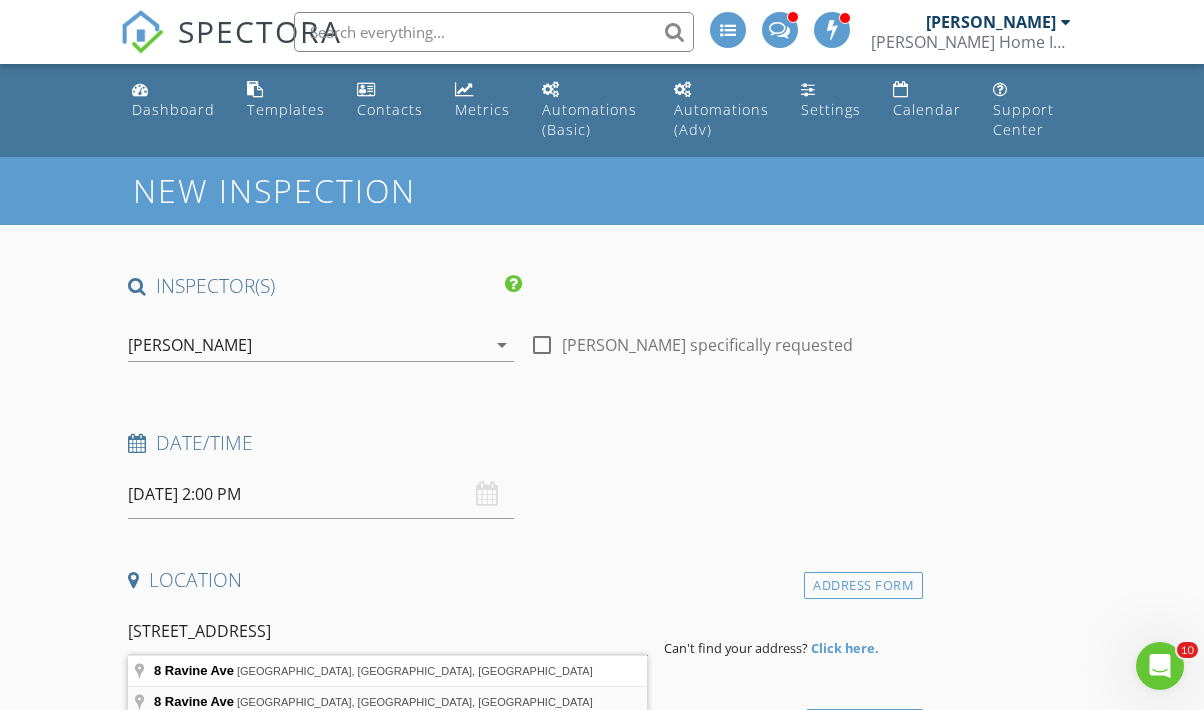 type on "8 Ravine Ave, Caldwell, NJ, USA" 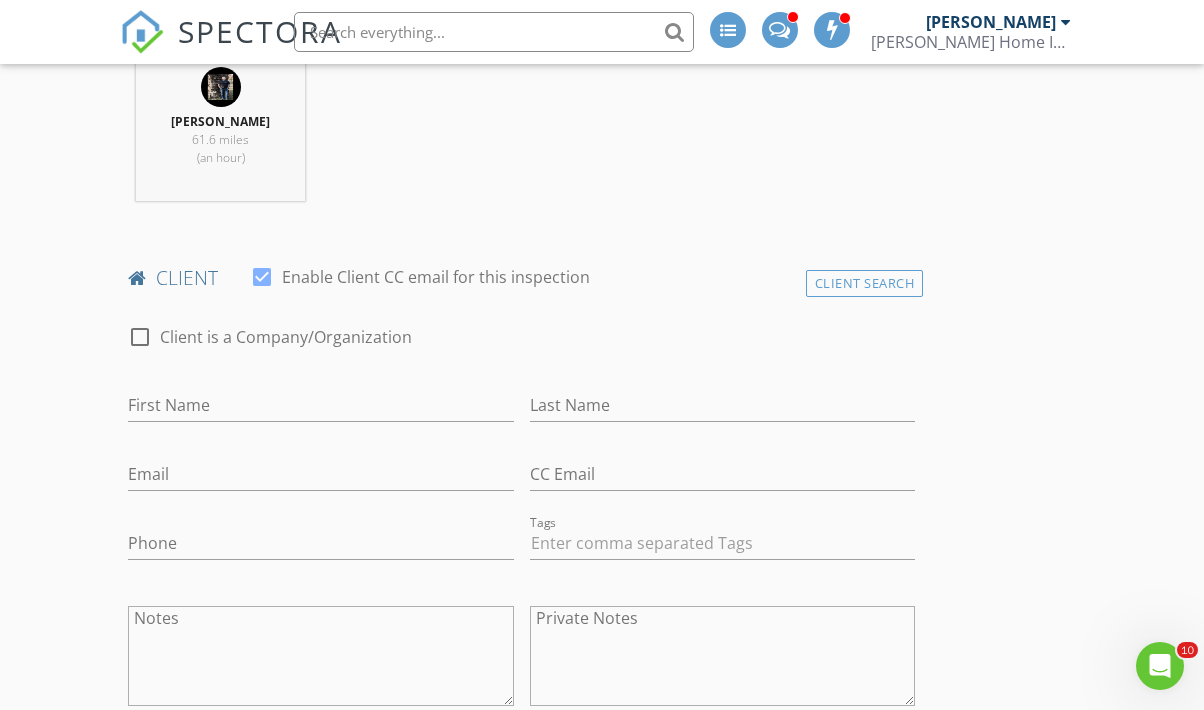 scroll, scrollTop: 851, scrollLeft: 0, axis: vertical 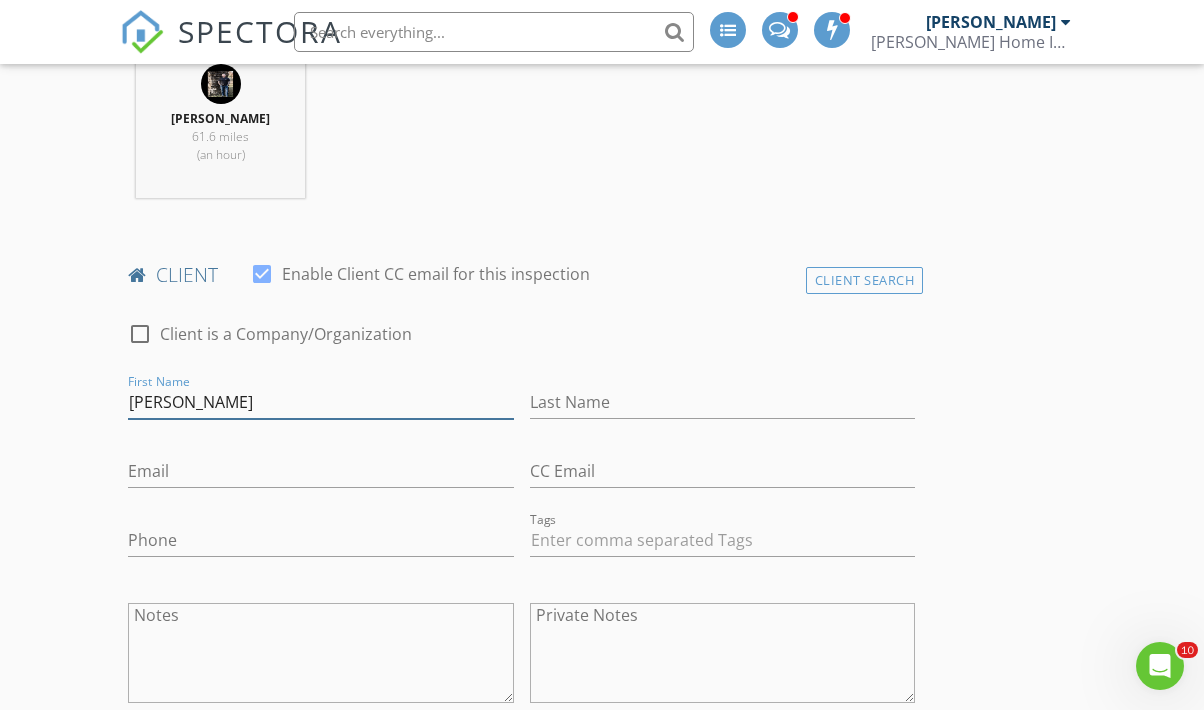 type on "Jeanine" 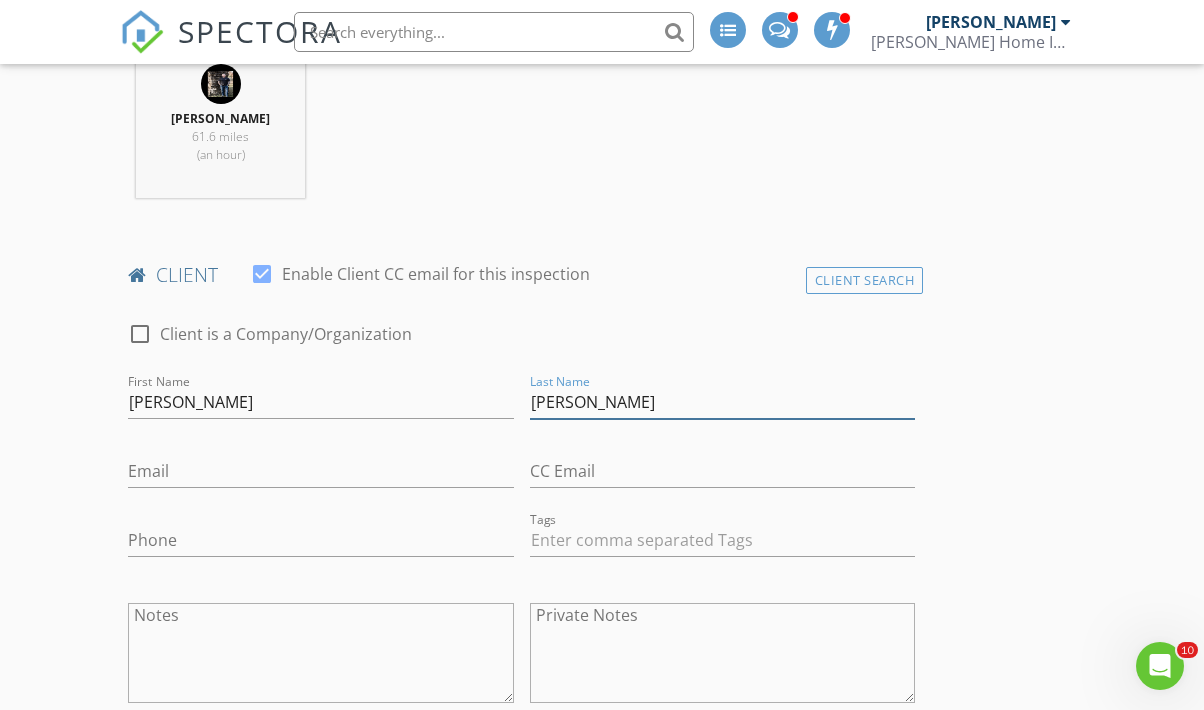 type on "DePalma" 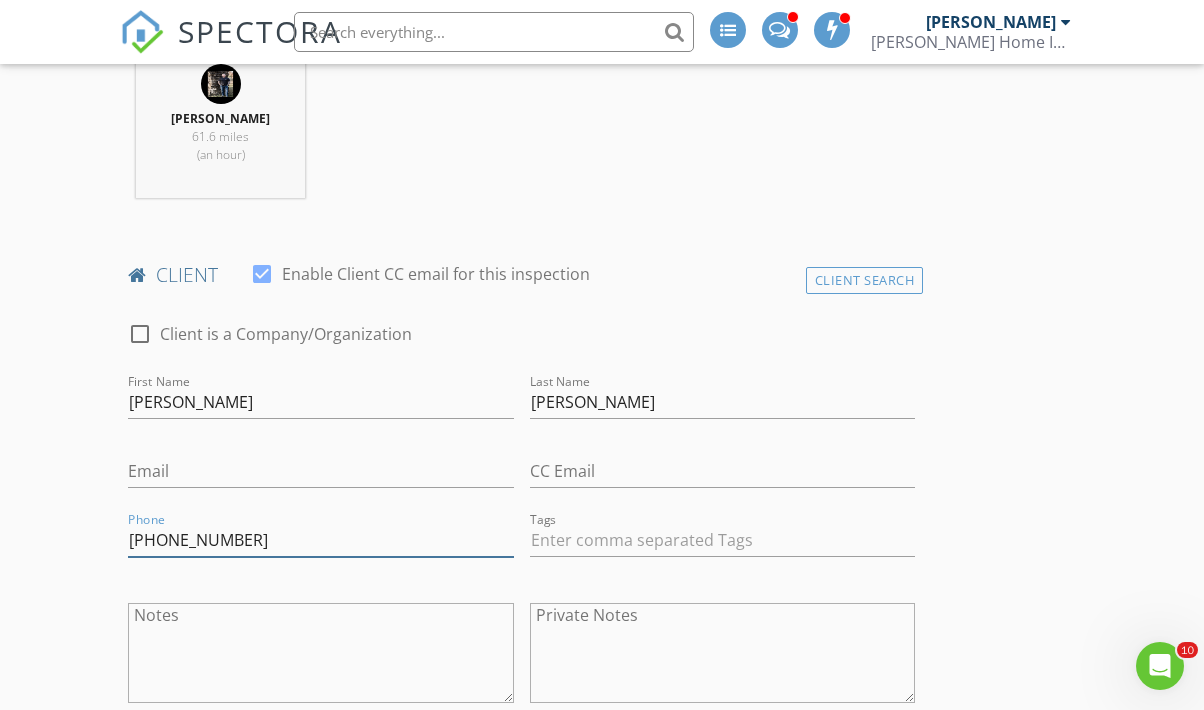 type on "561-670-4428" 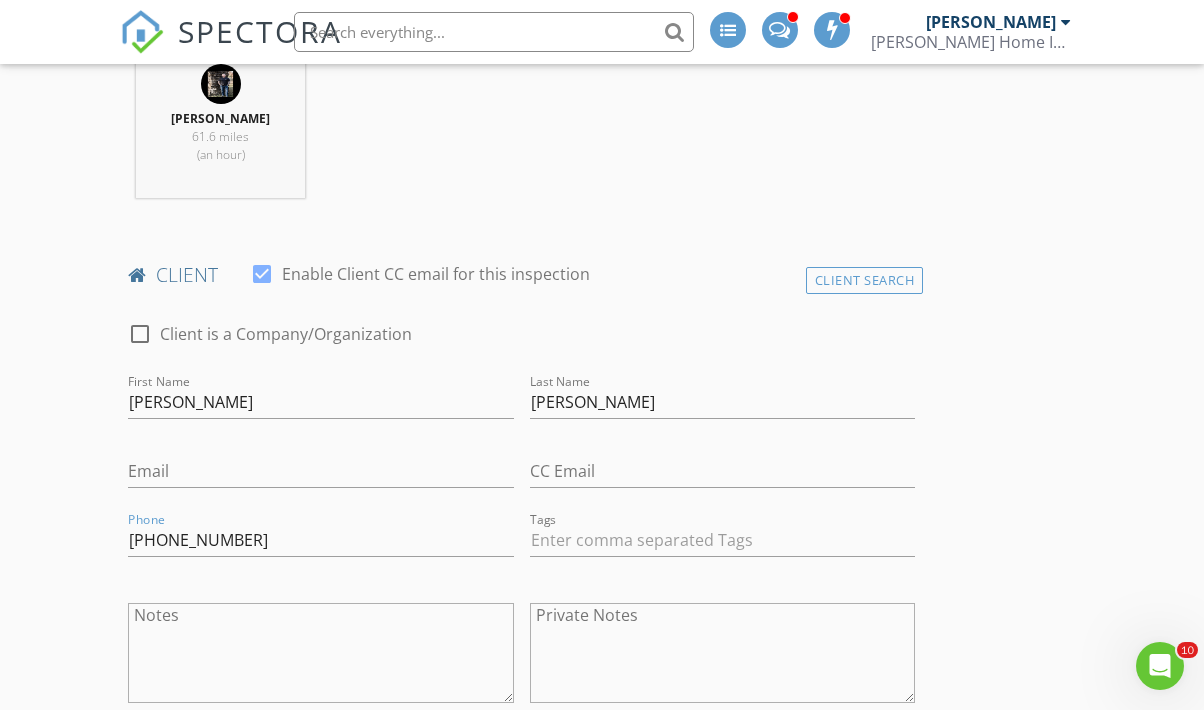 click on "INSPECTOR(S)
check_box   TJ Fowler   PRIMARY   check_box_outline_blank   John McGowan     check_box_outline_blank   Joseph Marranca     TJ Fowler arrow_drop_down   check_box_outline_blank TJ Fowler specifically requested
Date/Time
07/15/2025 2:00 PM
Location
Address Search       Address 8 Ravine Ave   Unit   City Caldwell   State NJ   Zip 07006   County Essex     Square Feet 1411   Year Built 1955   Foundation arrow_drop_down     TJ Fowler     61.6 miles     (an hour)
client
check_box Enable Client CC email for this inspection   Client Search     check_box_outline_blank Client is a Company/Organization     First Name Jeanine   Last Name DePalma   Email   CC Email   Phone 561-670-4428         Tags         Notes   Private Notes
ADD ADDITIONAL client
SERVICES" at bounding box center (601, 1345) 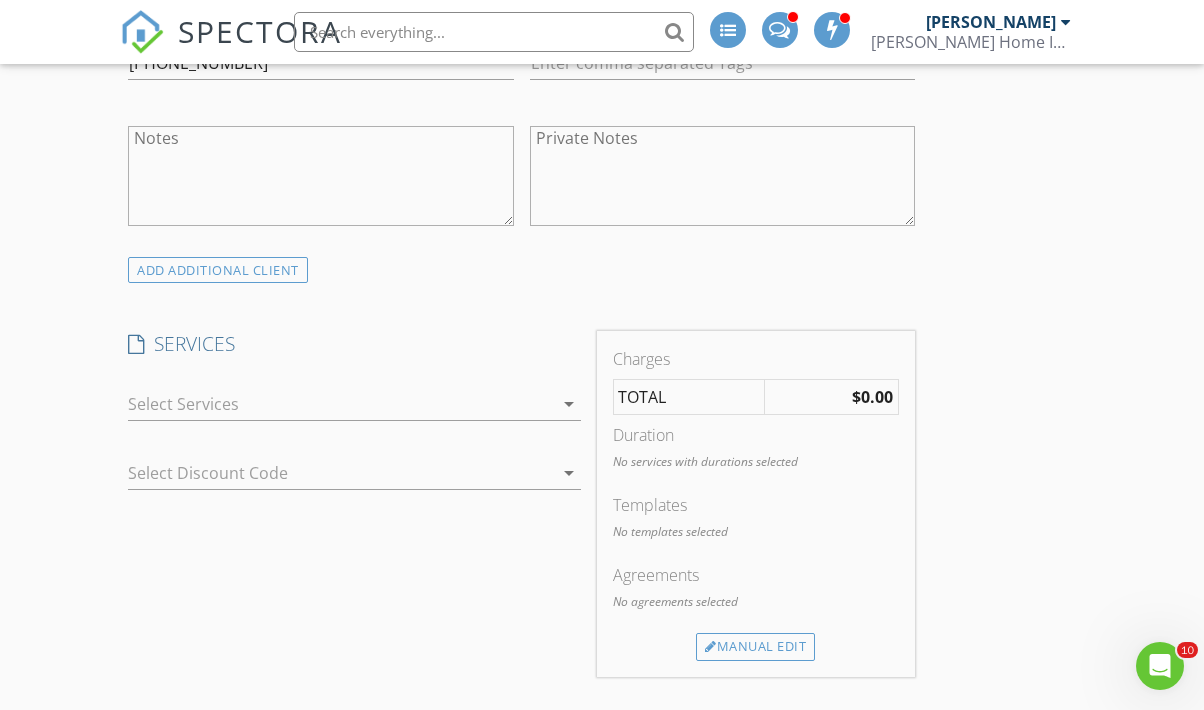 scroll, scrollTop: 1396, scrollLeft: 0, axis: vertical 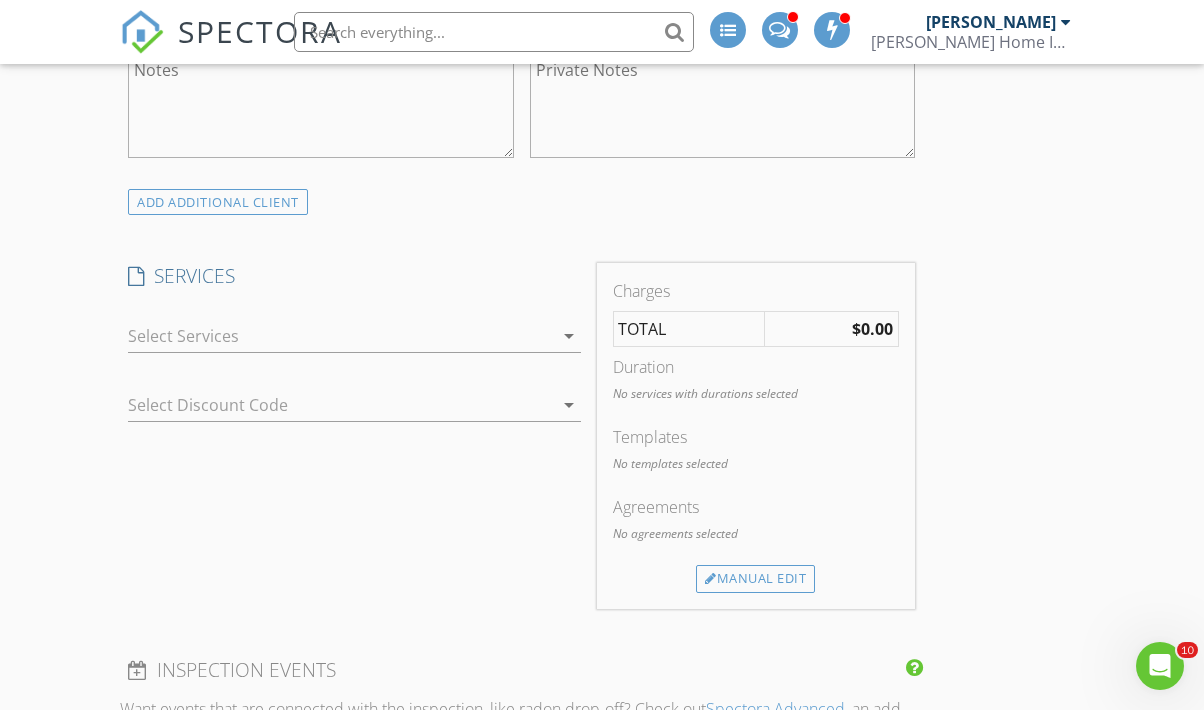 click at bounding box center (340, 336) 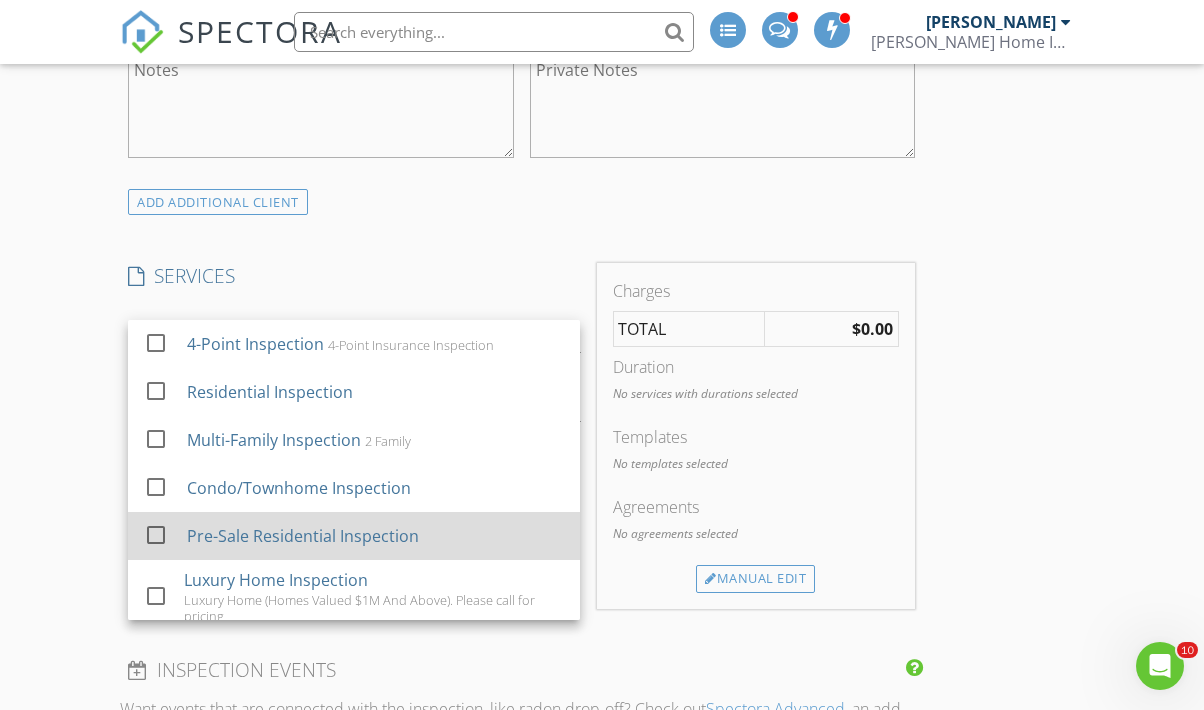 click at bounding box center [156, 534] 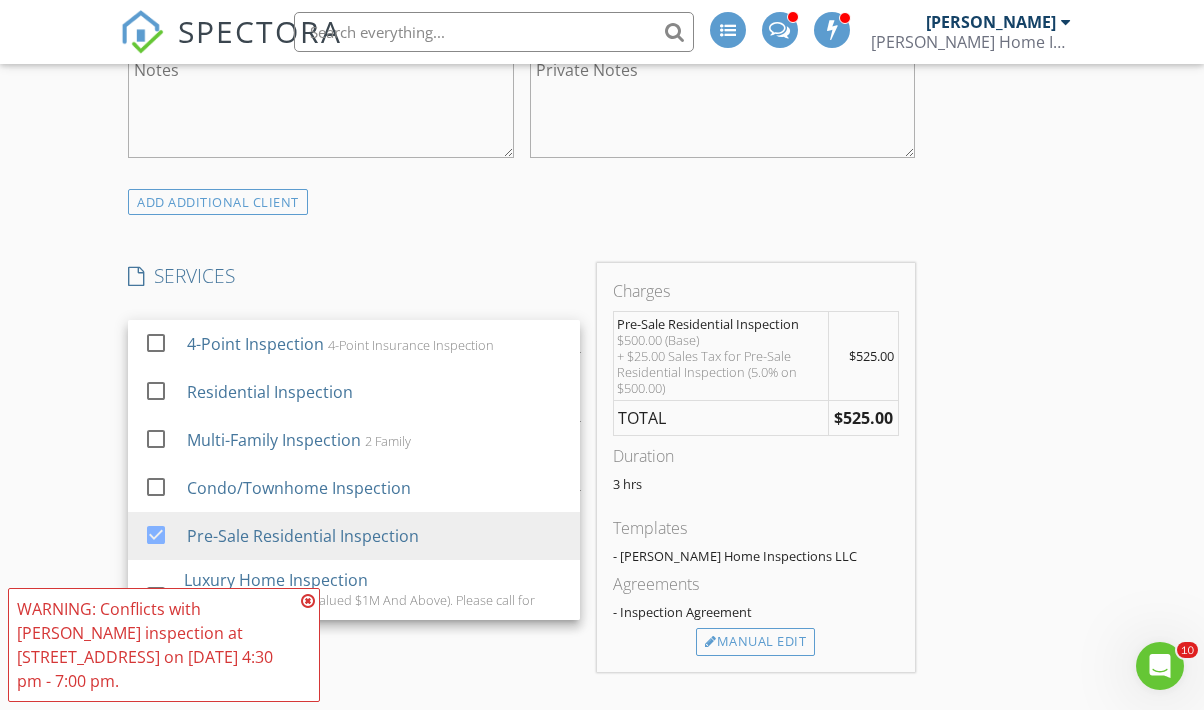 click on "INSPECTOR(S)
check_box   TJ Fowler   PRIMARY   check_box_outline_blank   John McGowan     check_box_outline_blank   Joseph Marranca     TJ Fowler arrow_drop_down   check_box_outline_blank TJ Fowler specifically requested
Date/Time
07/15/2025 2:00 PM
Location
Address Search       Address 8 Ravine Ave   Unit   City Caldwell   State NJ   Zip 07006   County Essex     Square Feet 1411   Year Built 1955   Foundation arrow_drop_down     TJ Fowler     61.6 miles     (an hour)
client
check_box Enable Client CC email for this inspection   Client Search     check_box_outline_blank Client is a Company/Organization     First Name Jeanine   Last Name DePalma   Email   CC Email   Phone 561-670-4428         Tags         Notes   Private Notes
ADD ADDITIONAL client
SERVICES" at bounding box center [601, 831] 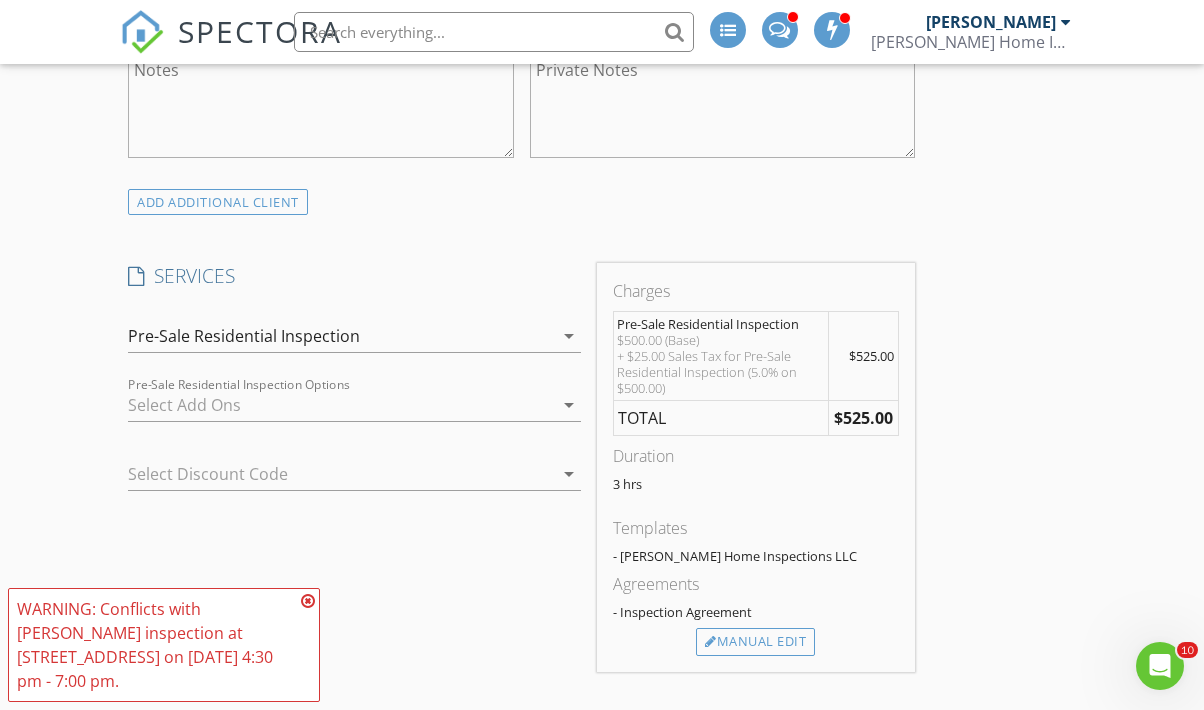 click at bounding box center (308, 601) 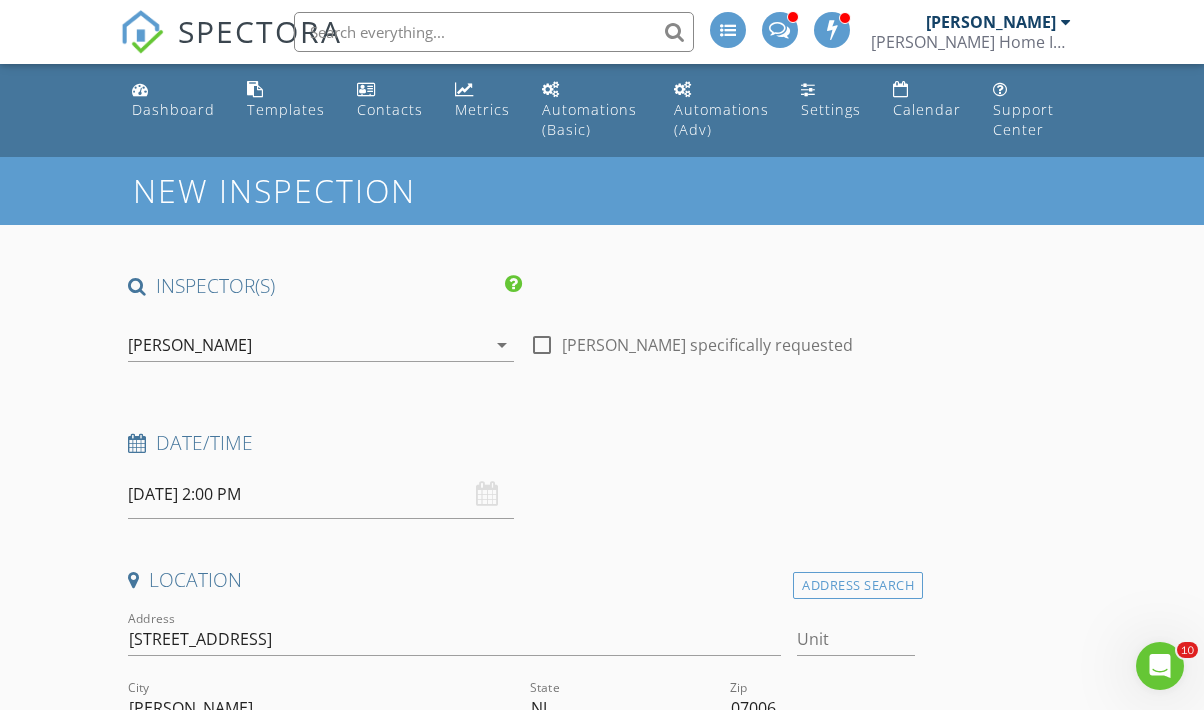 scroll, scrollTop: 0, scrollLeft: 0, axis: both 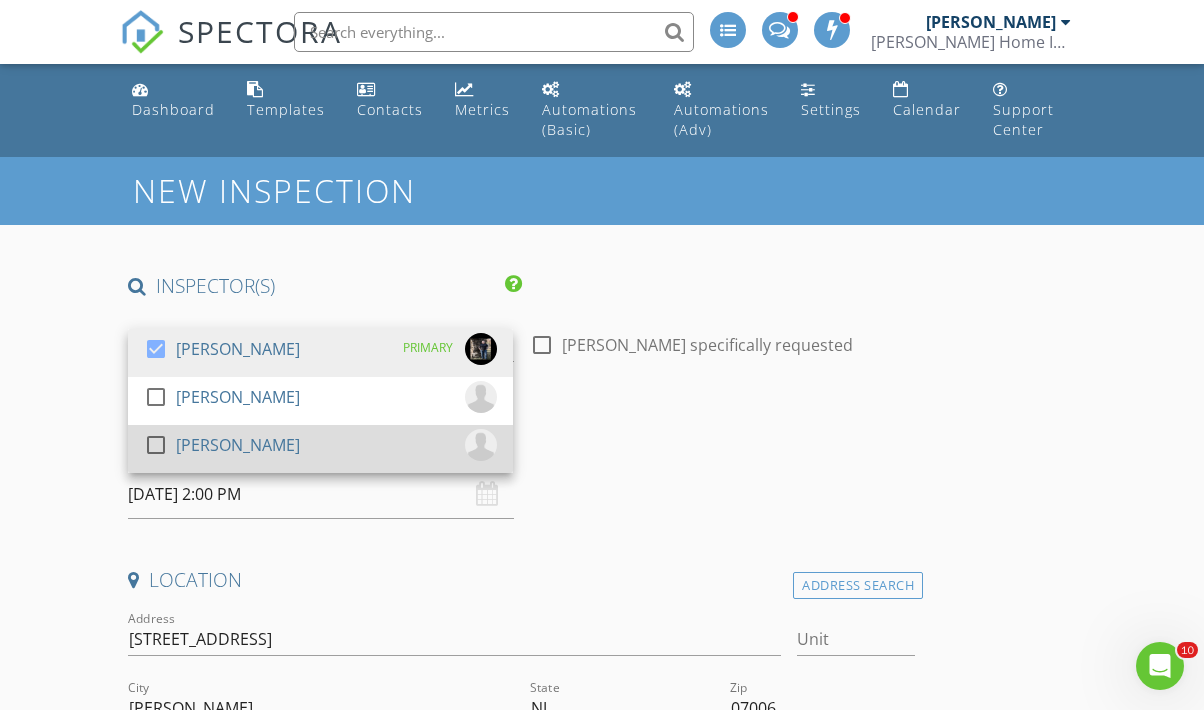 click on "[PERSON_NAME]" at bounding box center [238, 445] 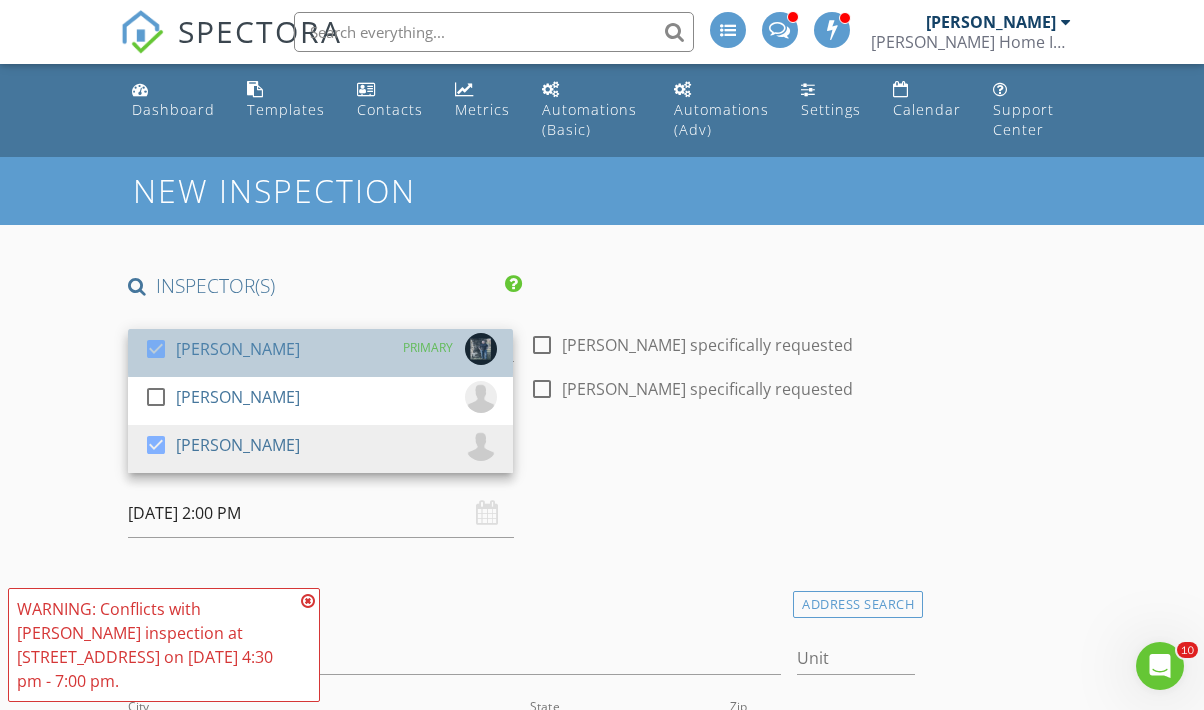 click on "check_box   TJ Fowler   PRIMARY" at bounding box center [320, 353] 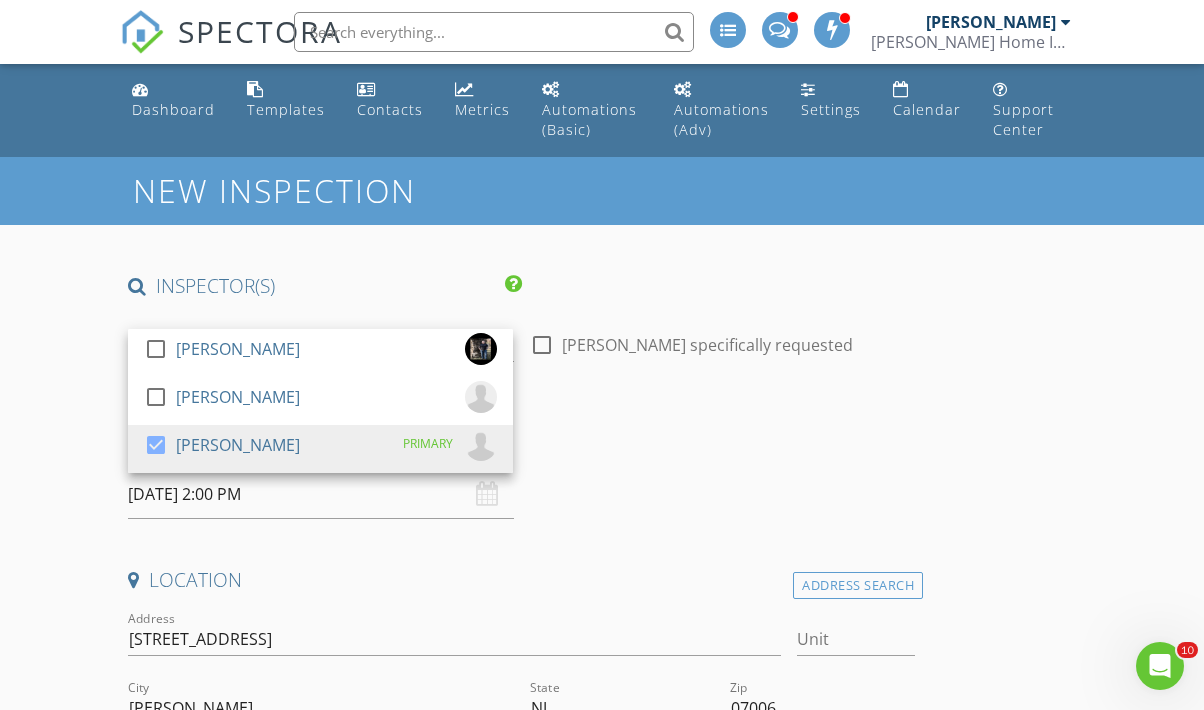 click on "INSPECTOR(S)
check_box_outline_blank   TJ Fowler     check_box_outline_blank   John McGowan     check_box   Joseph Marranca   PRIMARY   Joseph Marranca arrow_drop_down   check_box_outline_blank Joseph Marranca specifically requested
Date/Time
07/15/2025 2:00 PM
Location
Address Search       Address 8 Ravine Ave   Unit   City Caldwell   State NJ   Zip 07006   County Essex     Square Feet 1411   Year Built 1955   Foundation arrow_drop_down     Joseph Marranca     39.4 miles     (an hour)
client
check_box Enable Client CC email for this inspection   Client Search     check_box_outline_blank Client is a Company/Organization     First Name Jeanine   Last Name DePalma   Email   CC Email   Phone 561-670-4428         Tags         Notes   Private Notes
ADD ADDITIONAL client
SERVICES" at bounding box center (601, 2227) 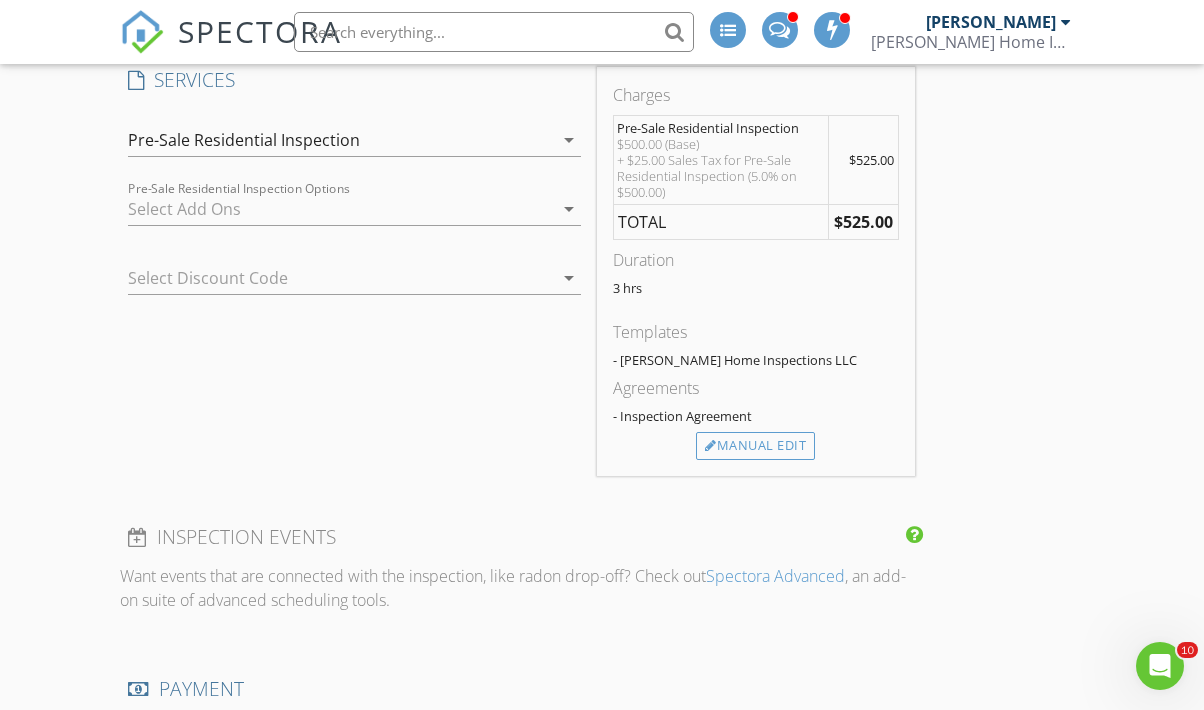 scroll, scrollTop: 1592, scrollLeft: 0, axis: vertical 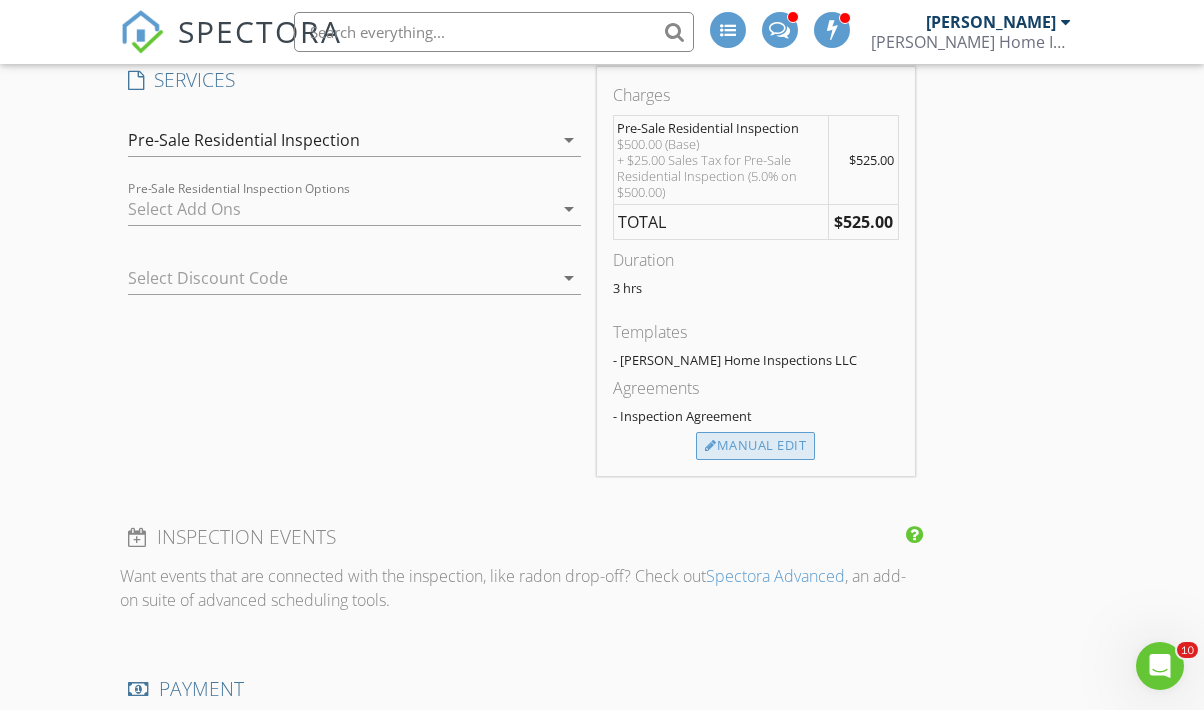 click on "Manual Edit" at bounding box center [755, 446] 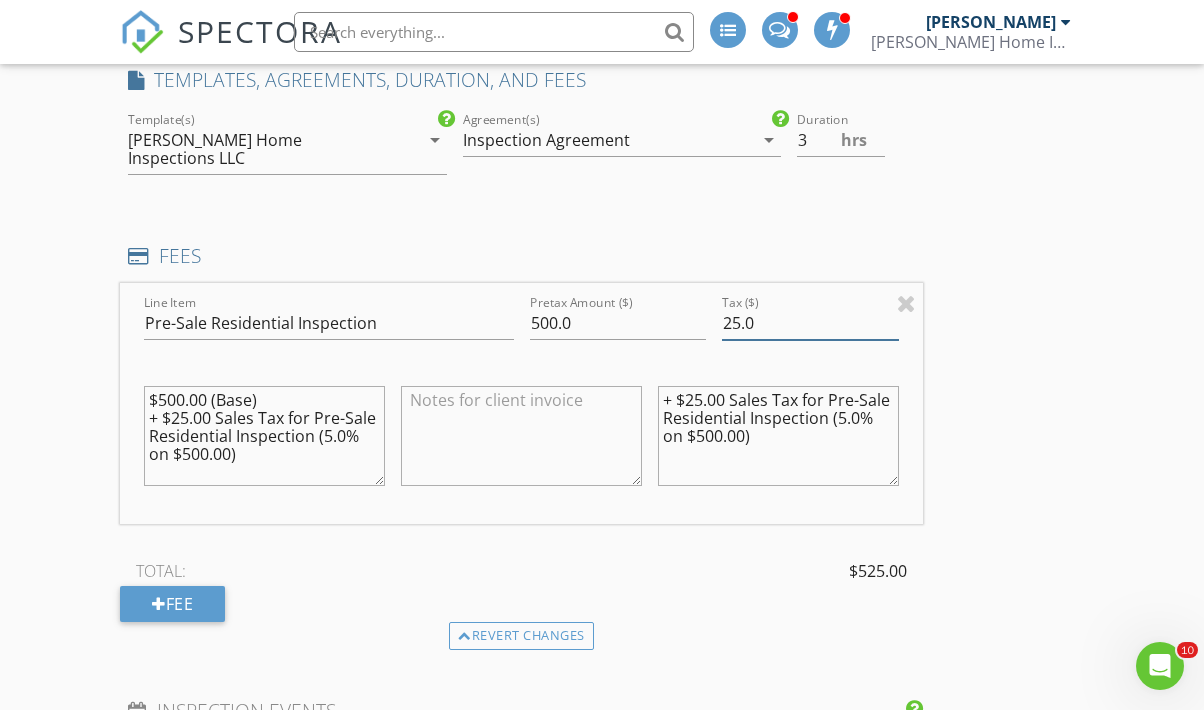 click on "25.0" at bounding box center [810, 323] 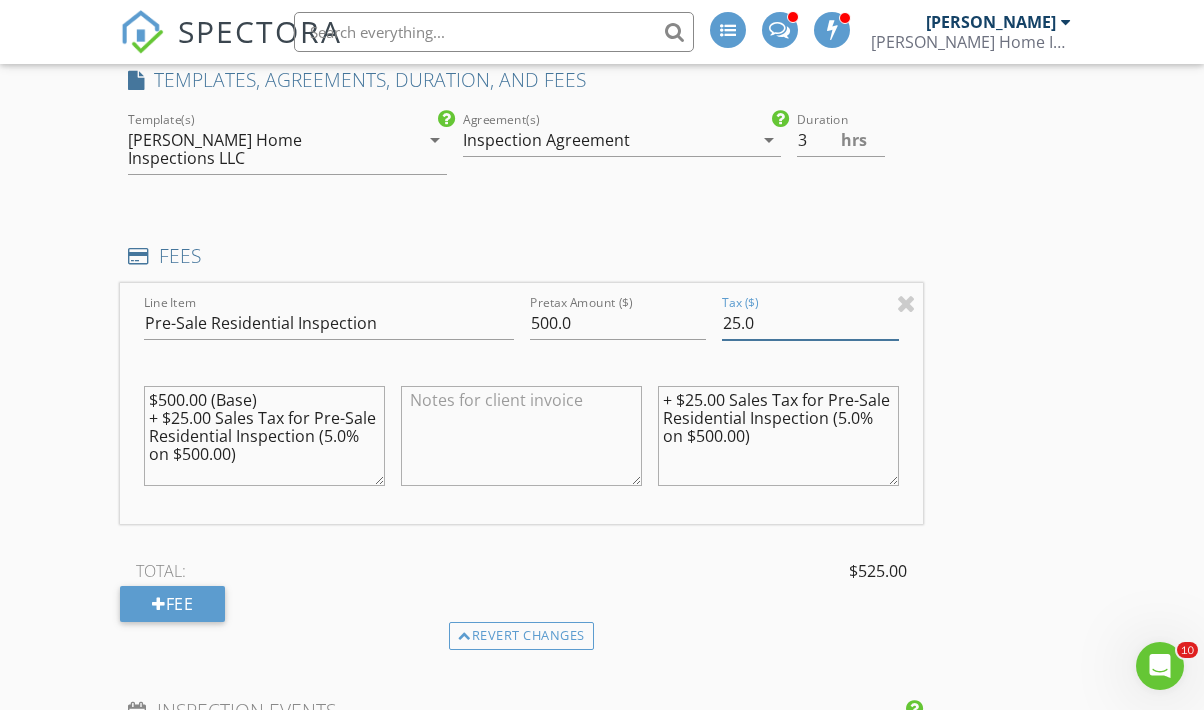 click on "25.0" at bounding box center [810, 323] 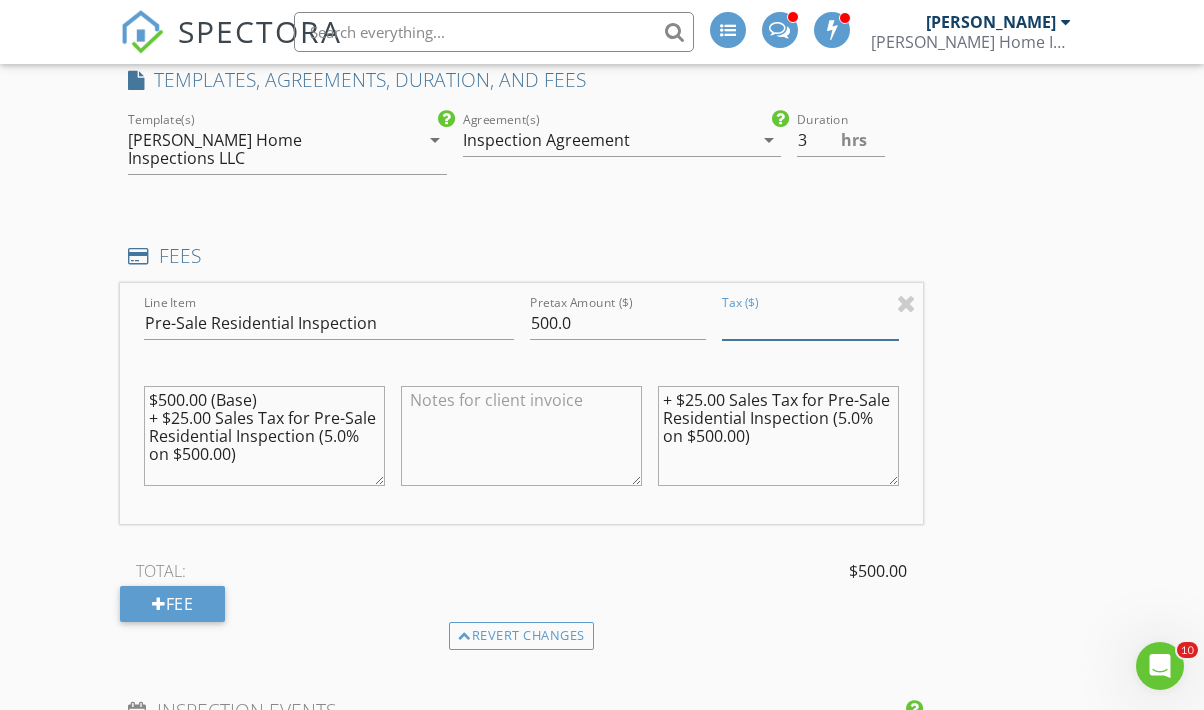 type on "0" 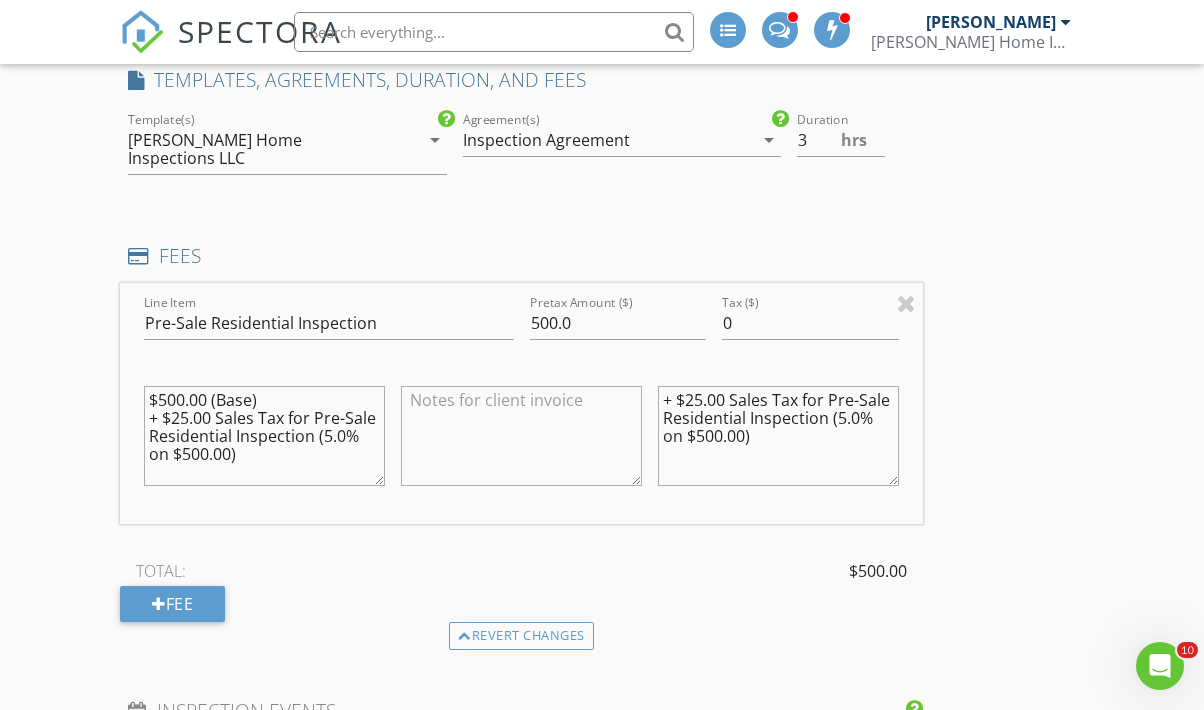 drag, startPoint x: 786, startPoint y: 423, endPoint x: 609, endPoint y: 355, distance: 189.61276 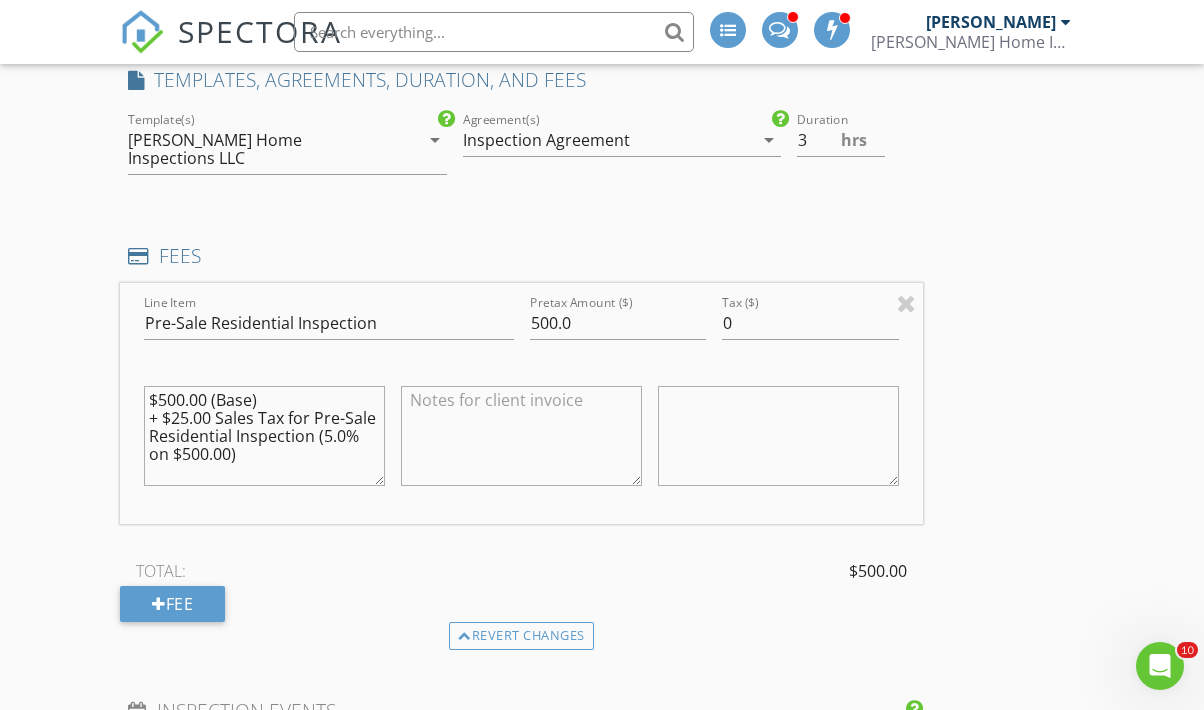 type 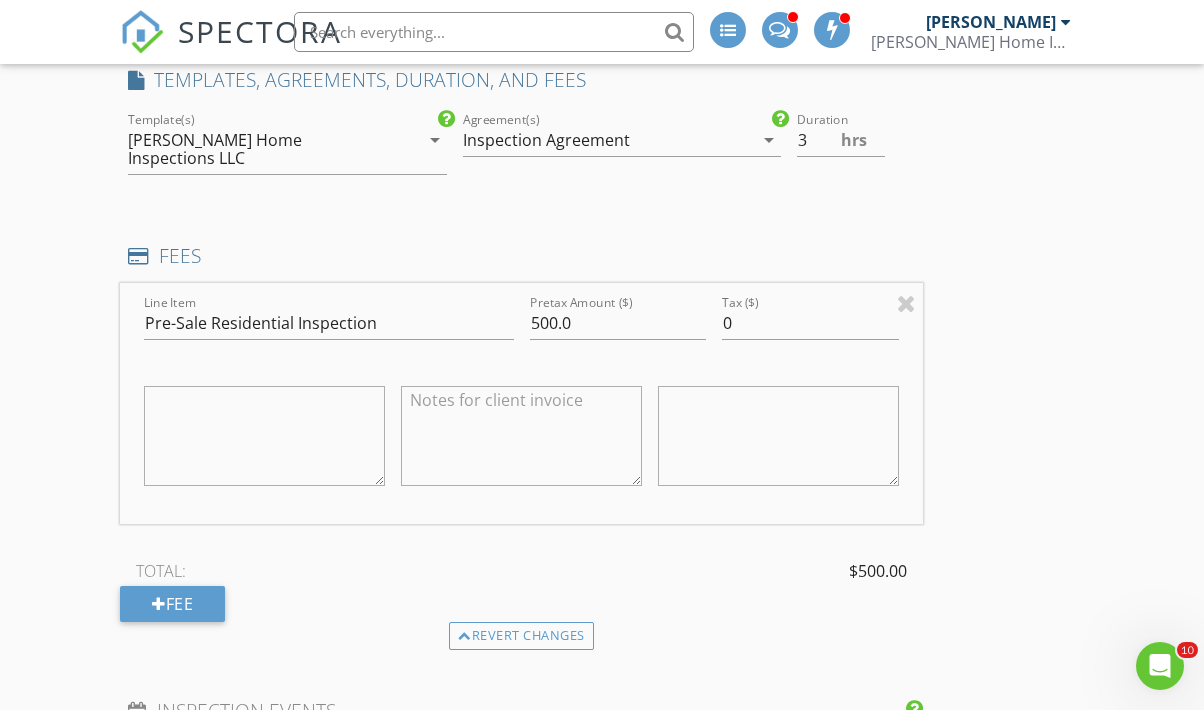 type 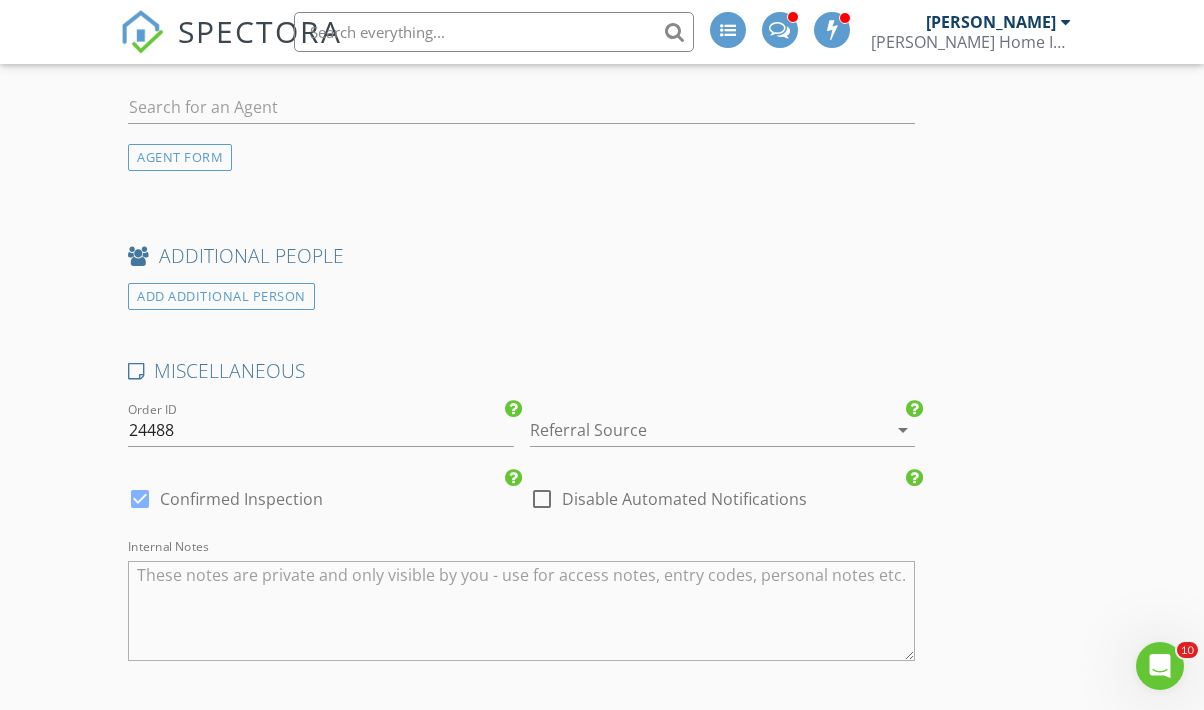 scroll, scrollTop: 2918, scrollLeft: 0, axis: vertical 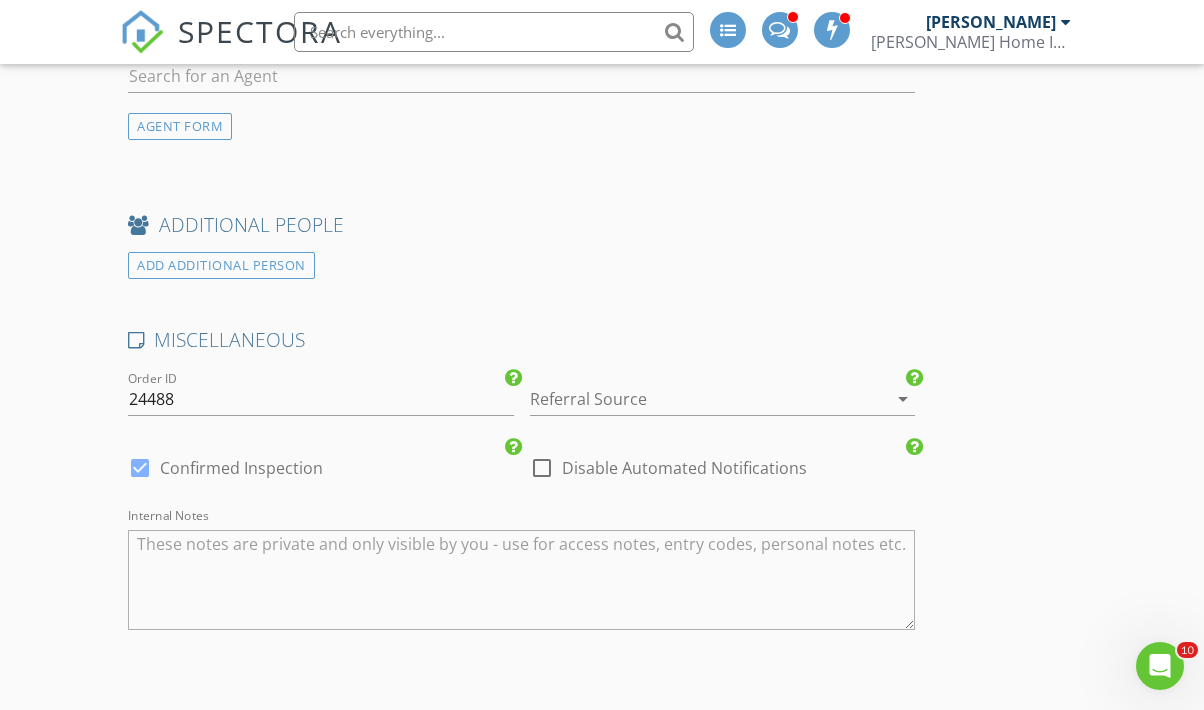 click at bounding box center (694, 399) 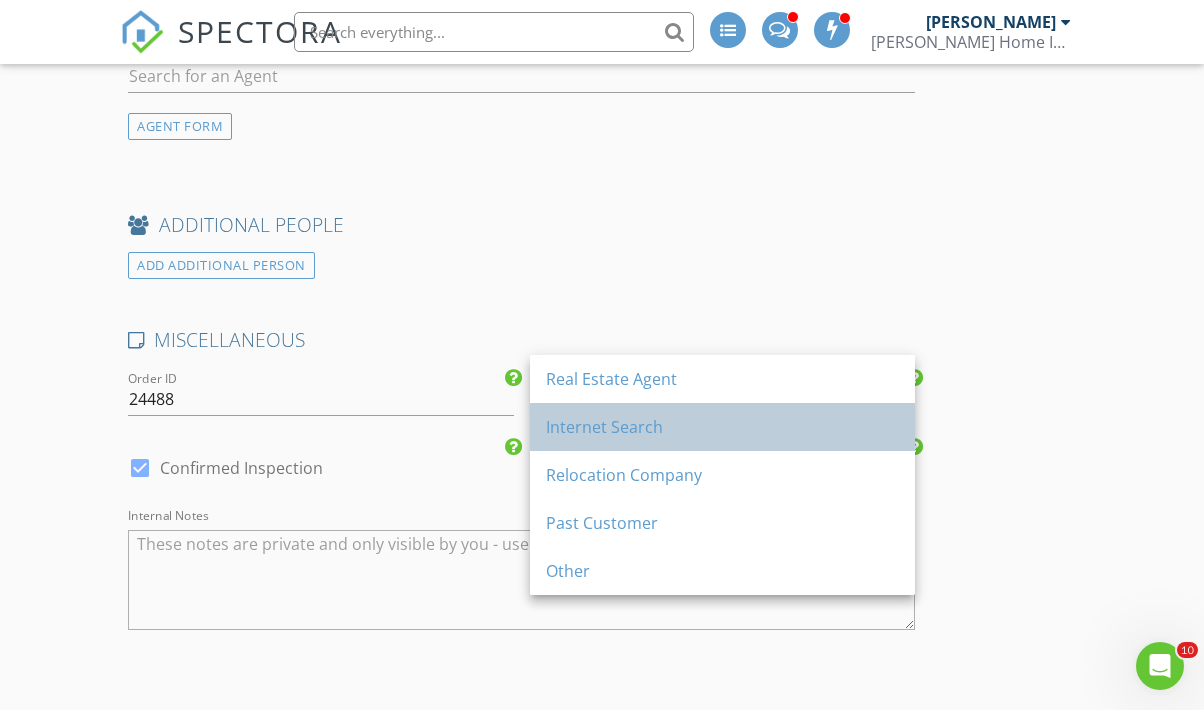 click on "Internet Search" at bounding box center (722, 427) 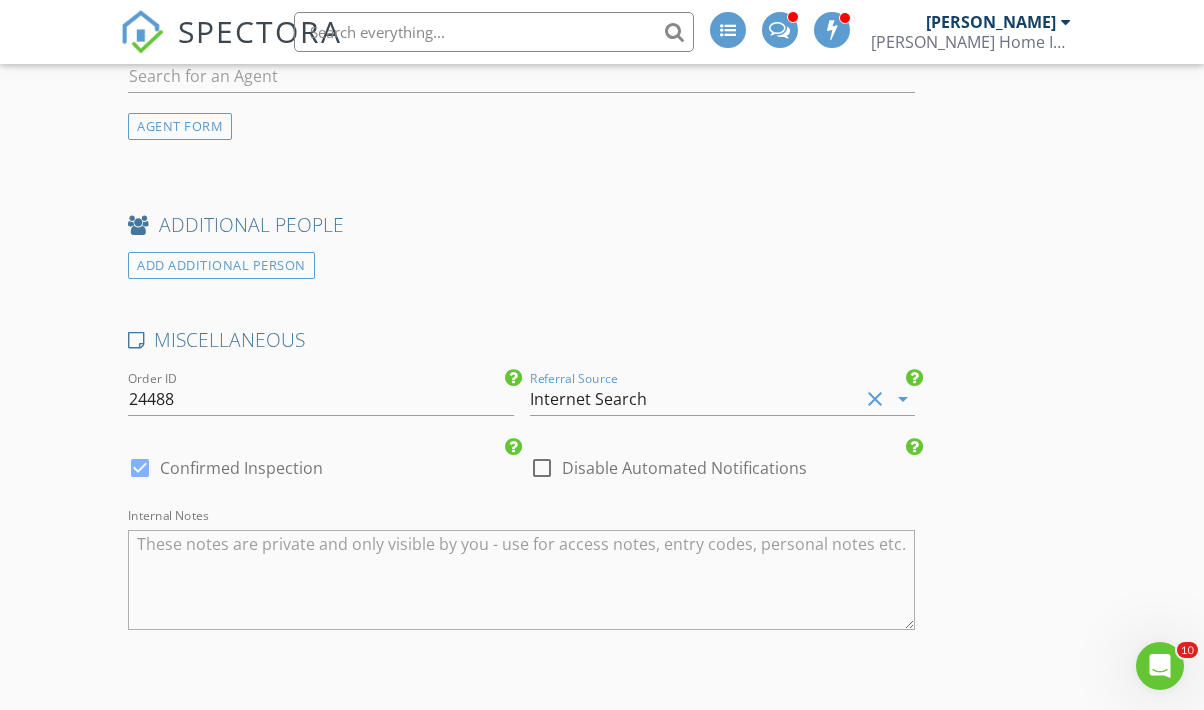 click on "INSPECTOR(S)
check_box_outline_blank   TJ Fowler     check_box_outline_blank   John McGowan     check_box   Joseph Marranca   PRIMARY   Joseph Marranca arrow_drop_down   check_box_outline_blank Joseph Marranca specifically requested
Date/Time
07/15/2025 2:00 PM
Location
Address Search       Address 8 Ravine Ave   Unit   City Caldwell   State NJ   Zip 07006   County Essex     Square Feet 1411   Year Built 1955   Foundation arrow_drop_down     Joseph Marranca     39.4 miles     (an hour)
client
check_box Enable Client CC email for this inspection   Client Search     check_box_outline_blank Client is a Company/Organization     First Name Jeanine   Last Name DePalma   Email   CC Email   Phone 561-670-4428         Tags         Notes   Private Notes
ADD ADDITIONAL client
SERVICES" at bounding box center [601, -604] 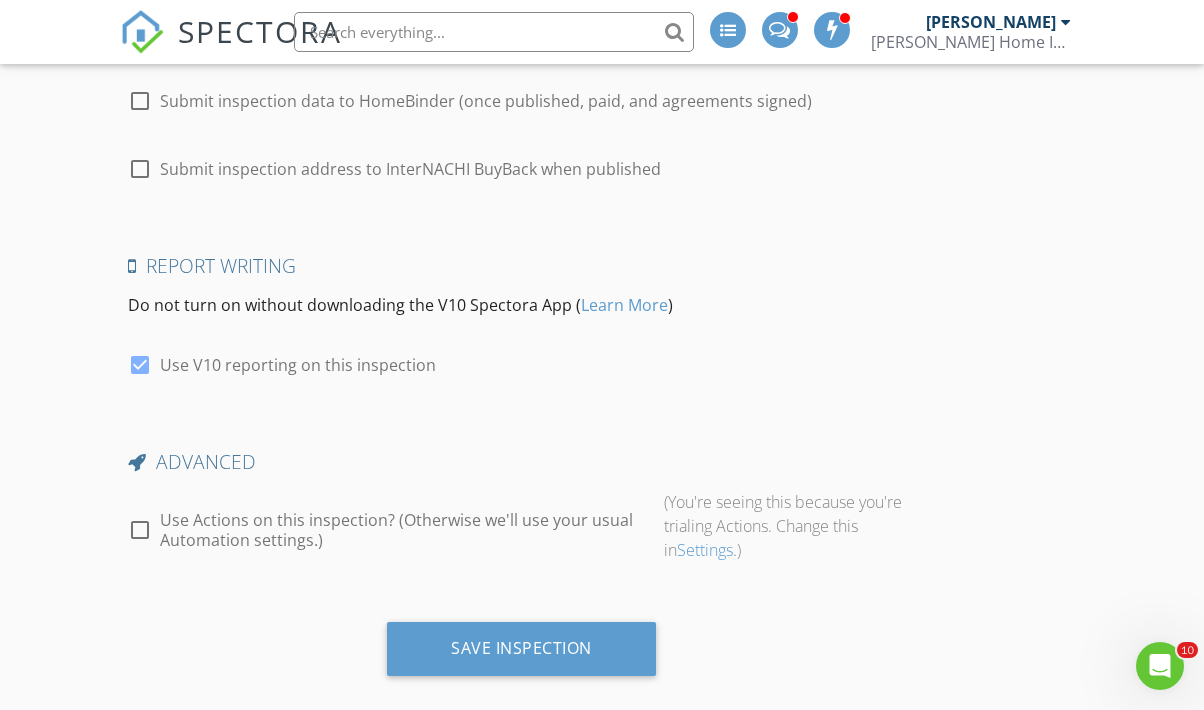 scroll, scrollTop: 3663, scrollLeft: 0, axis: vertical 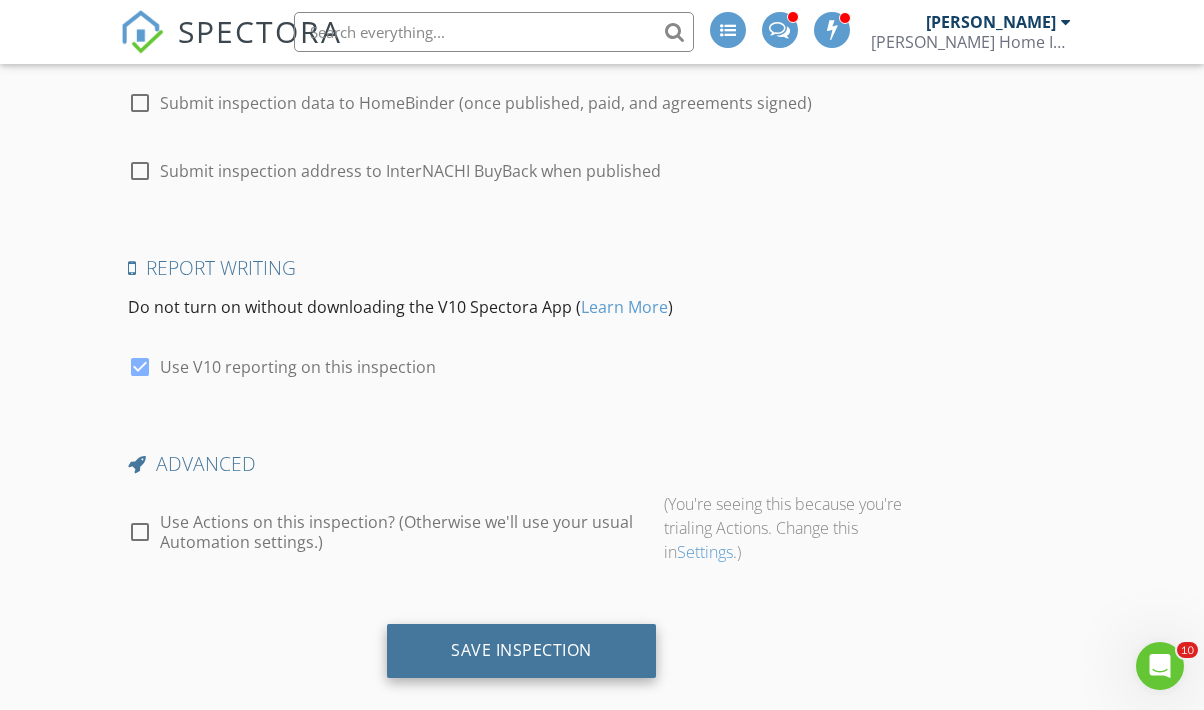 click on "Save Inspection" at bounding box center (521, 650) 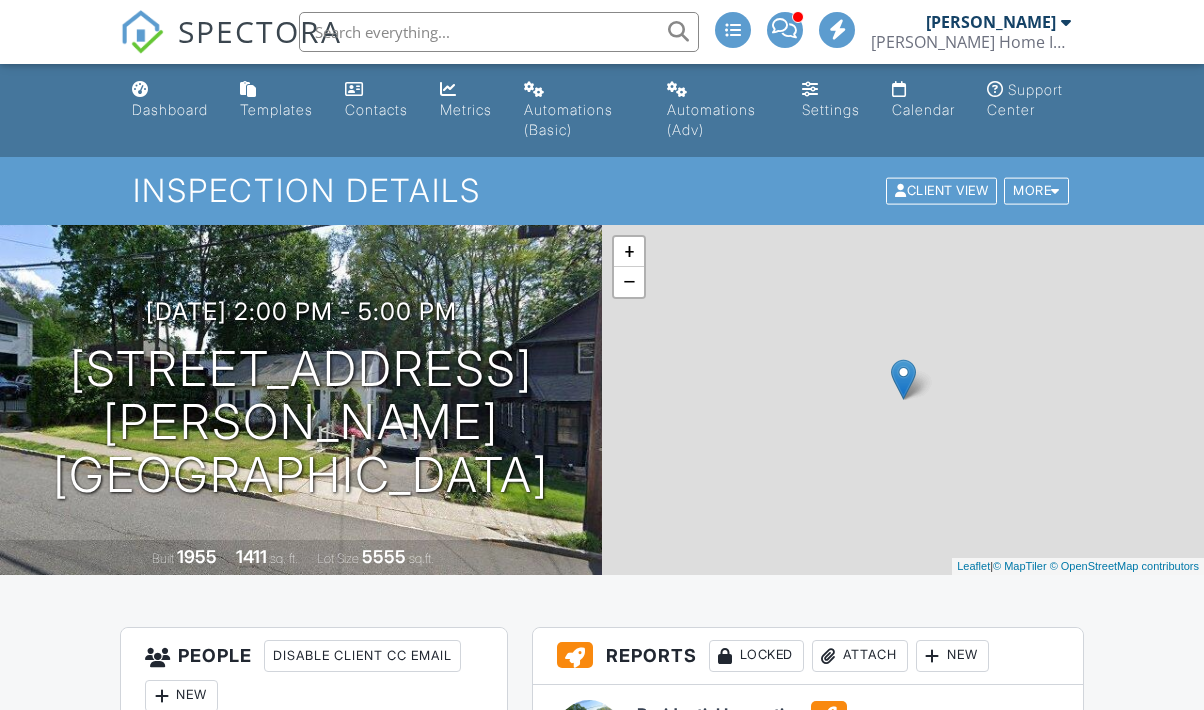scroll, scrollTop: 0, scrollLeft: 0, axis: both 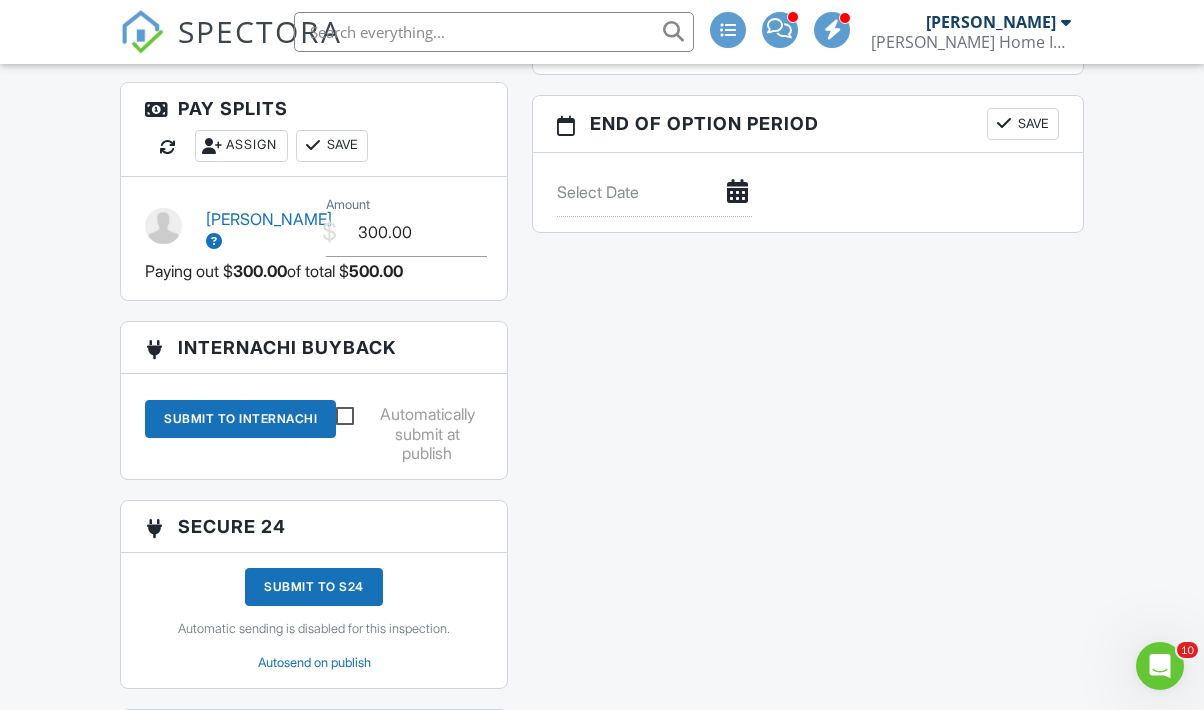 click at bounding box center [214, 241] 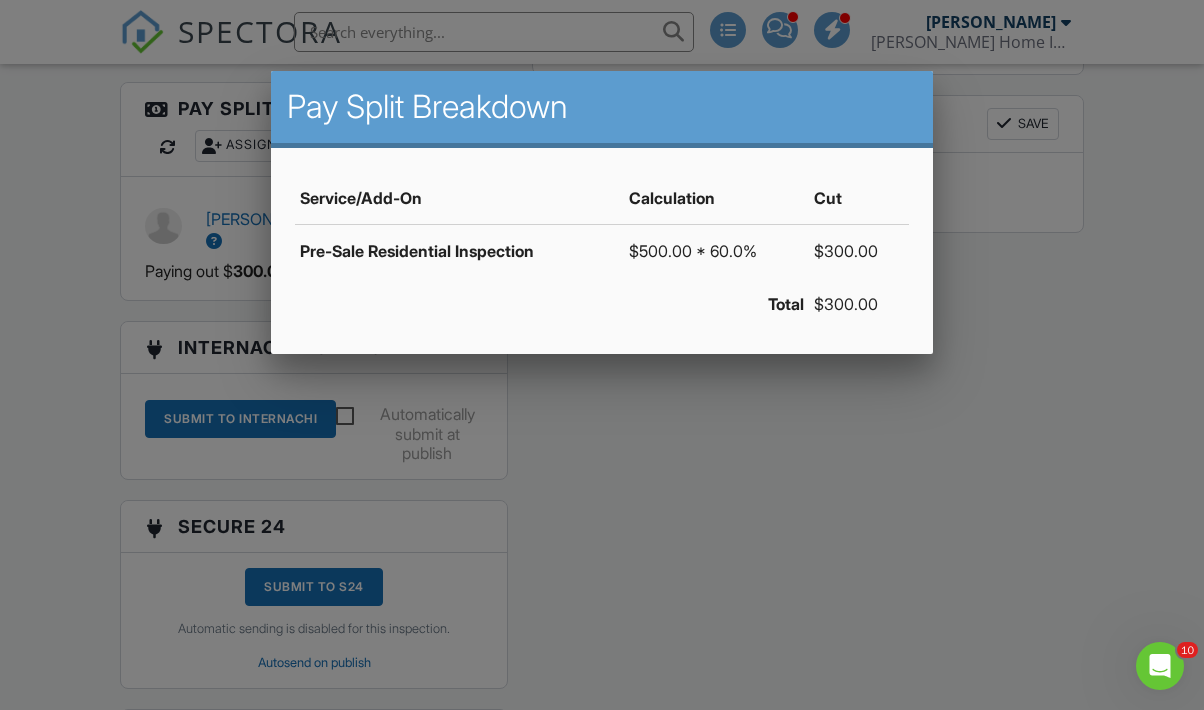 click at bounding box center [602, 344] 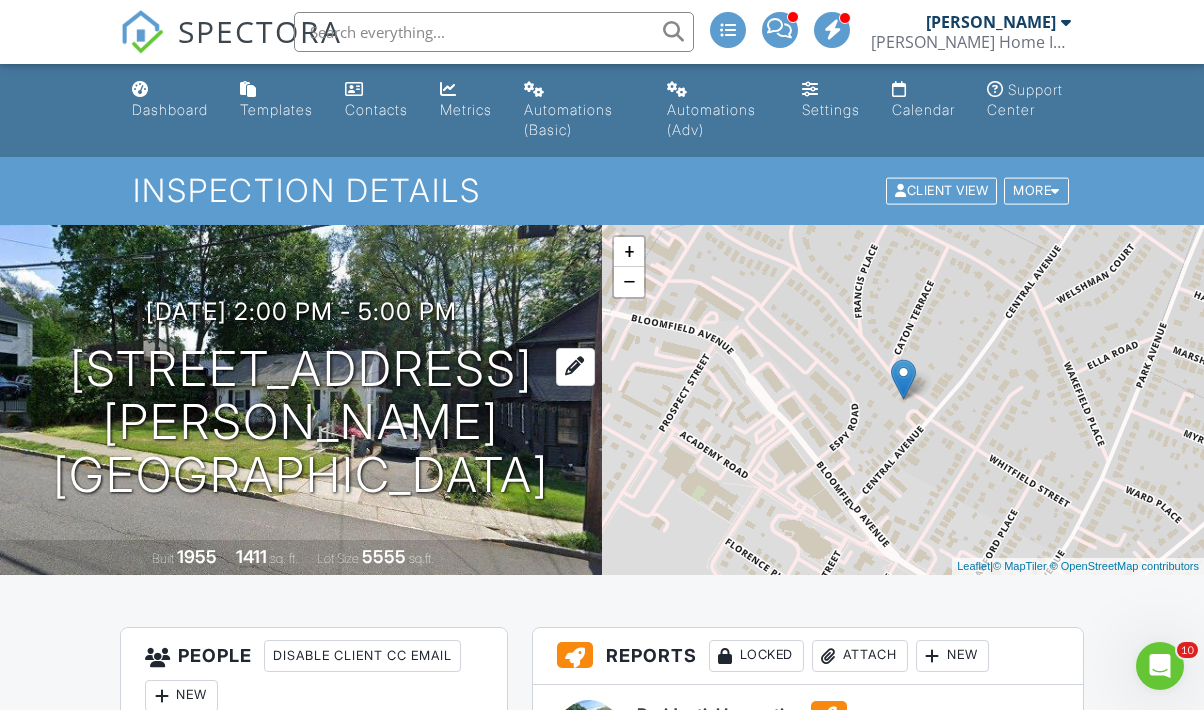 scroll, scrollTop: 0, scrollLeft: 0, axis: both 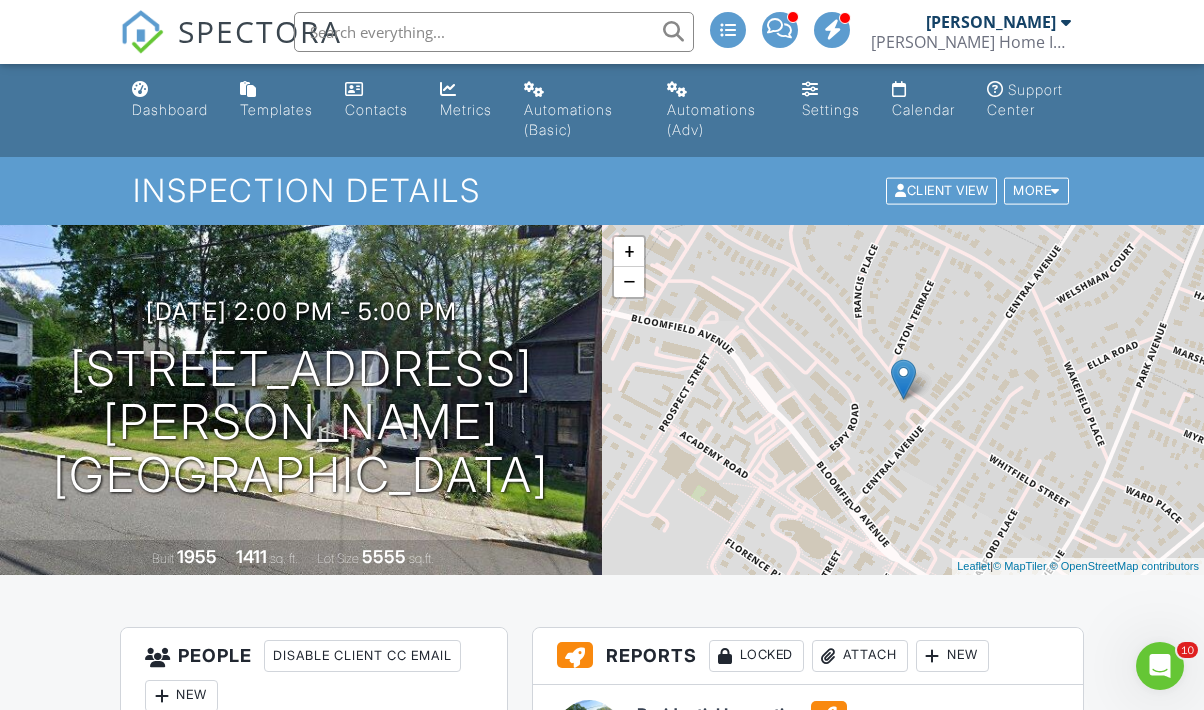 click on "[PERSON_NAME] Home Inspections LLC" at bounding box center (971, 42) 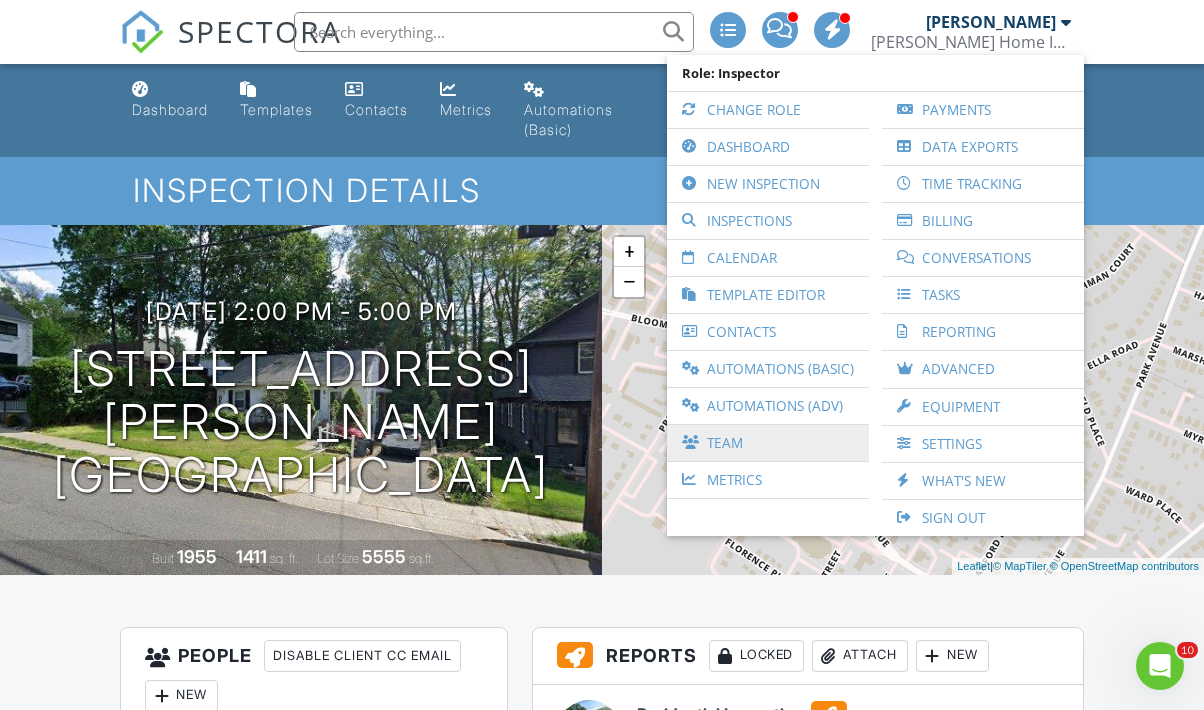 click on "Team" at bounding box center [768, 443] 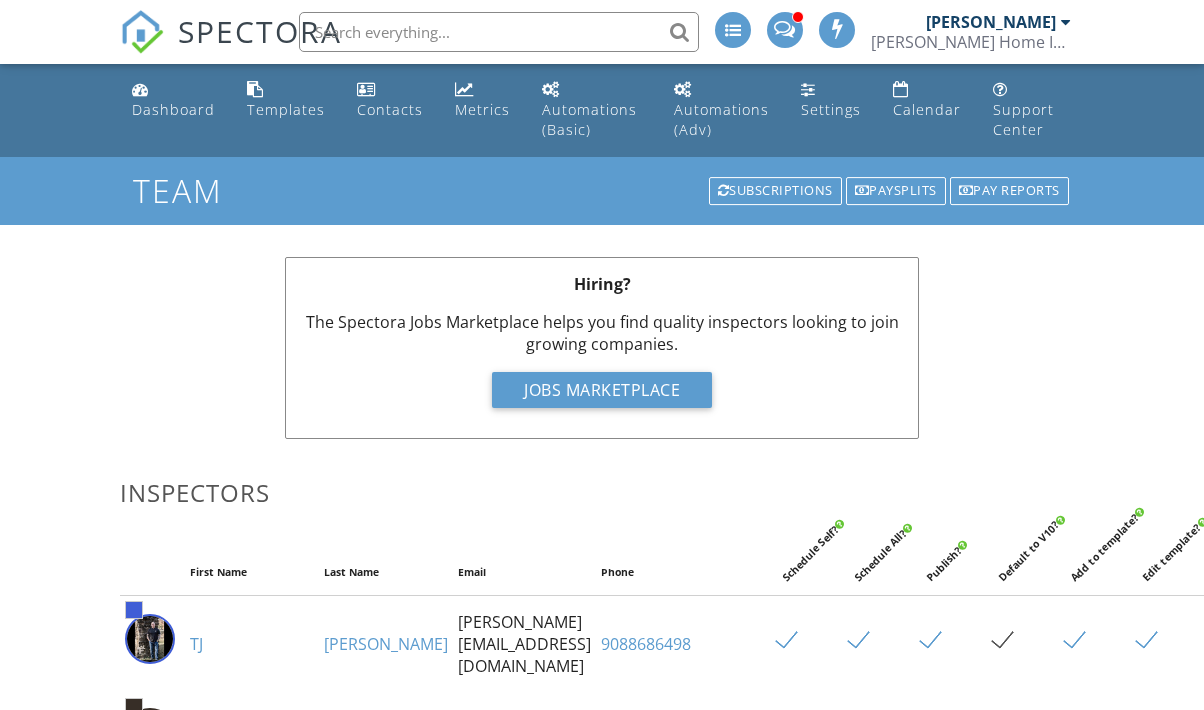 scroll, scrollTop: 0, scrollLeft: 0, axis: both 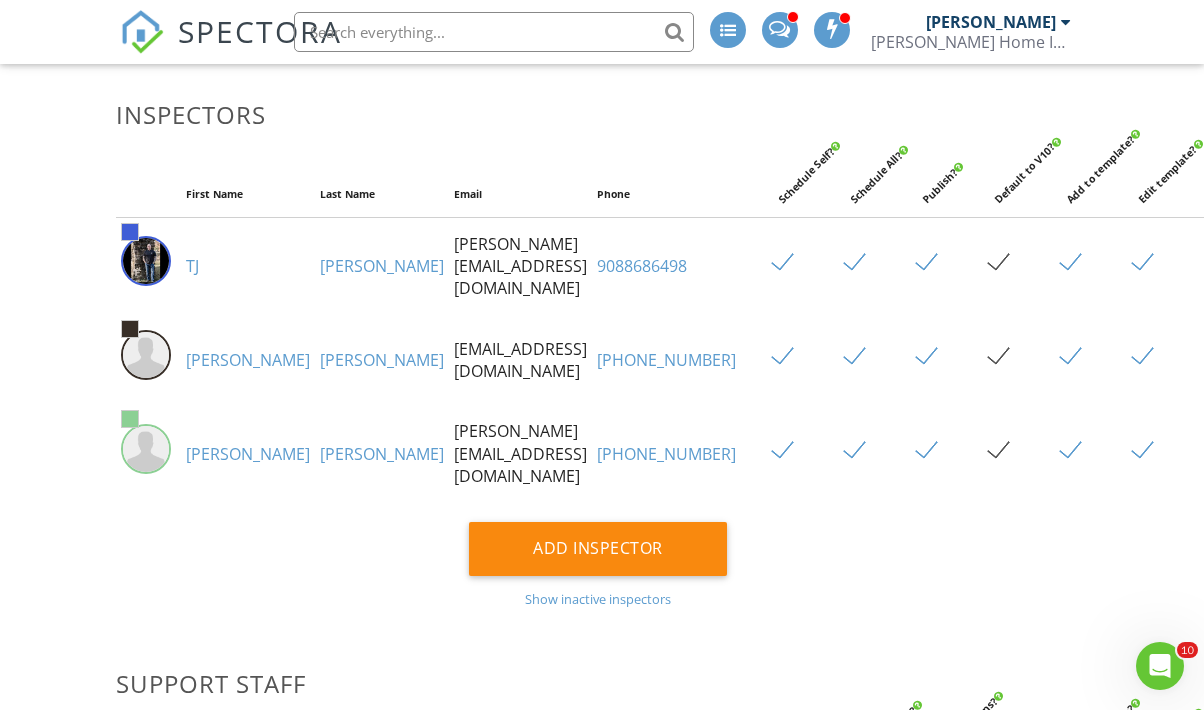 click on "[PERSON_NAME]" at bounding box center [382, 454] 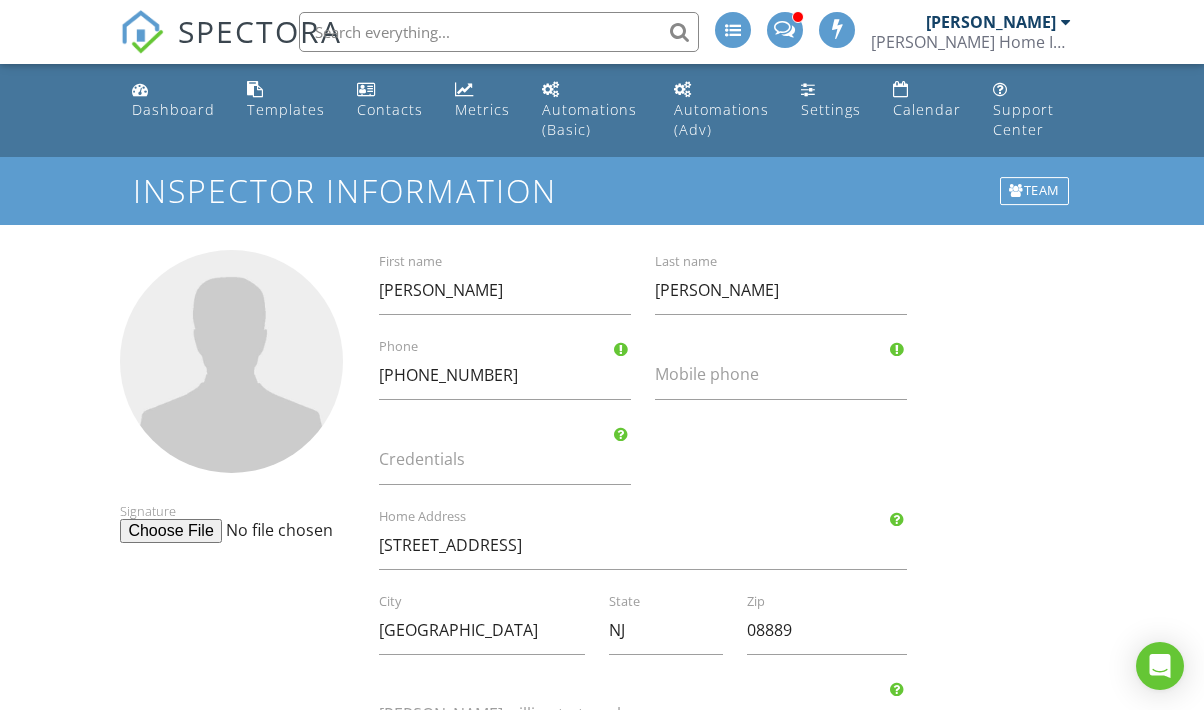 scroll, scrollTop: 0, scrollLeft: 0, axis: both 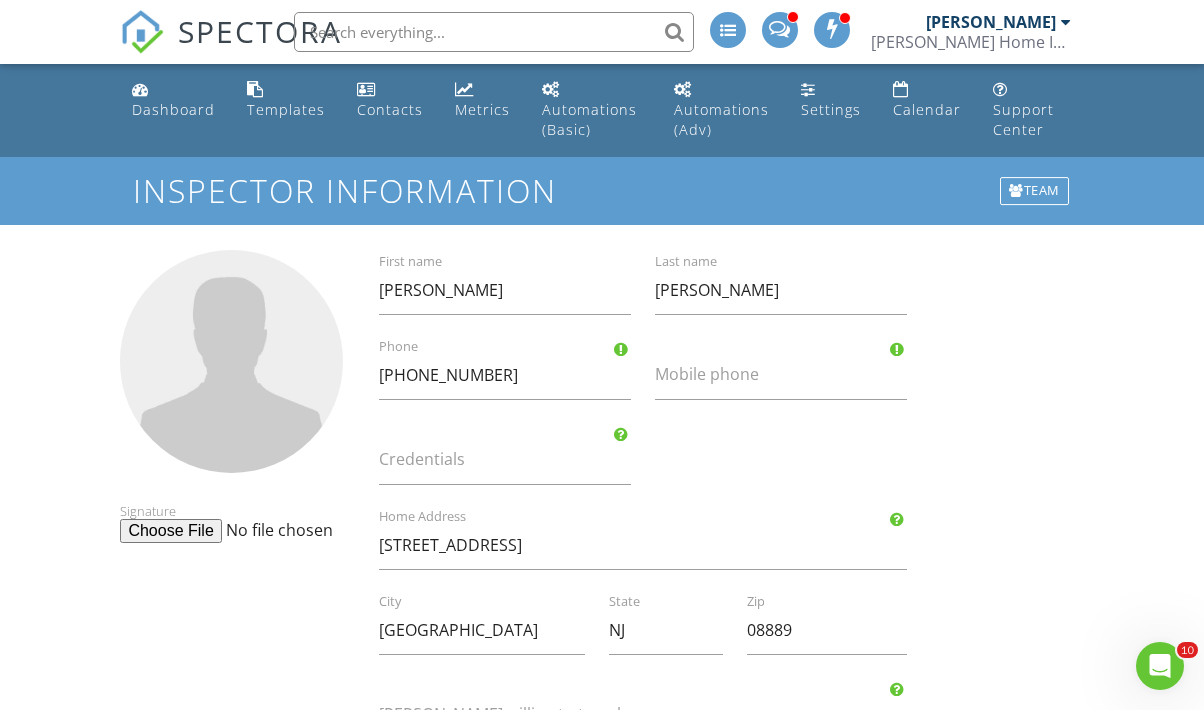 click on "[PERSON_NAME]" at bounding box center [991, 22] 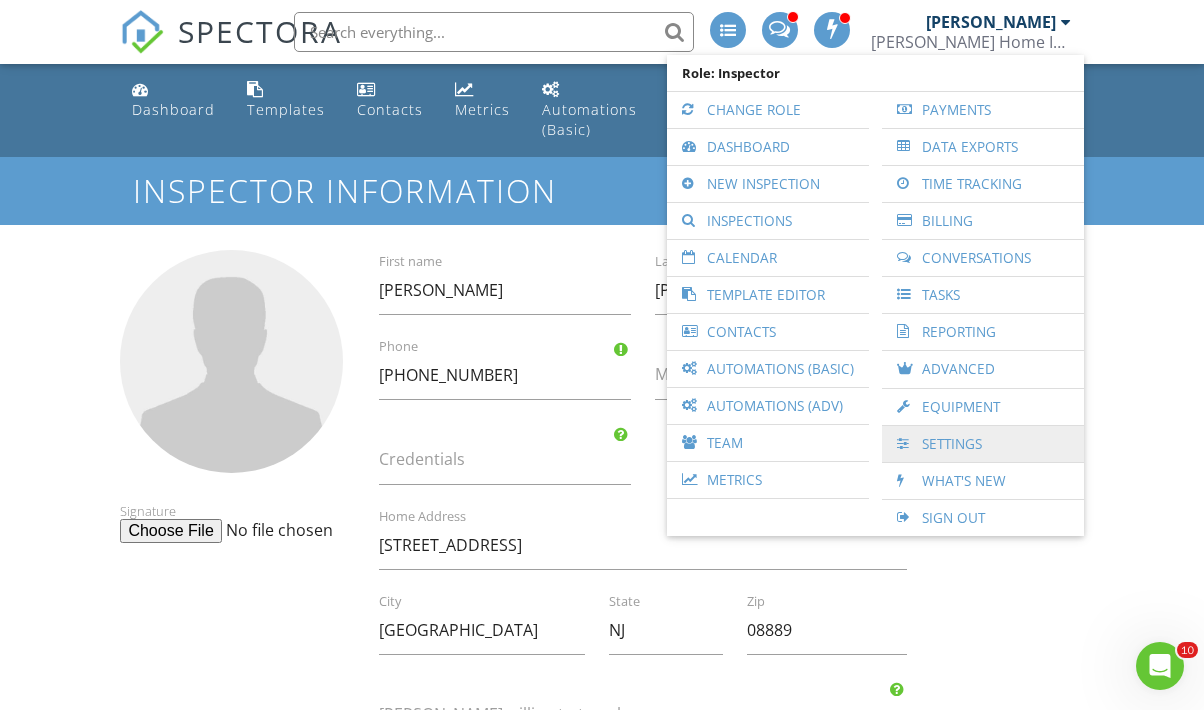 click on "Settings" at bounding box center (983, 444) 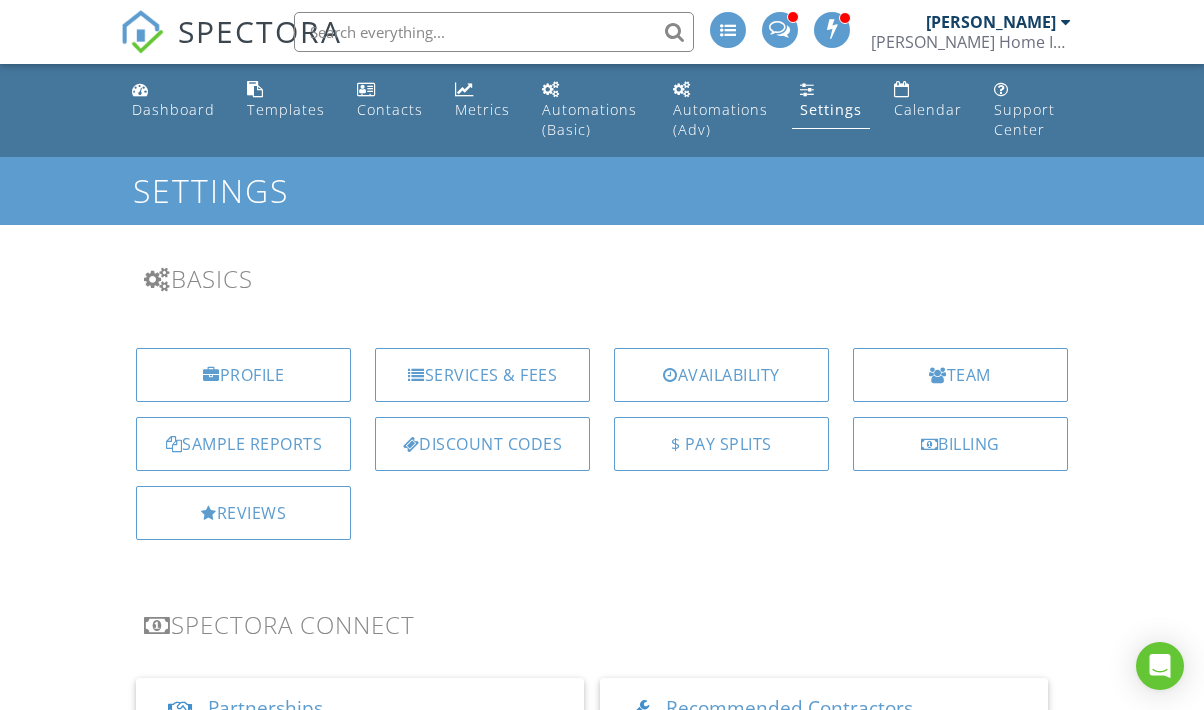 scroll, scrollTop: 0, scrollLeft: 0, axis: both 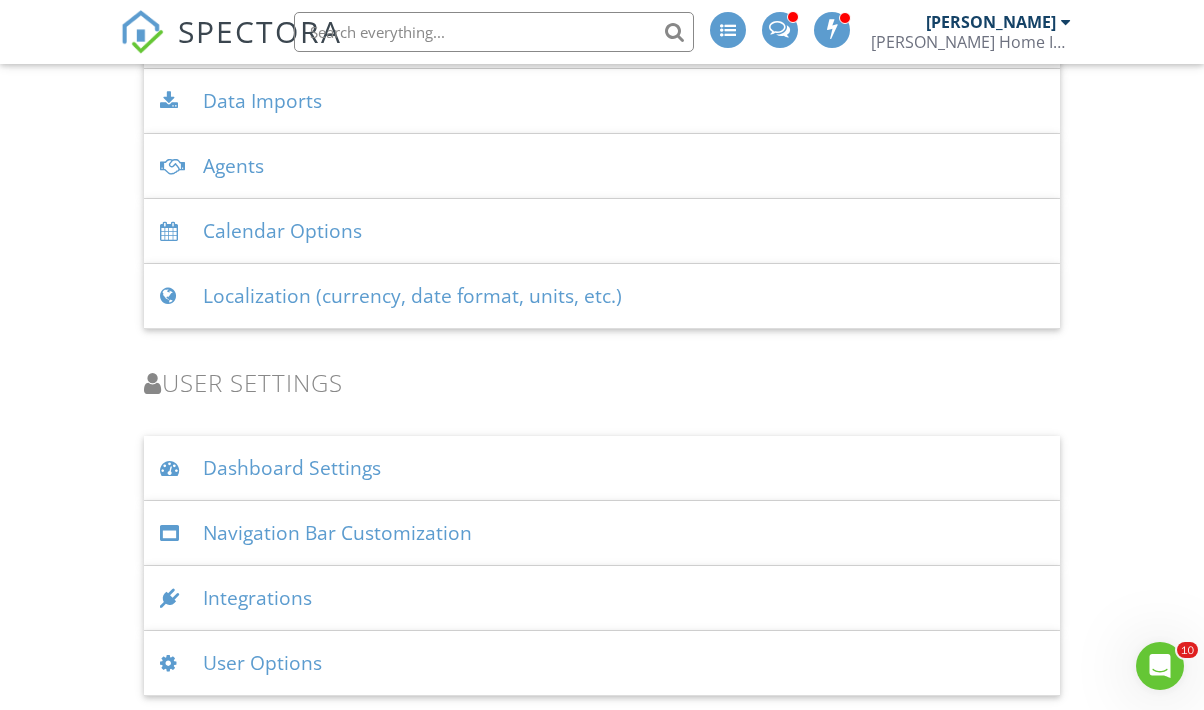 click 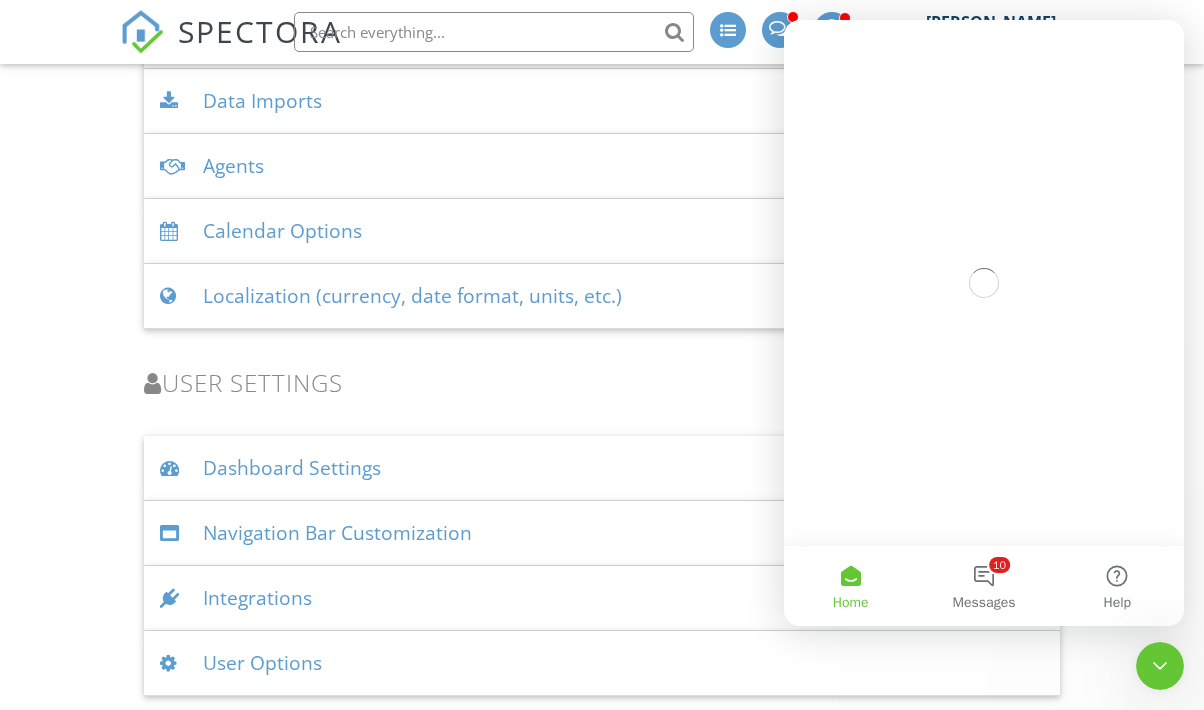 scroll, scrollTop: 0, scrollLeft: 0, axis: both 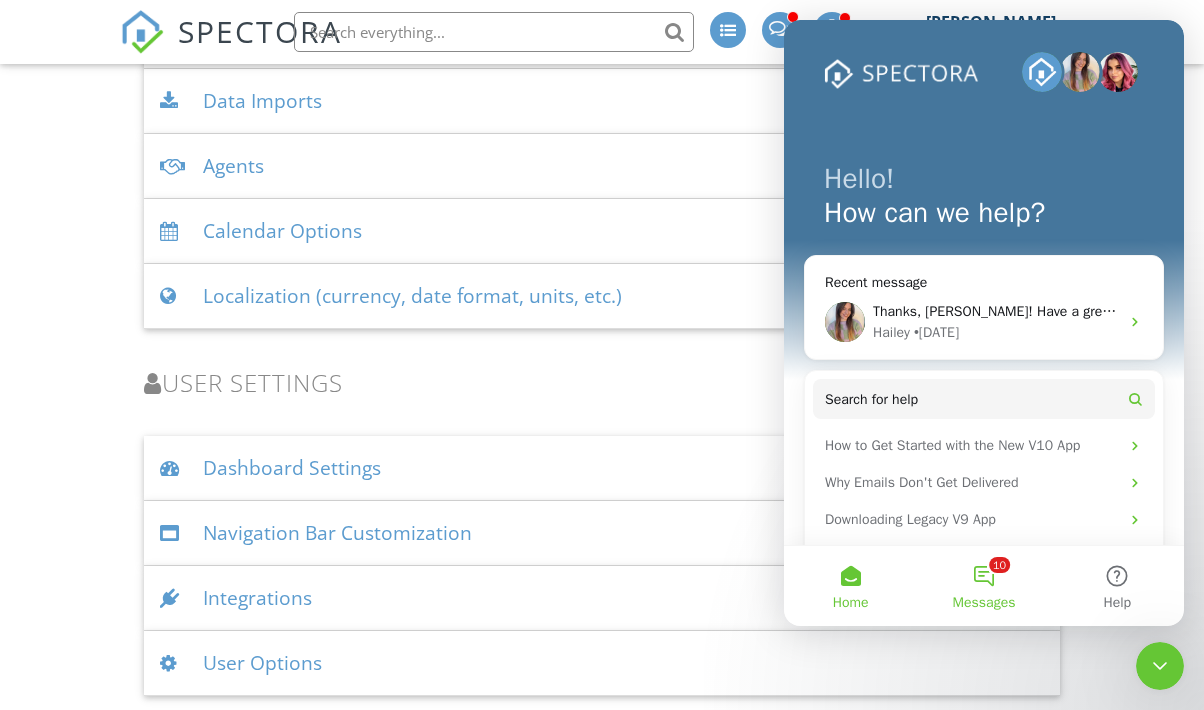 click on "10 Messages" at bounding box center [983, 586] 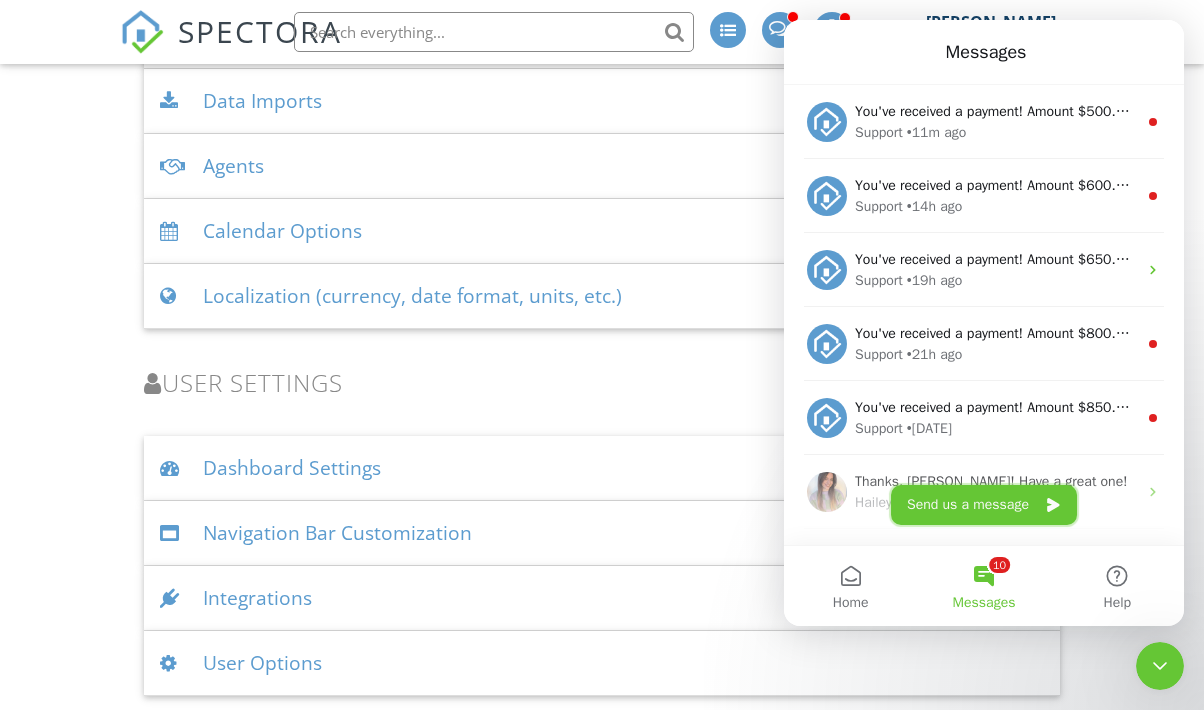 click on "Send us a message" at bounding box center [984, 505] 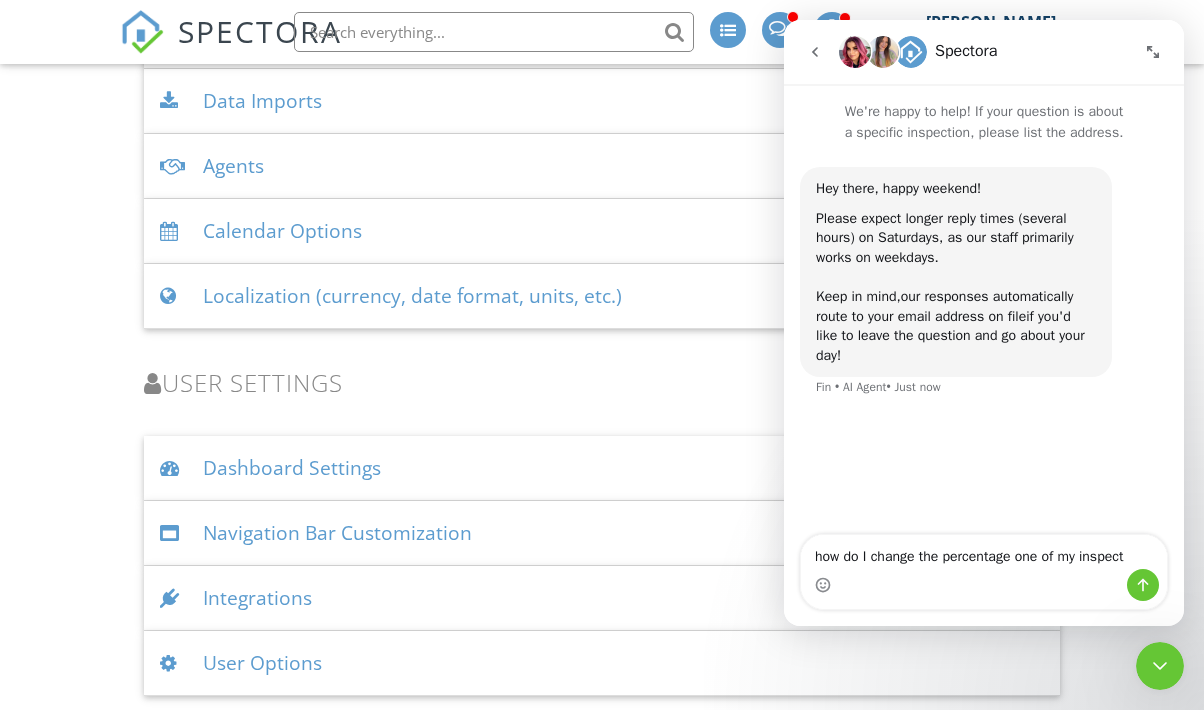 scroll, scrollTop: 0, scrollLeft: 0, axis: both 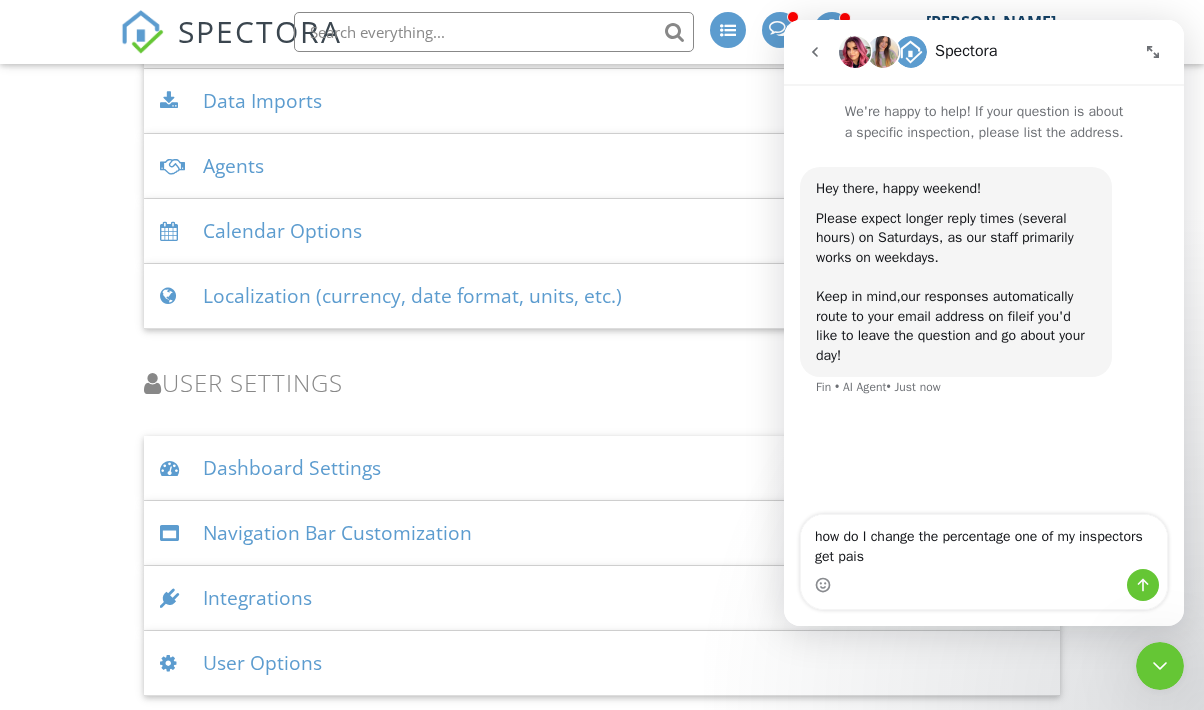 type on "how do I change the percentage one of my inspectors get Pais?" 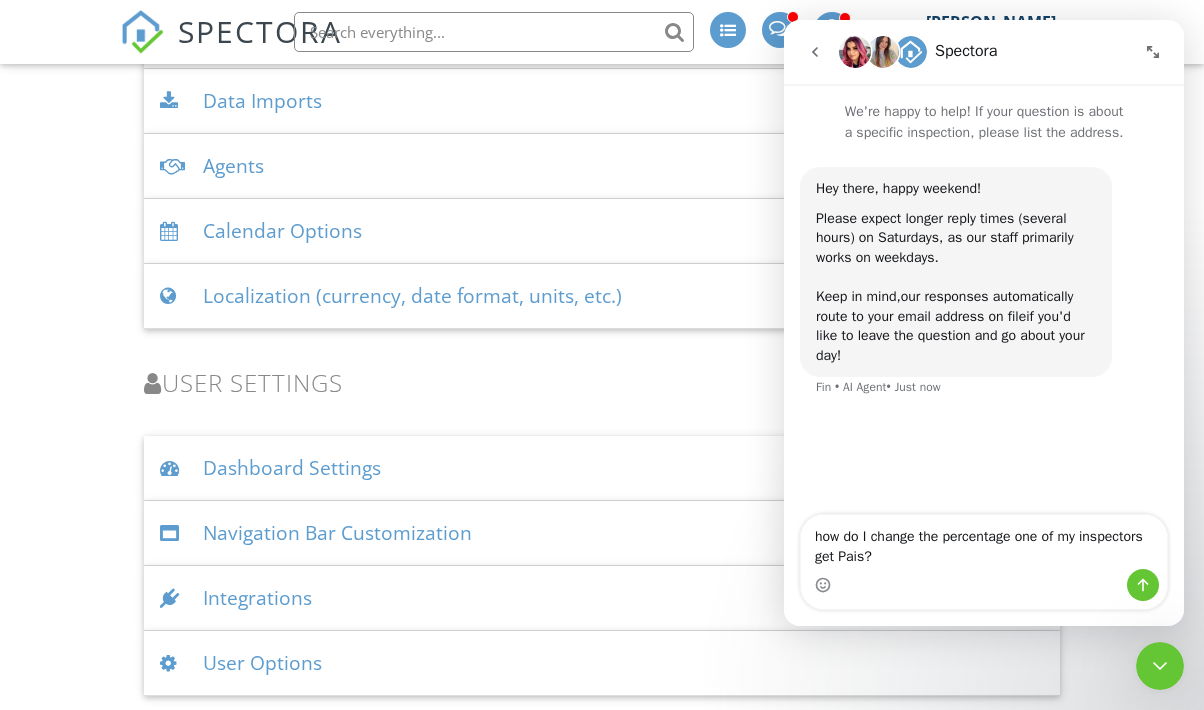 type 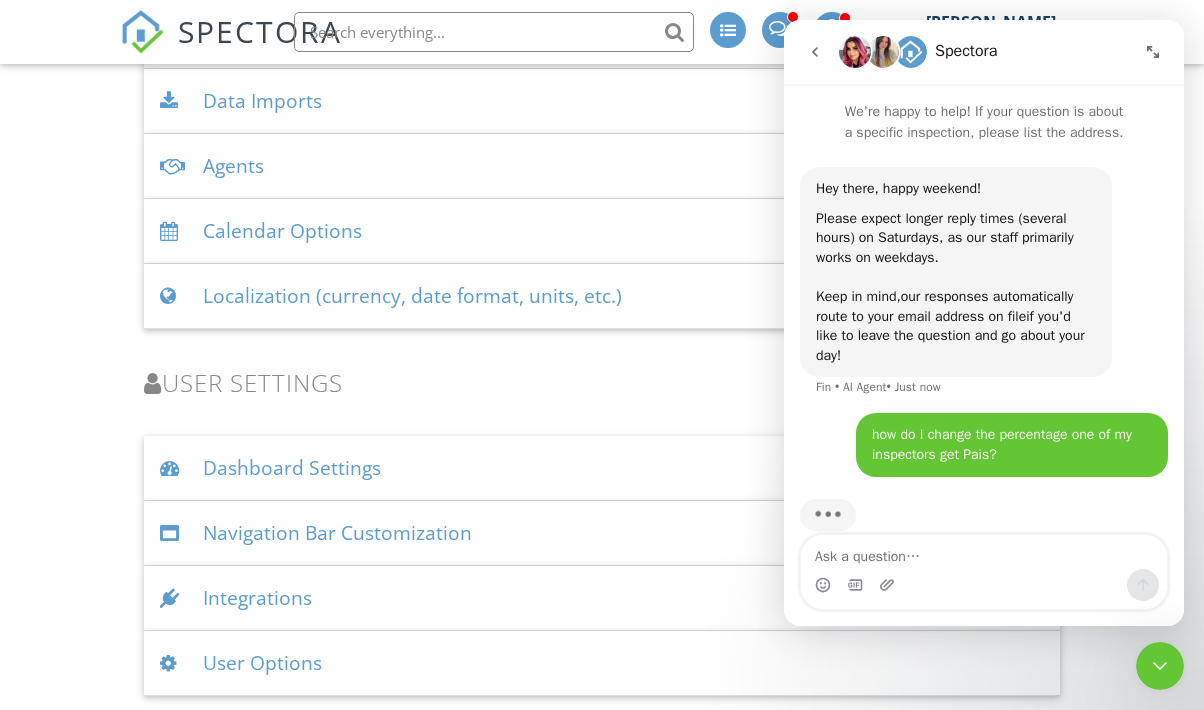 scroll, scrollTop: 2482, scrollLeft: 0, axis: vertical 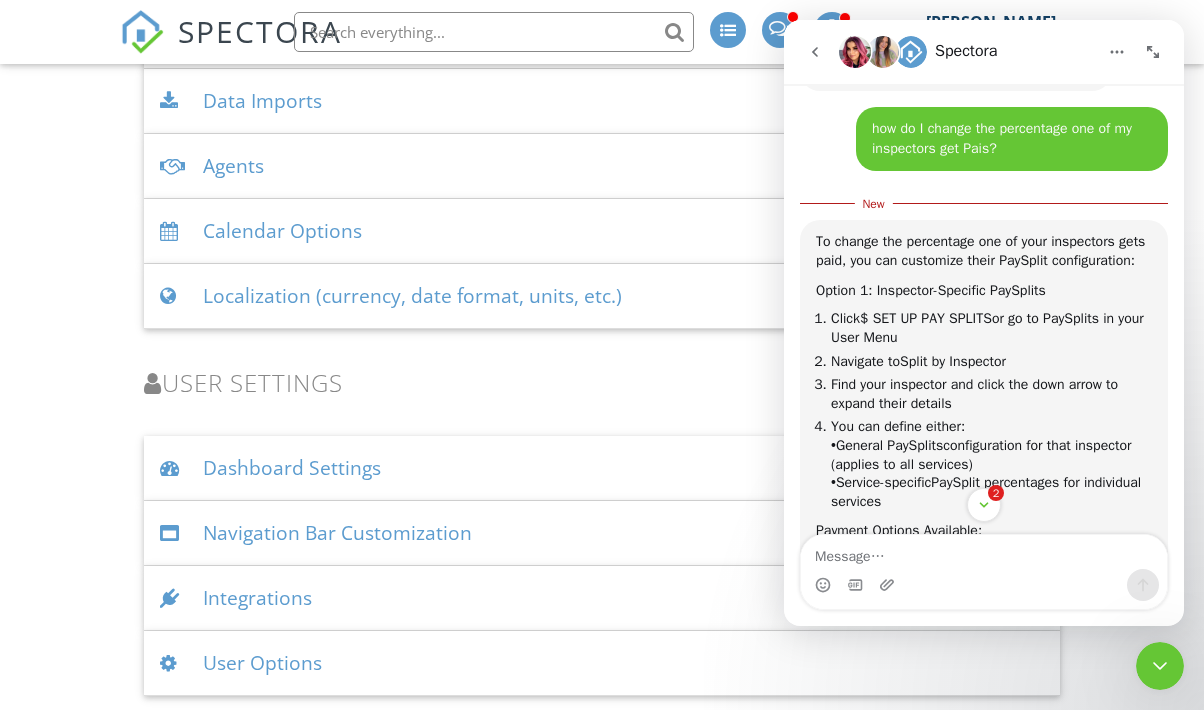 click 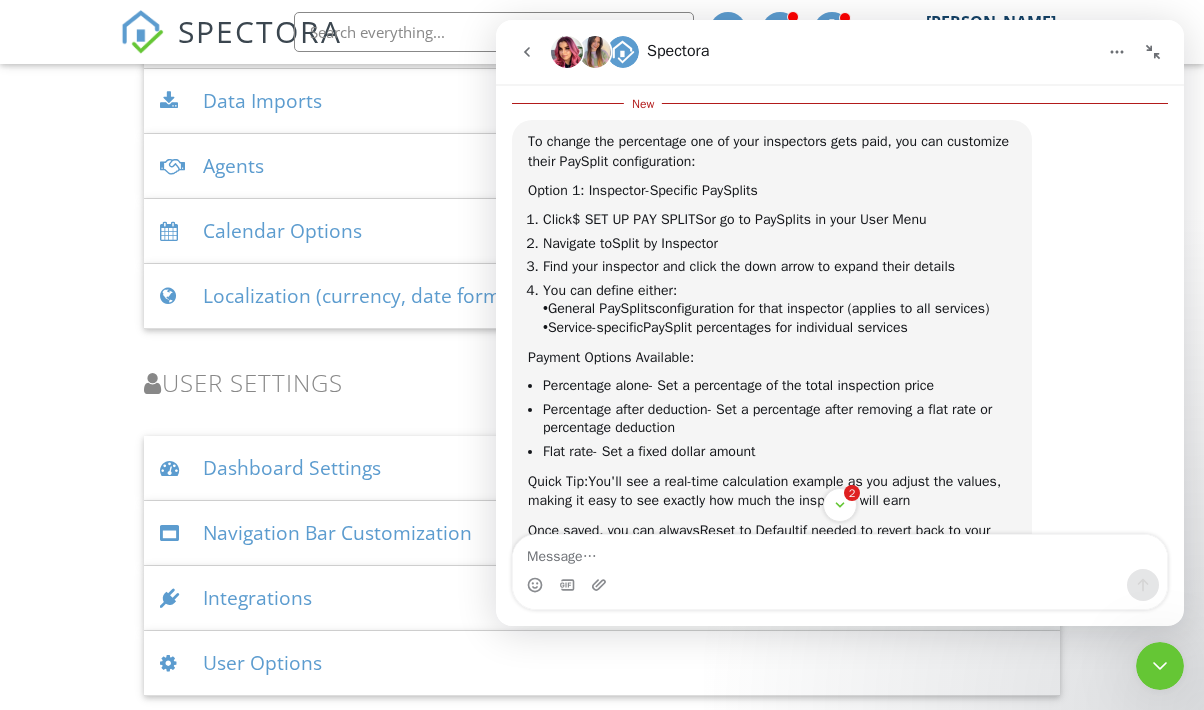 click 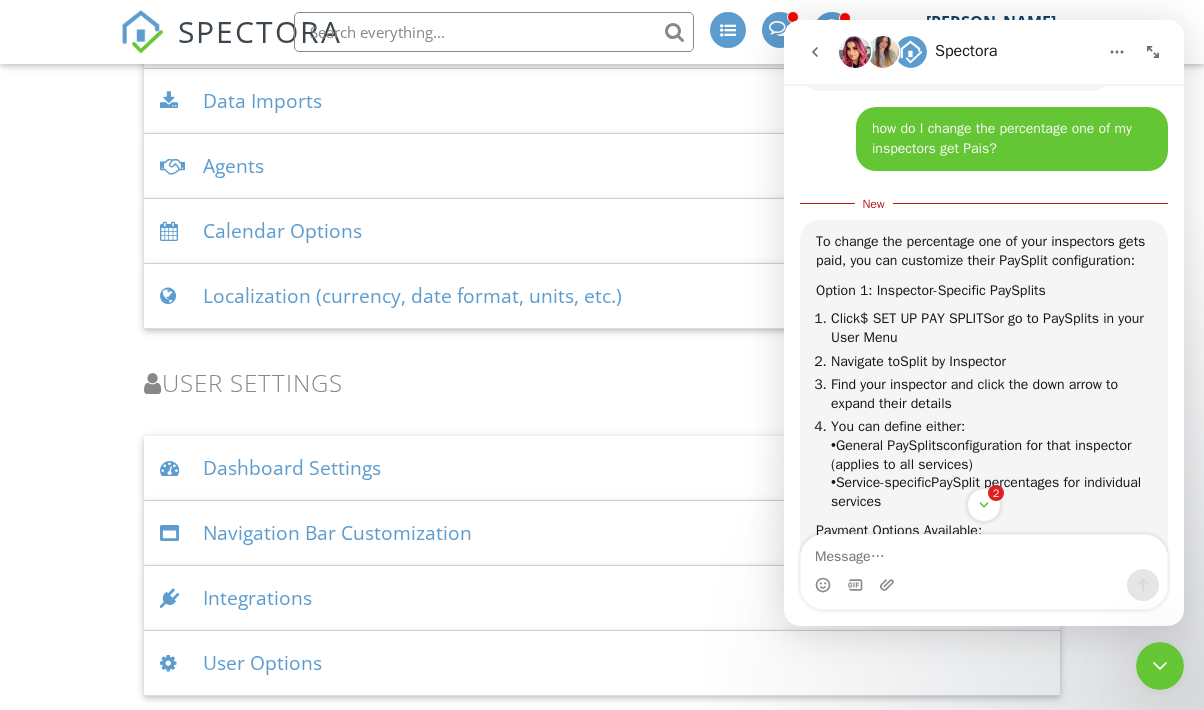 click at bounding box center (1160, 666) 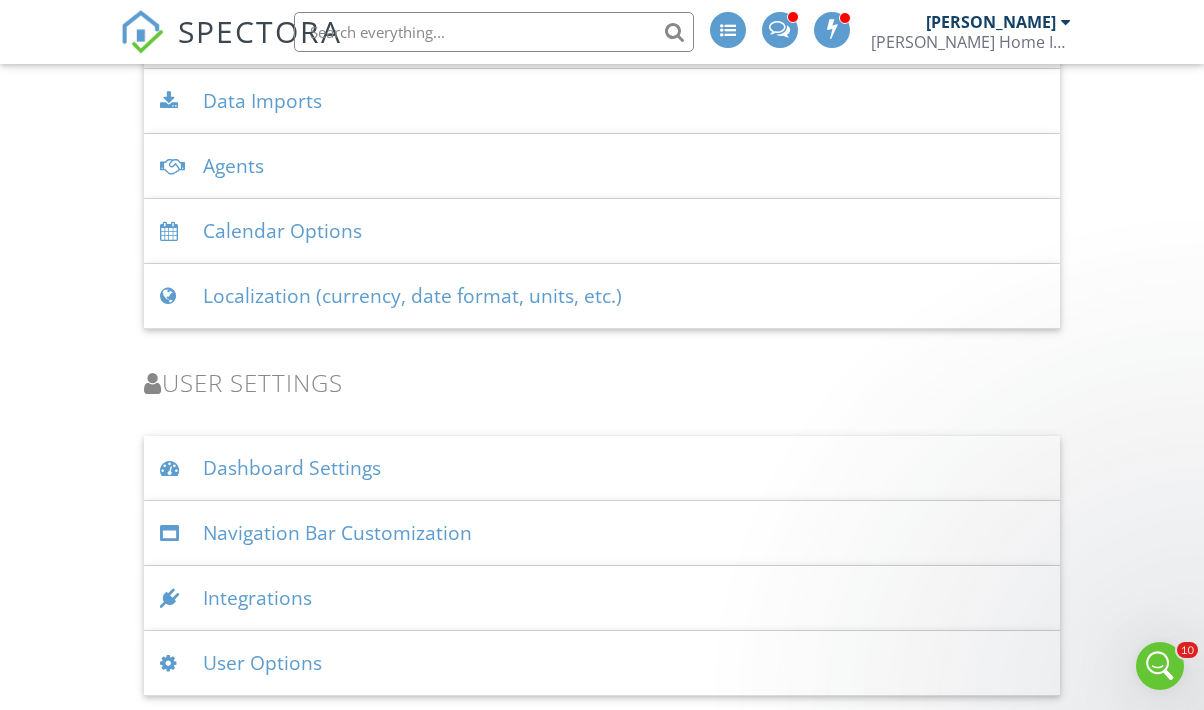 scroll, scrollTop: 2517, scrollLeft: 0, axis: vertical 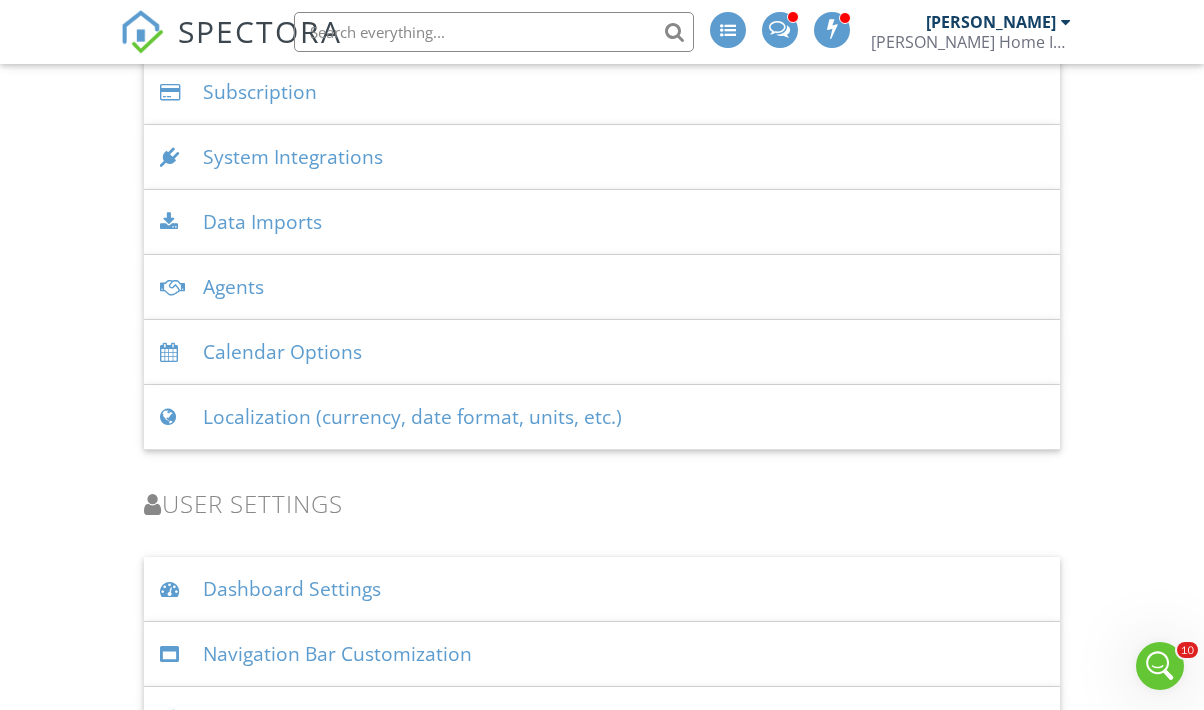 click on "[PERSON_NAME]" at bounding box center (991, 22) 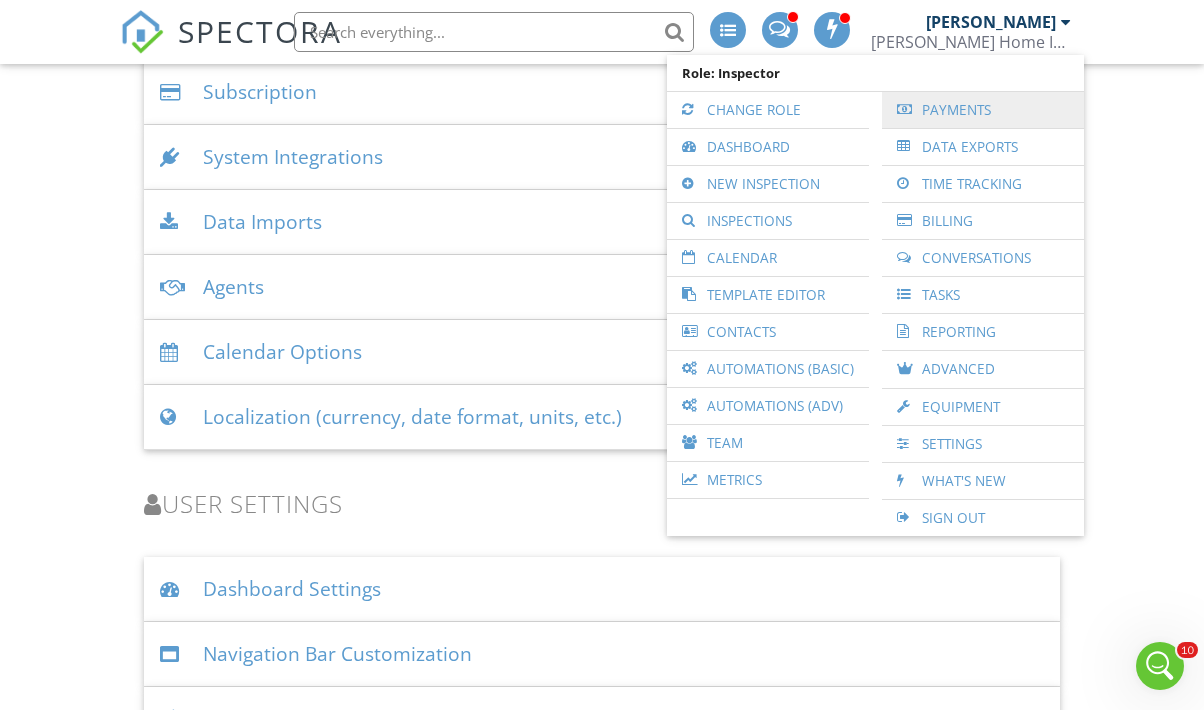 click on "Payments" at bounding box center [983, 110] 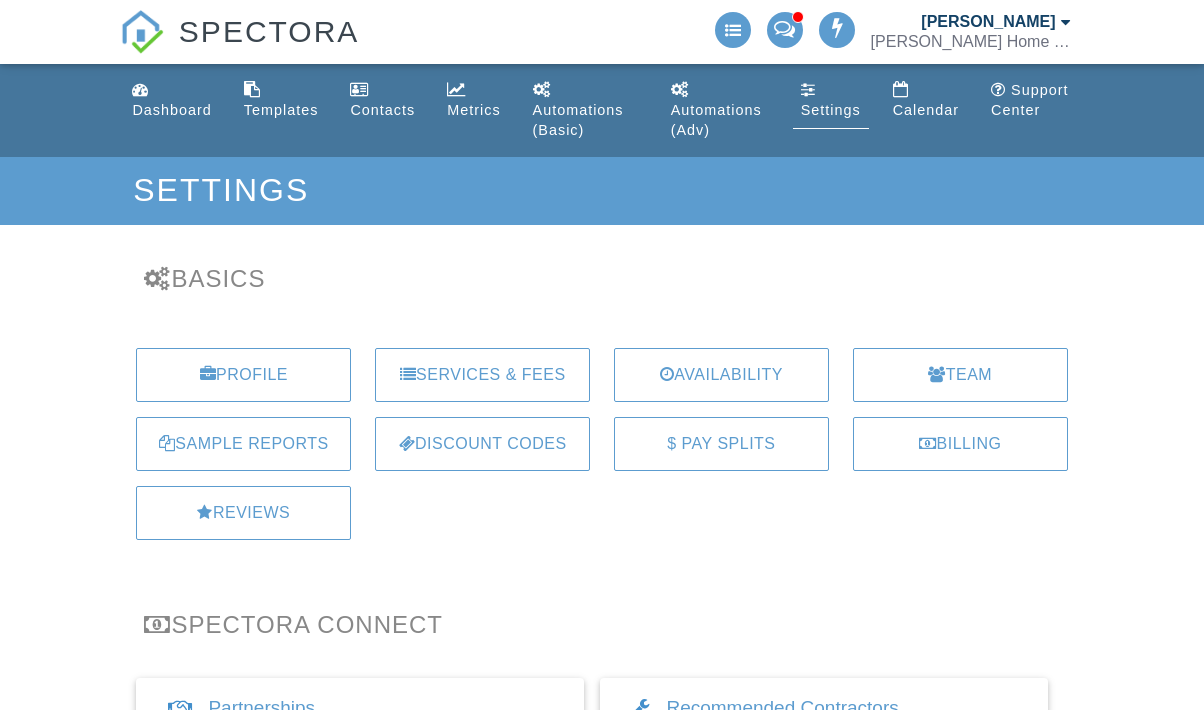 scroll, scrollTop: 0, scrollLeft: 0, axis: both 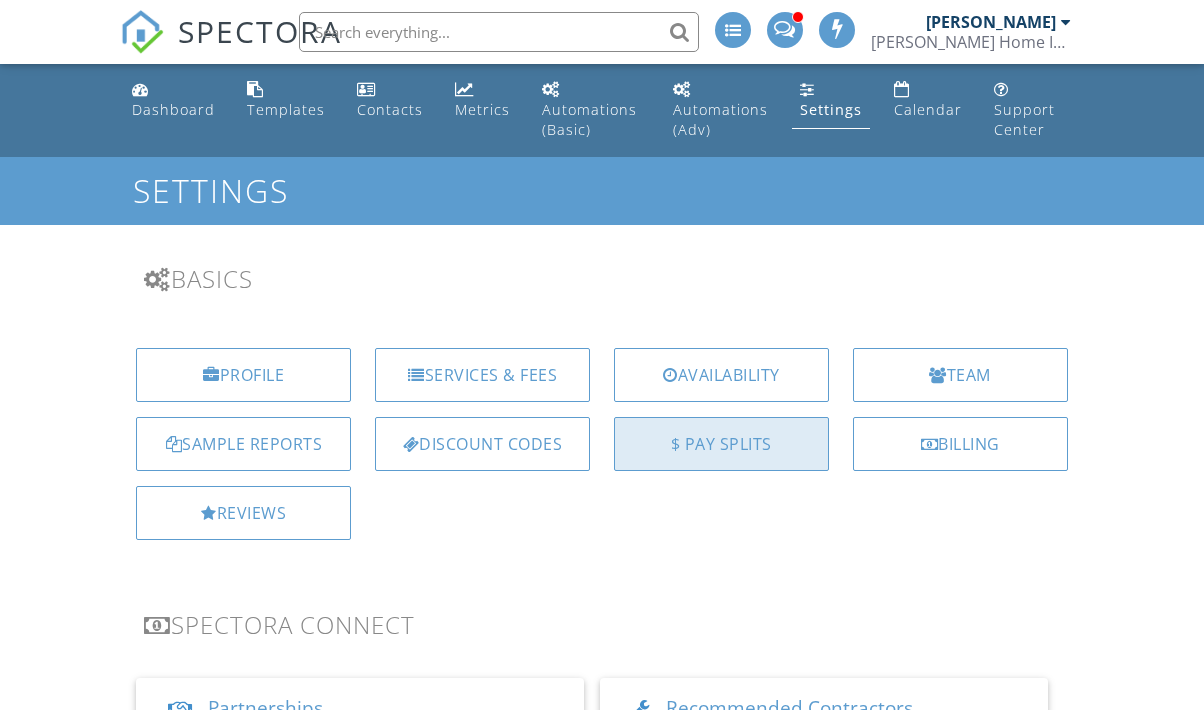 click on "$
Pay Splits" at bounding box center (721, 444) 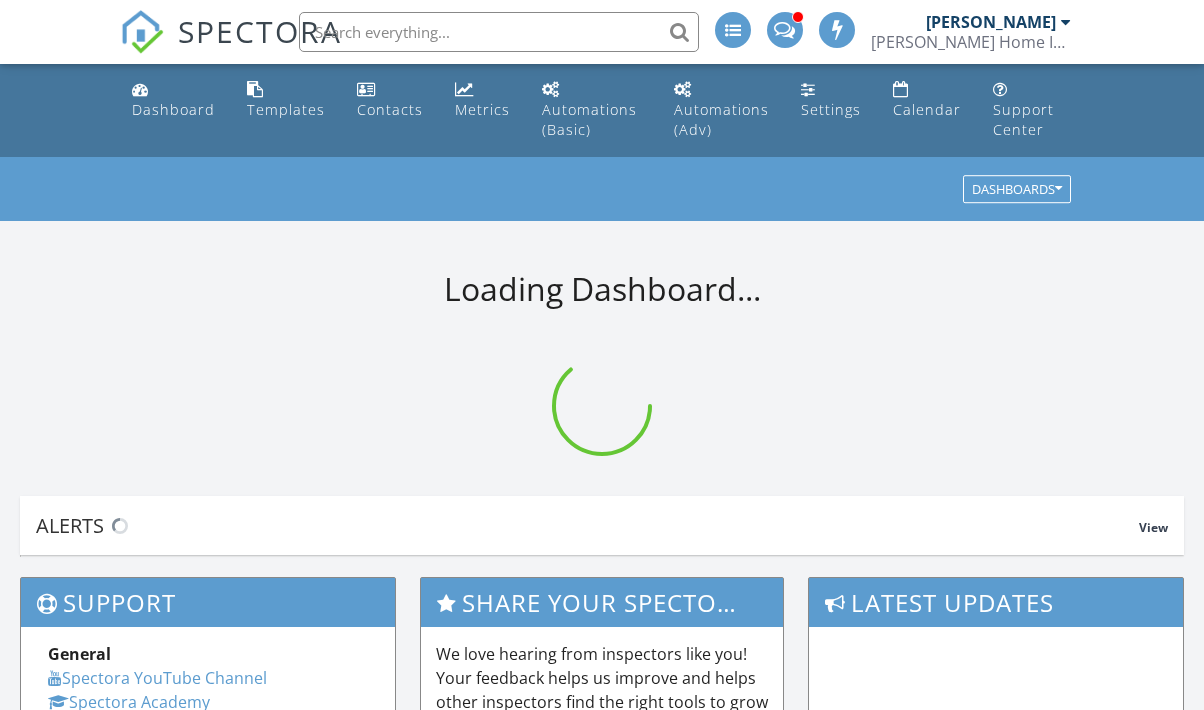 scroll, scrollTop: 0, scrollLeft: 0, axis: both 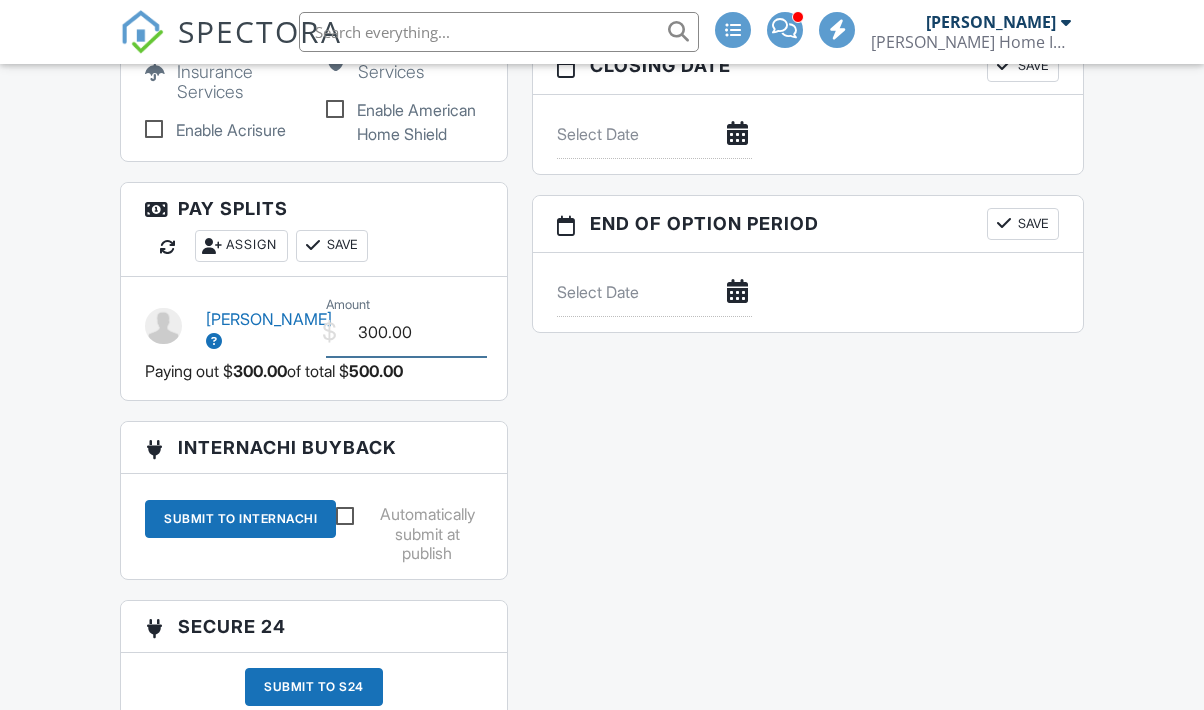 click on "300.00" at bounding box center (406, 332) 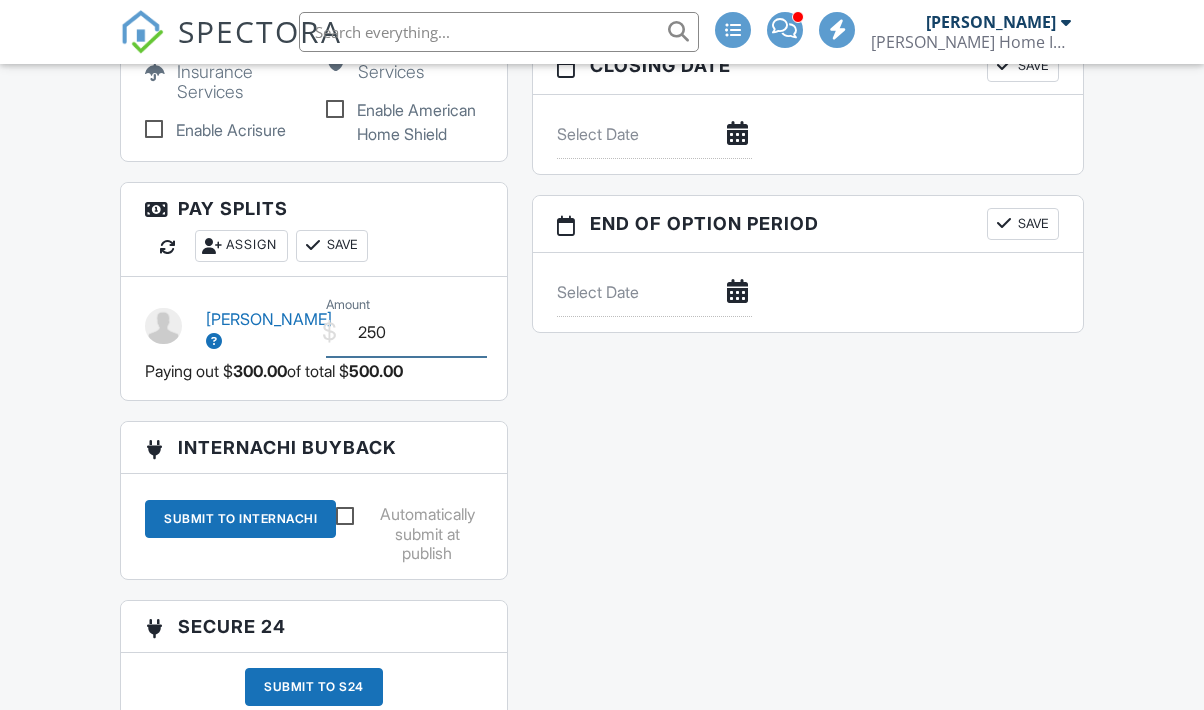 type on "250.00" 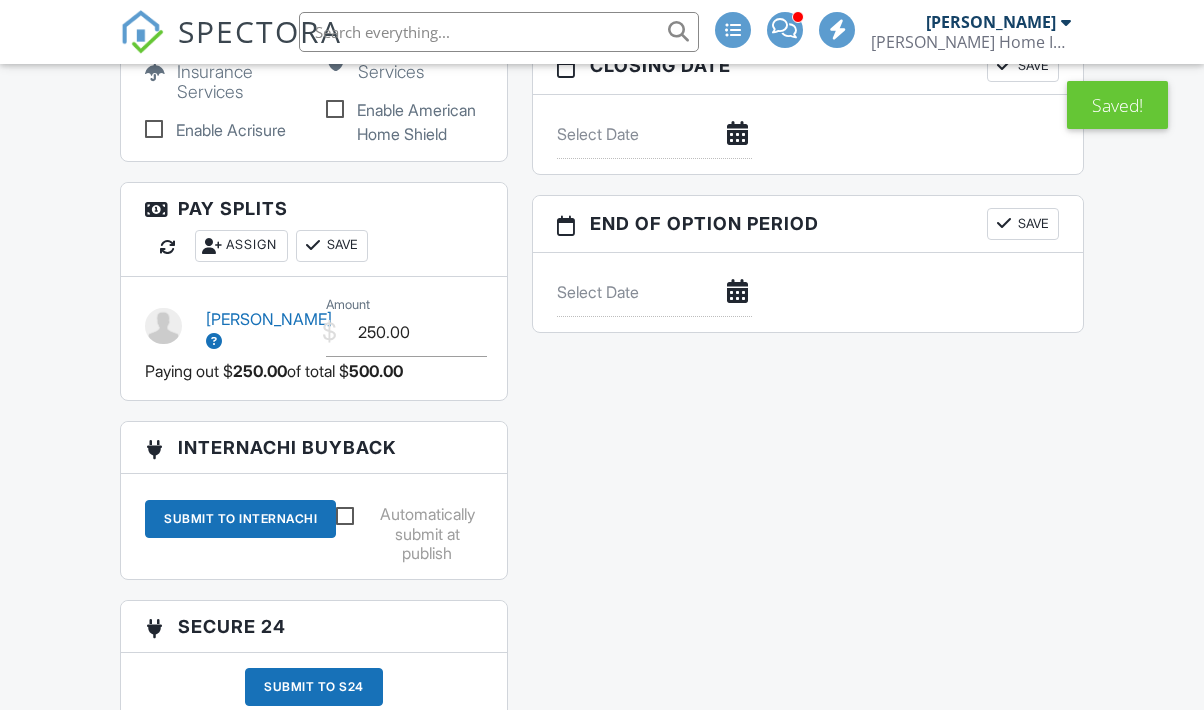 click on "All emails and texts are disabled for this inspection!
All emails and texts have been disabled for this inspection. This may have happened due to someone manually disabling them or this inspection being unconfirmed when it was scheduled. To re-enable emails and texts for this inspection, click the button below.
Turn on emails and texts
Turn on and Requeue Notifications
Reports
Locked
Attach
New
Residential Inspection
Fowler Home Inspections LLC
Edit
View
Residential Inspection
Fowler Home Inspections LLC
This report will be built from your template on 07/15/25  3:00am
Quick Publish
Copy
Build Now
Delete
Publish All
Checking report completion
Publish report?
Before publishing from the web, click "Preview/Publish" in the Report Editor to save your changes ( don't know where that is?" at bounding box center [601, -156] 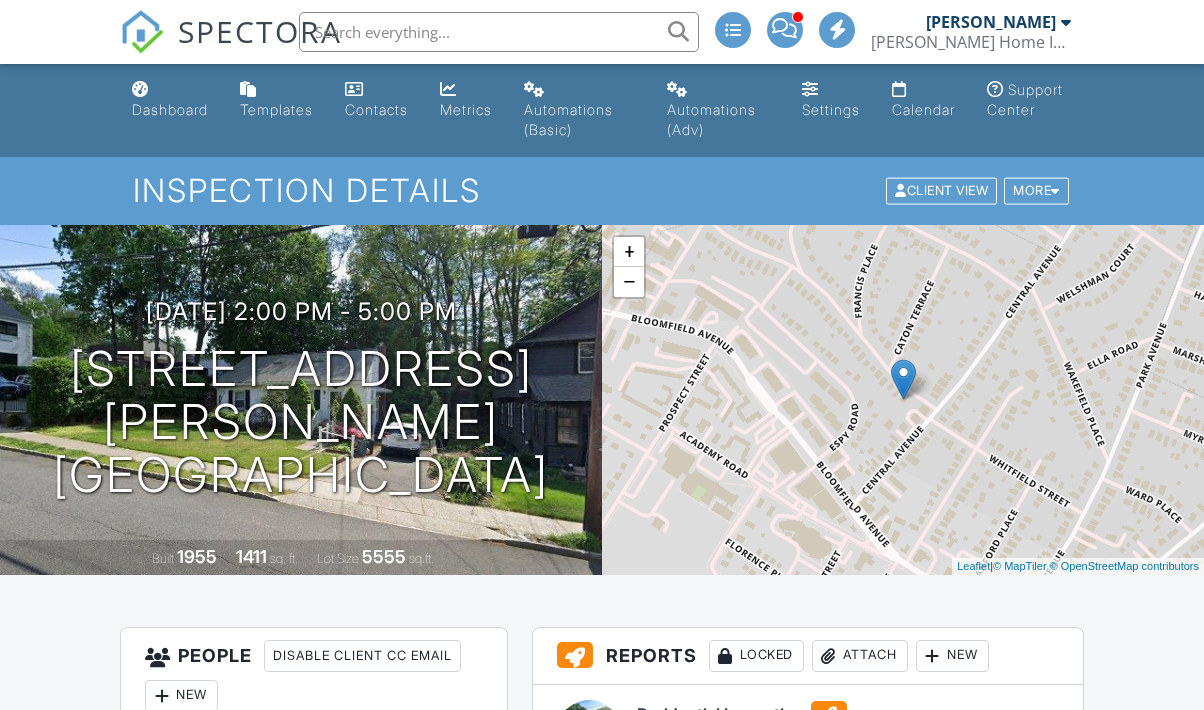 scroll, scrollTop: 0, scrollLeft: 0, axis: both 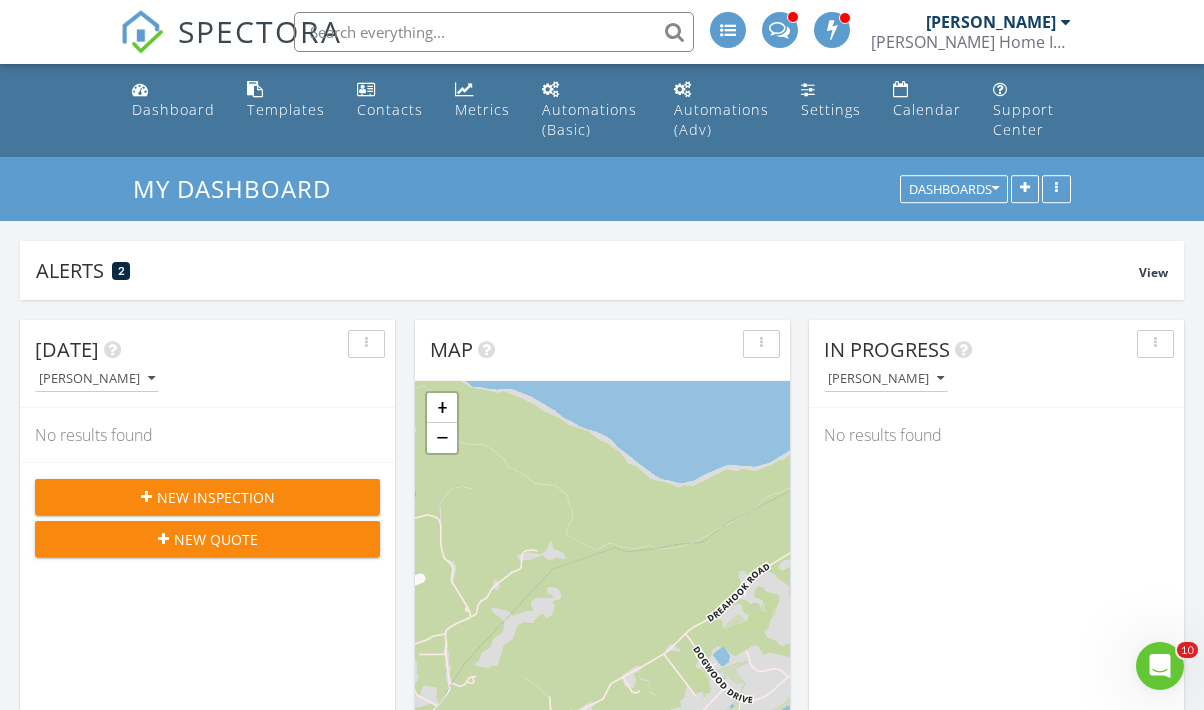 click at bounding box center (728, 30) 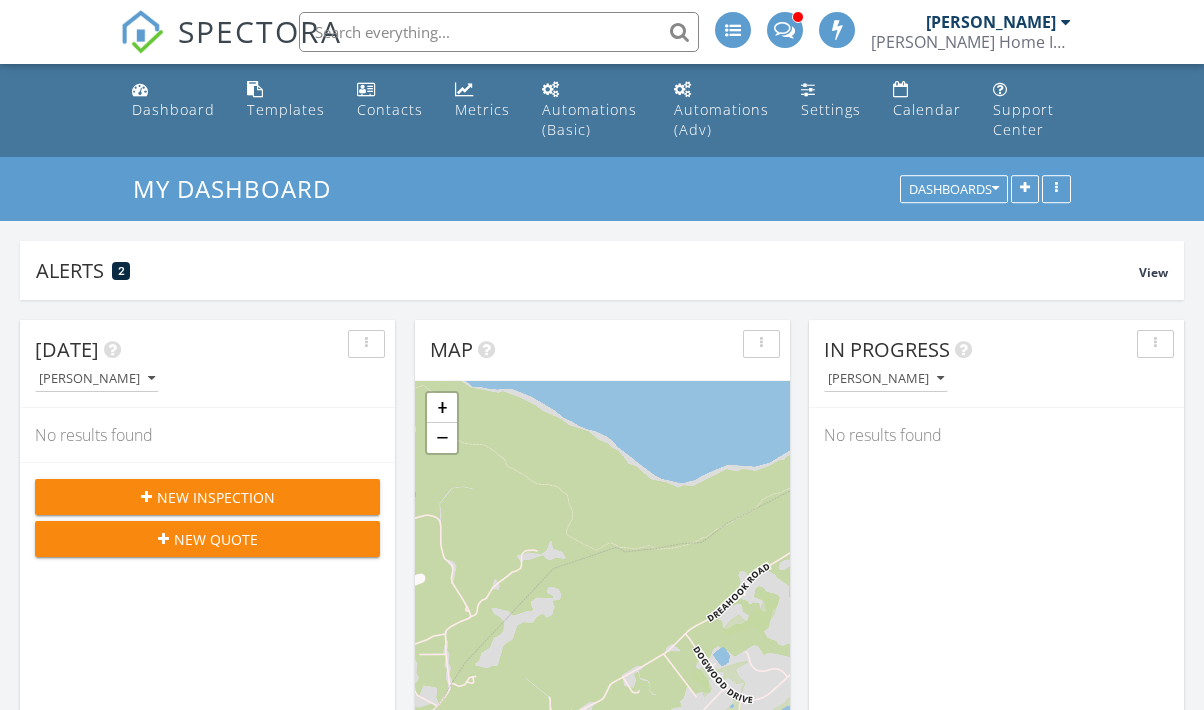 scroll, scrollTop: 0, scrollLeft: 0, axis: both 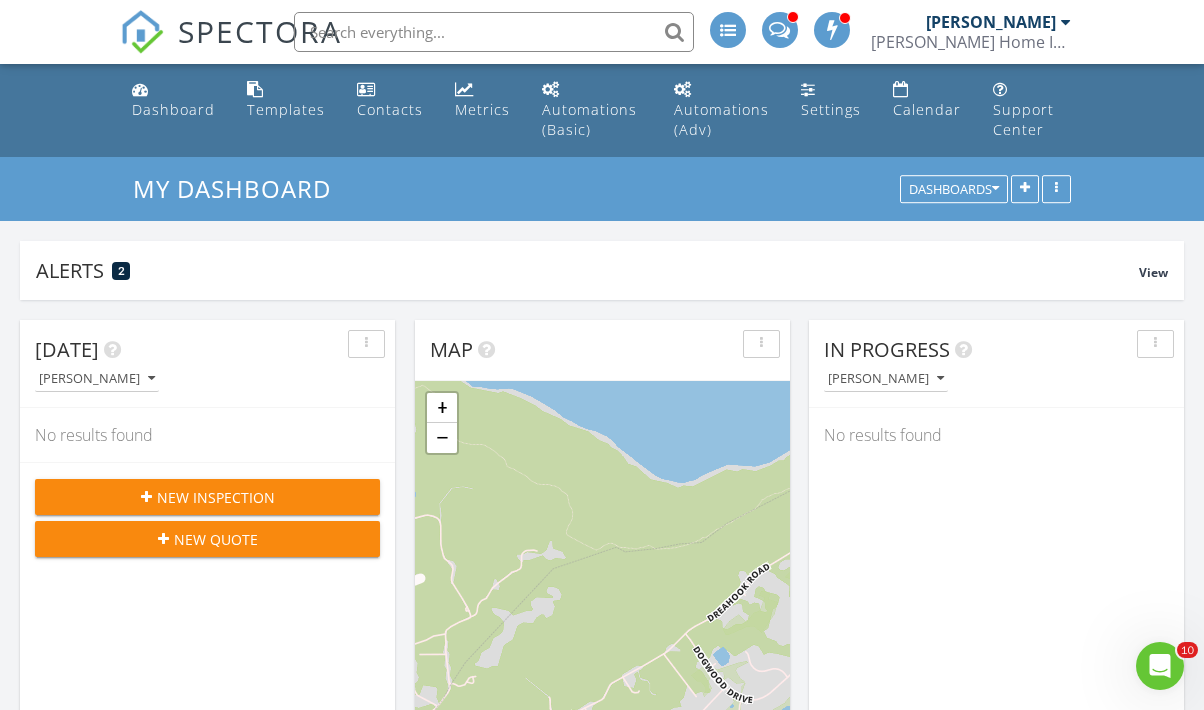 click on "[PERSON_NAME]" at bounding box center (991, 22) 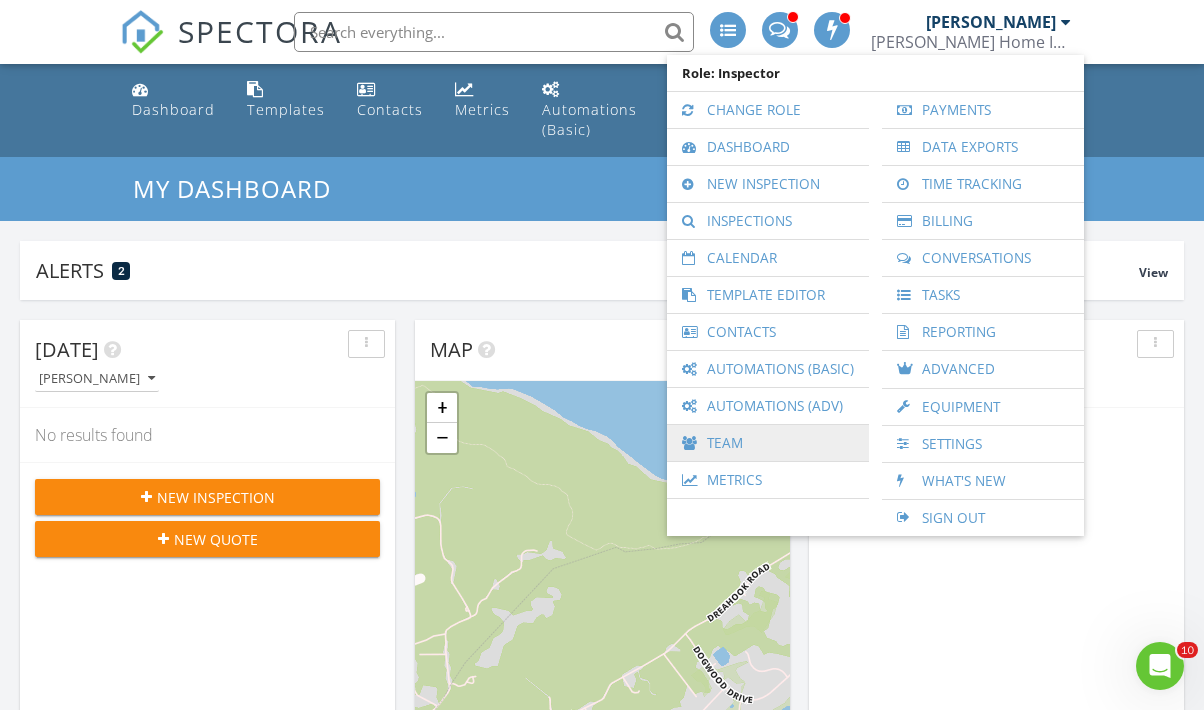 click on "Team" at bounding box center (768, 443) 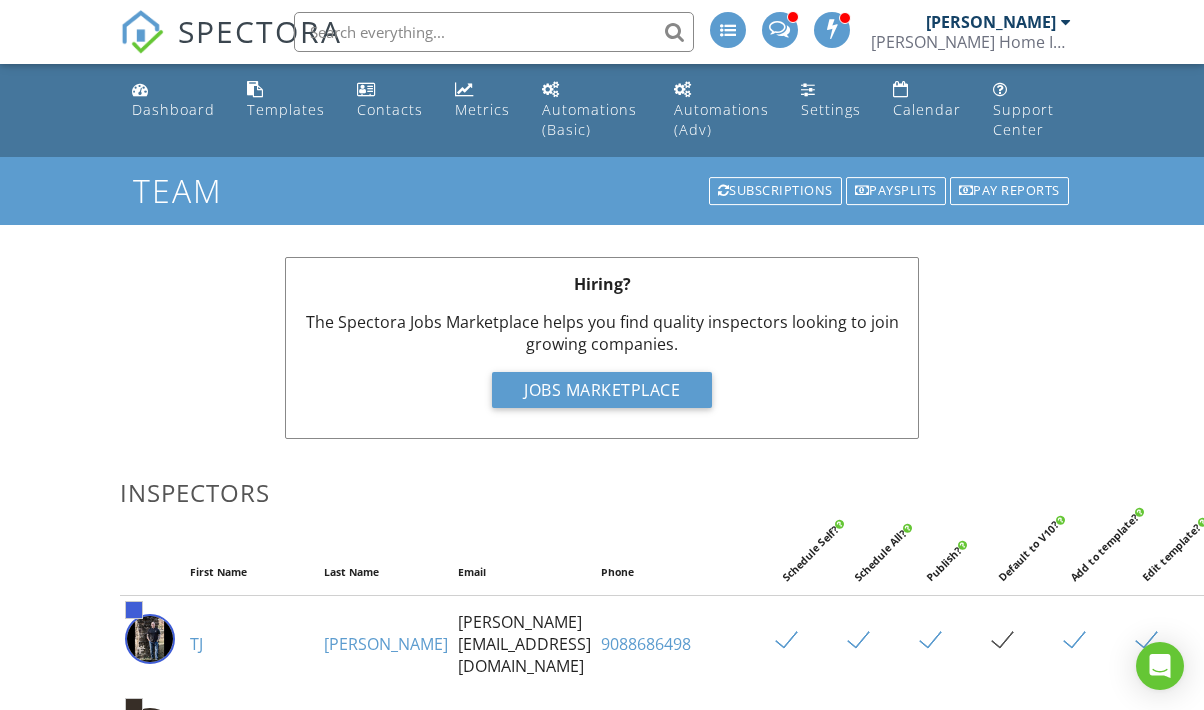 scroll, scrollTop: 0, scrollLeft: 0, axis: both 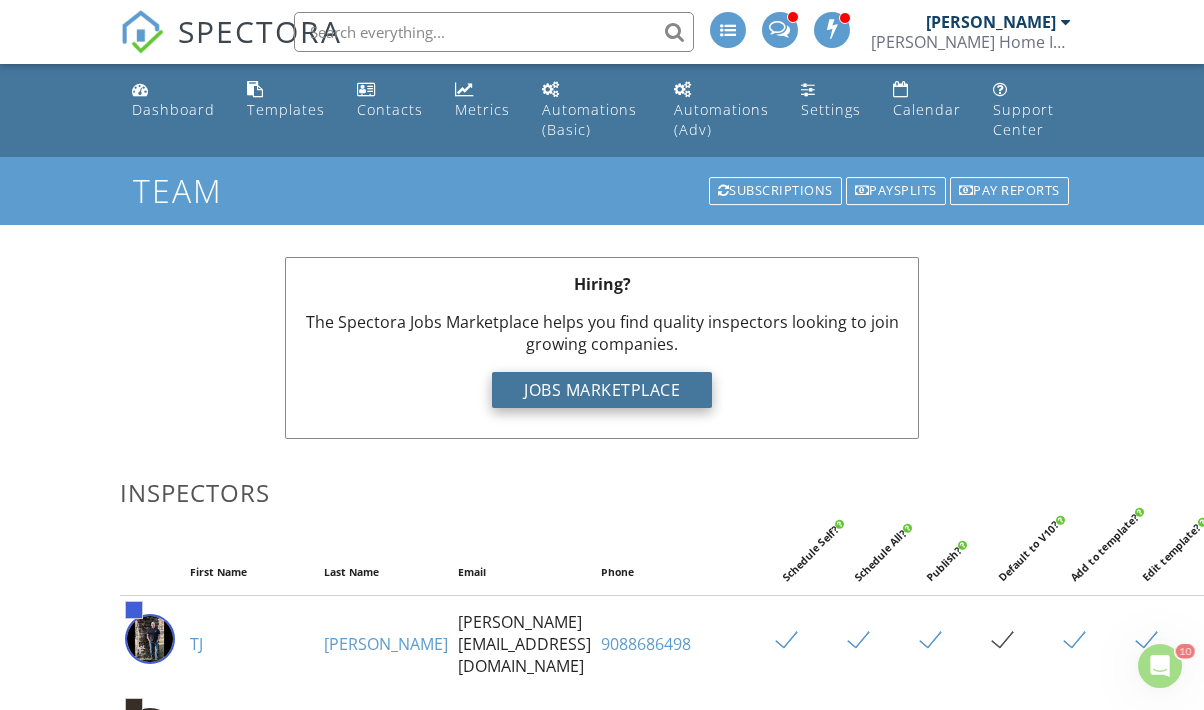 click on "Jobs Marketplace" at bounding box center (602, 390) 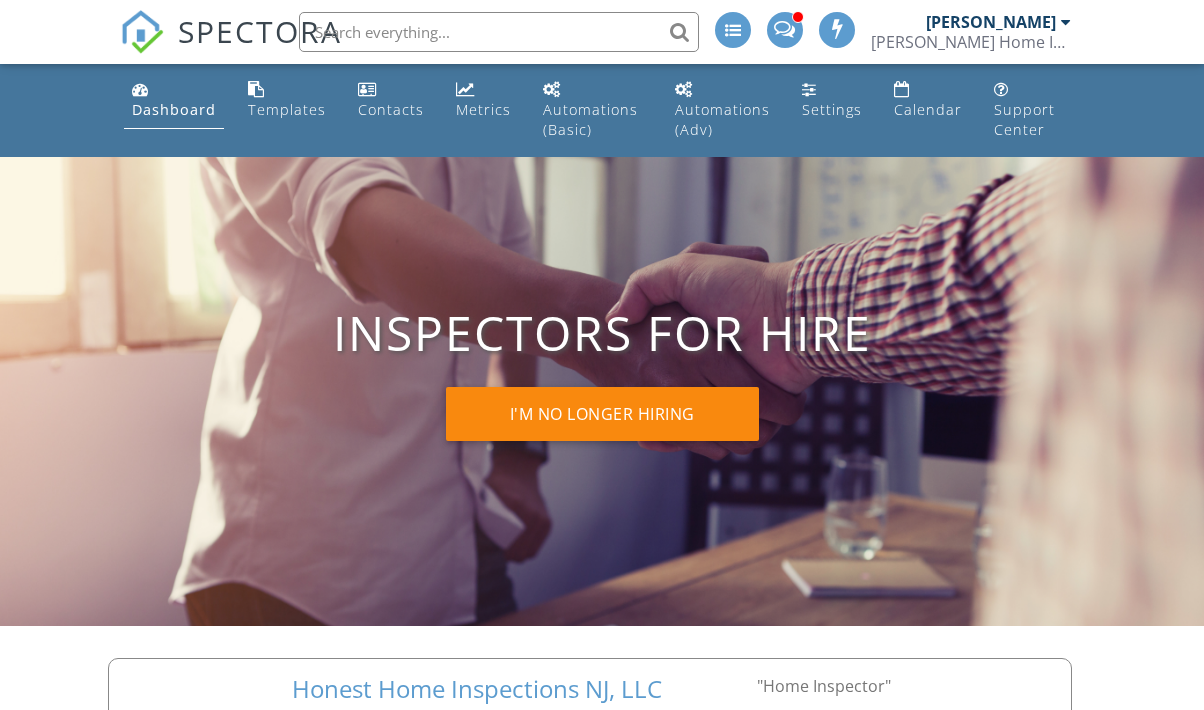 scroll, scrollTop: 0, scrollLeft: 0, axis: both 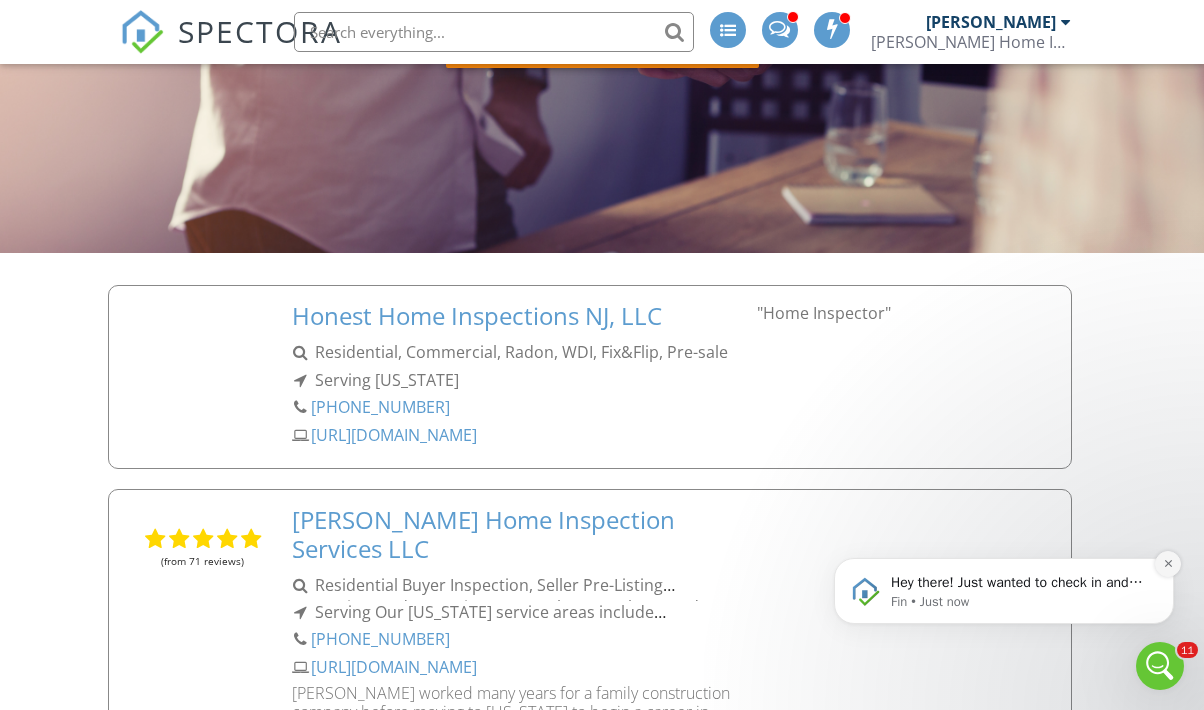 click at bounding box center (1168, 564) 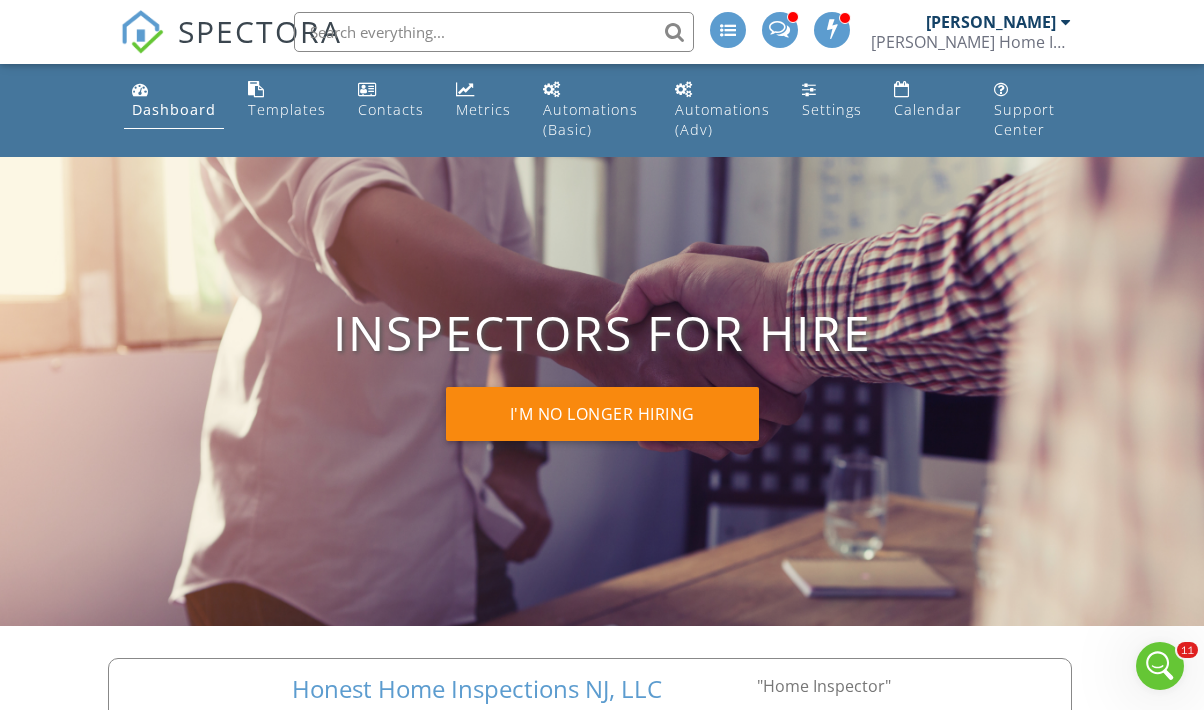 scroll, scrollTop: 0, scrollLeft: 0, axis: both 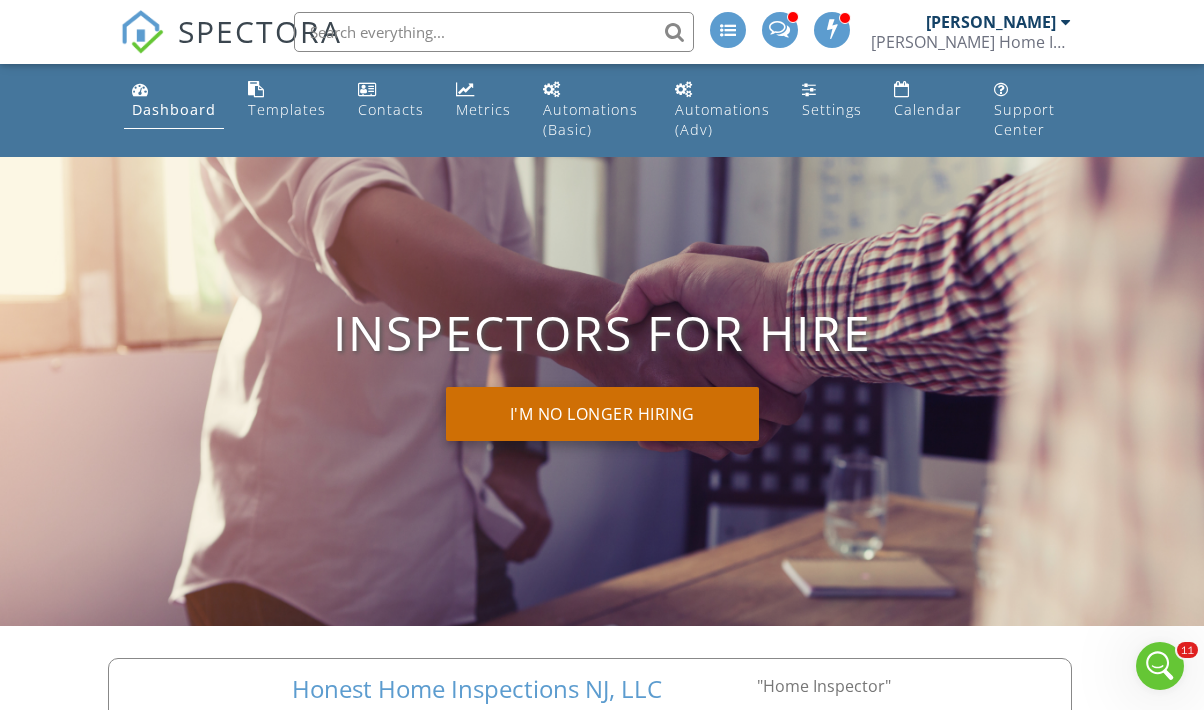 click on "I'm no longer hiring" 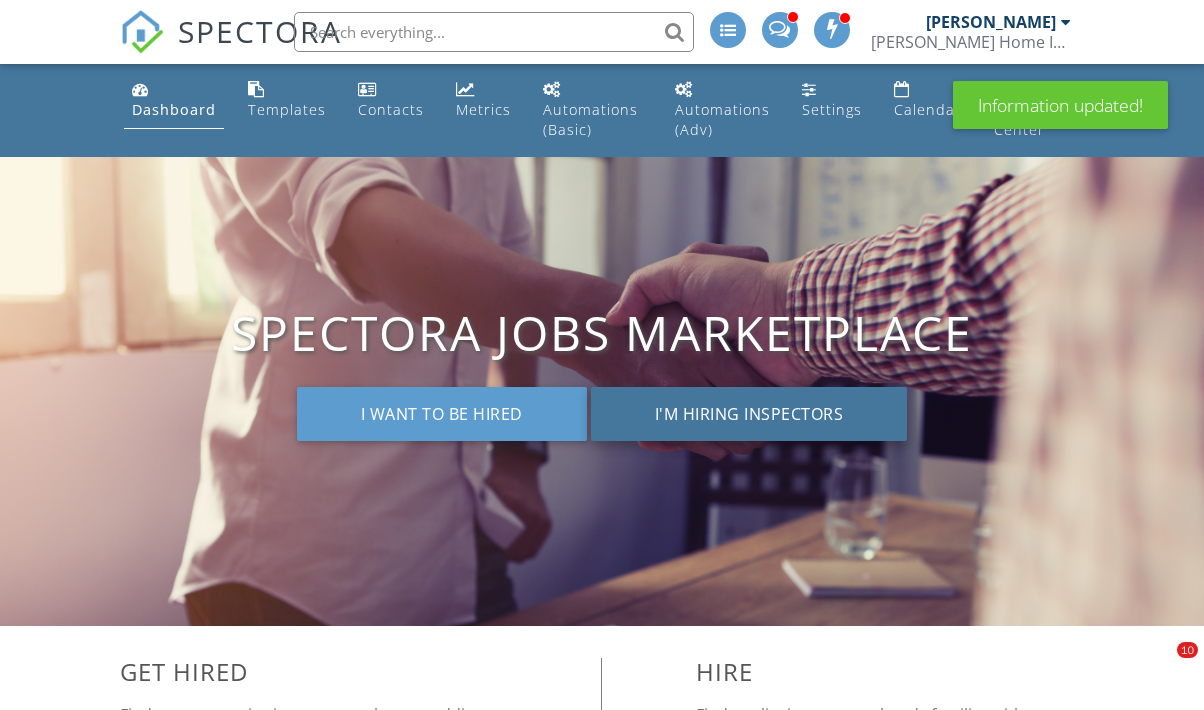 scroll, scrollTop: 0, scrollLeft: 0, axis: both 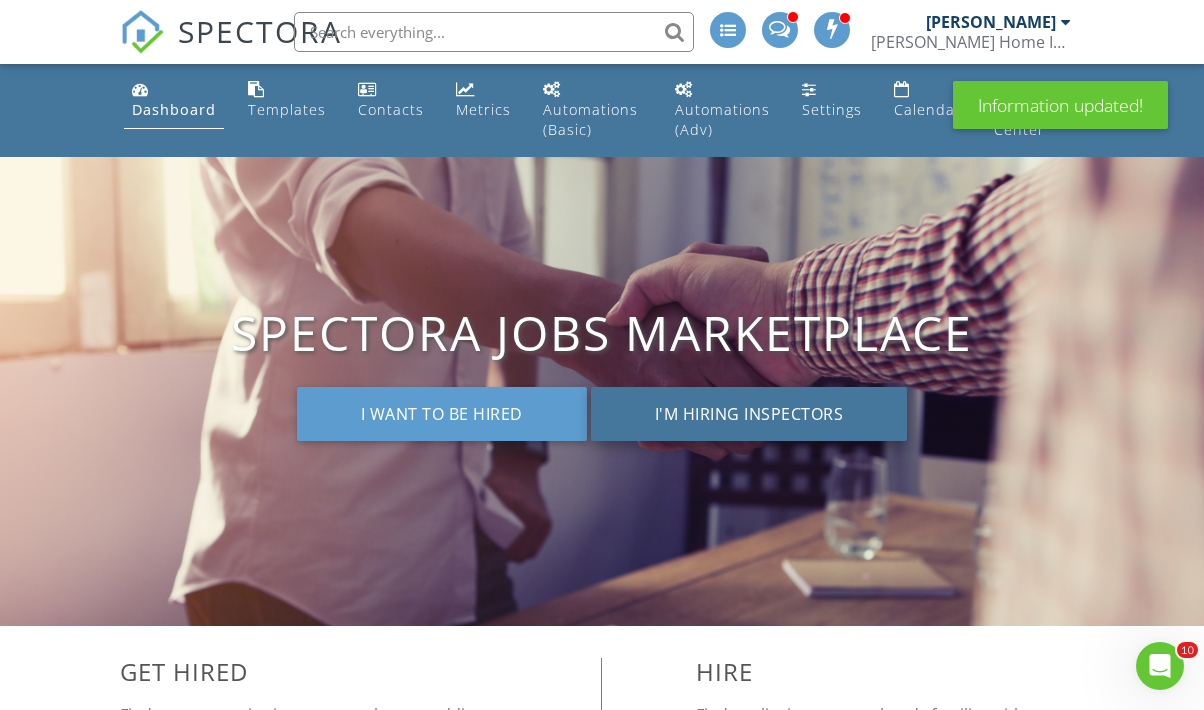 click on "I'm hiring inspectors" at bounding box center (749, 414) 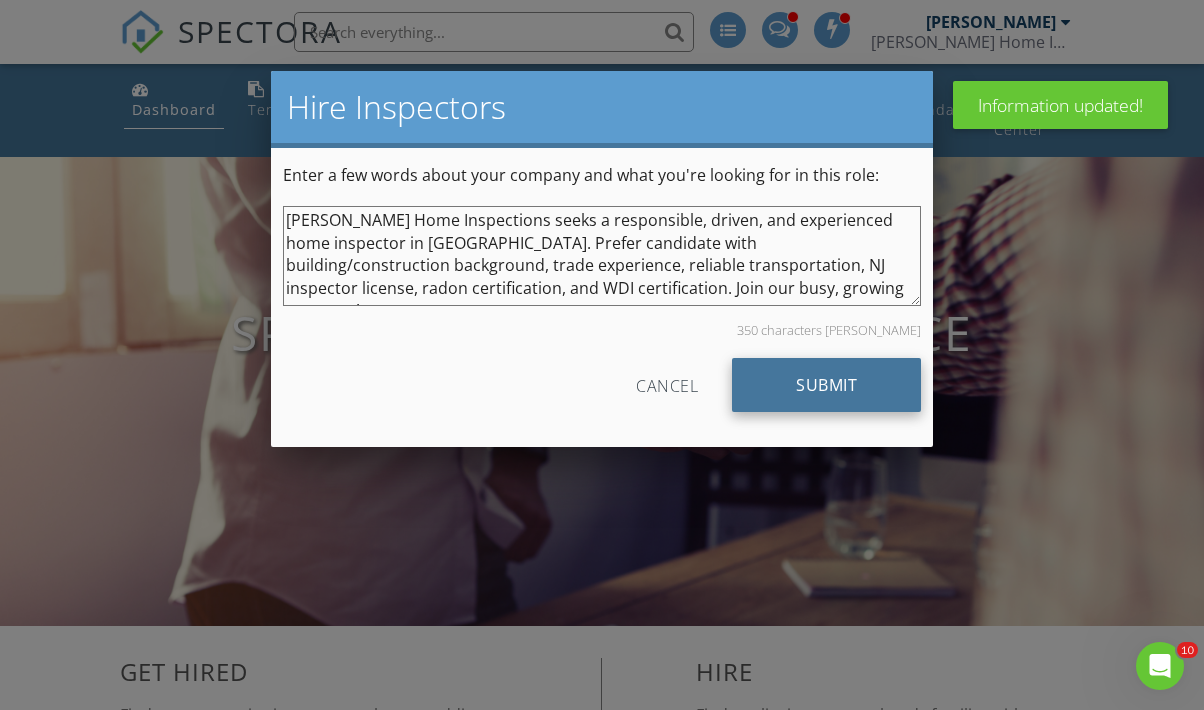 click on "Submit" at bounding box center (826, 385) 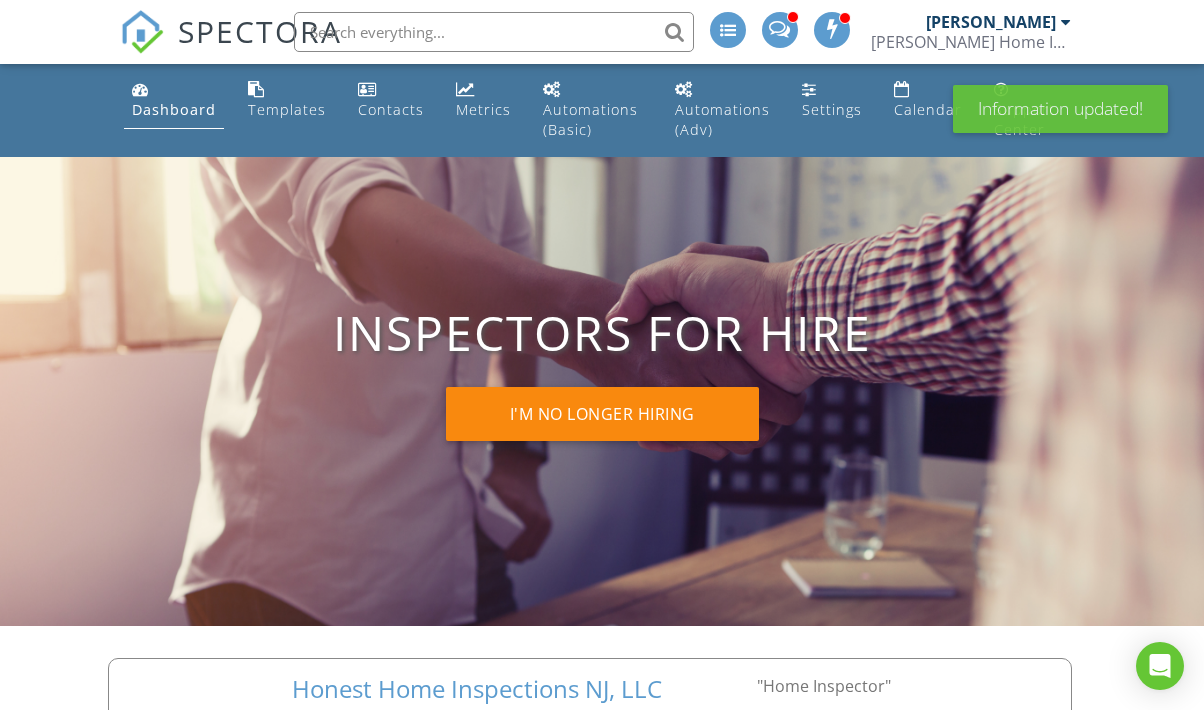 scroll, scrollTop: 0, scrollLeft: 0, axis: both 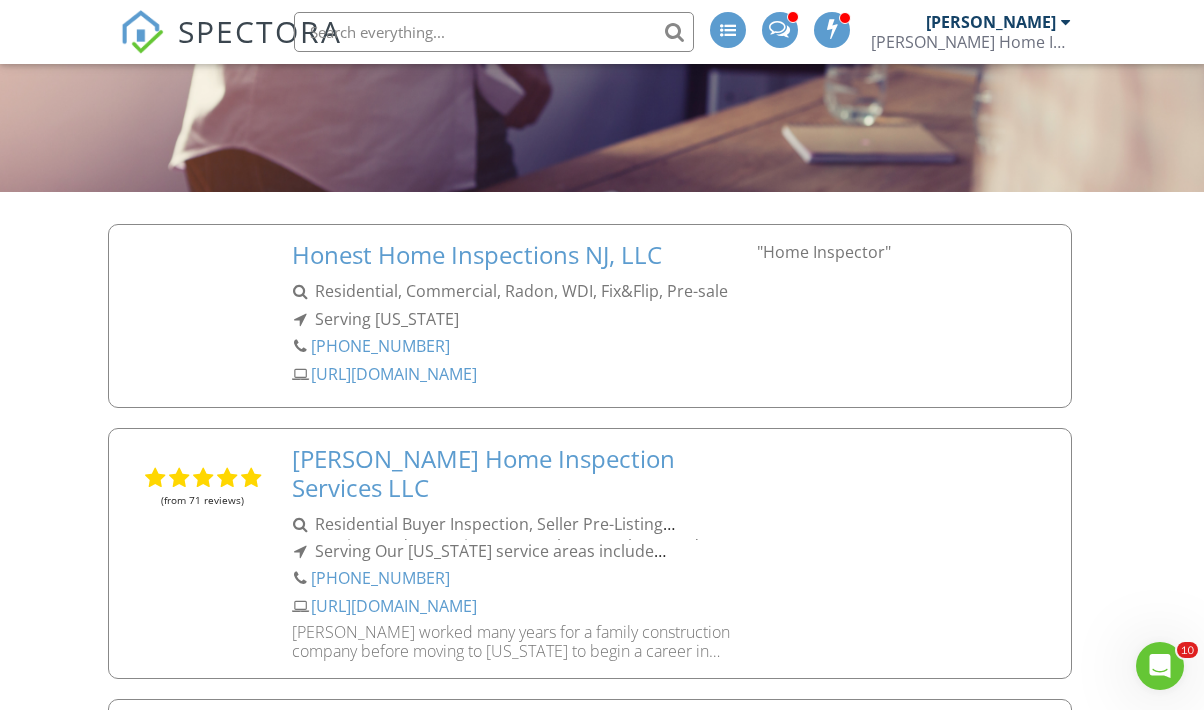 click on "[PERSON_NAME] Home Inspection Services LLC" at bounding box center [512, 474] 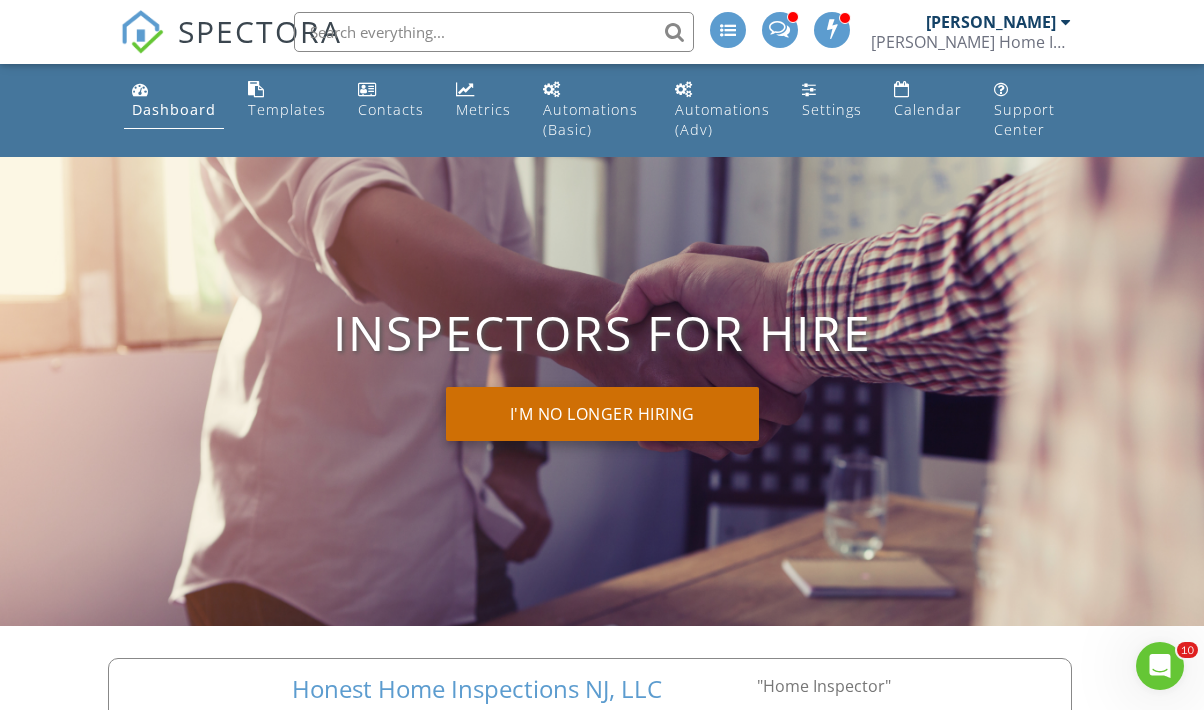 scroll, scrollTop: 1, scrollLeft: 0, axis: vertical 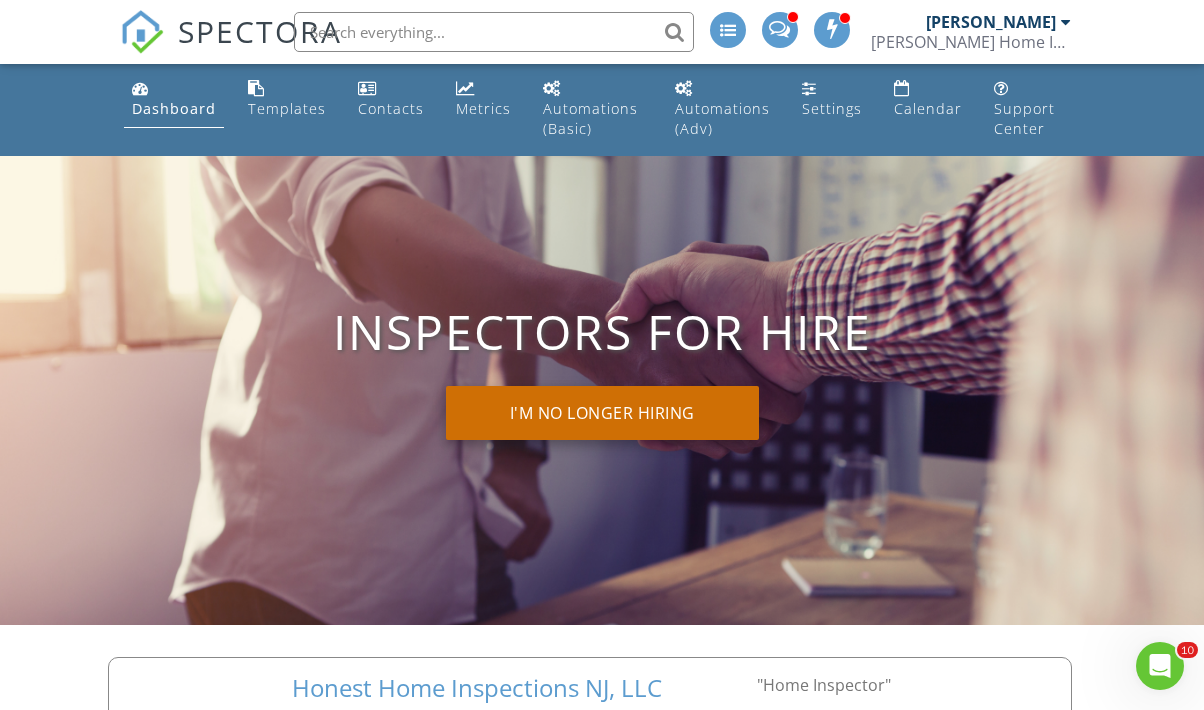 click on "I'm no longer hiring" at bounding box center [602, 413] 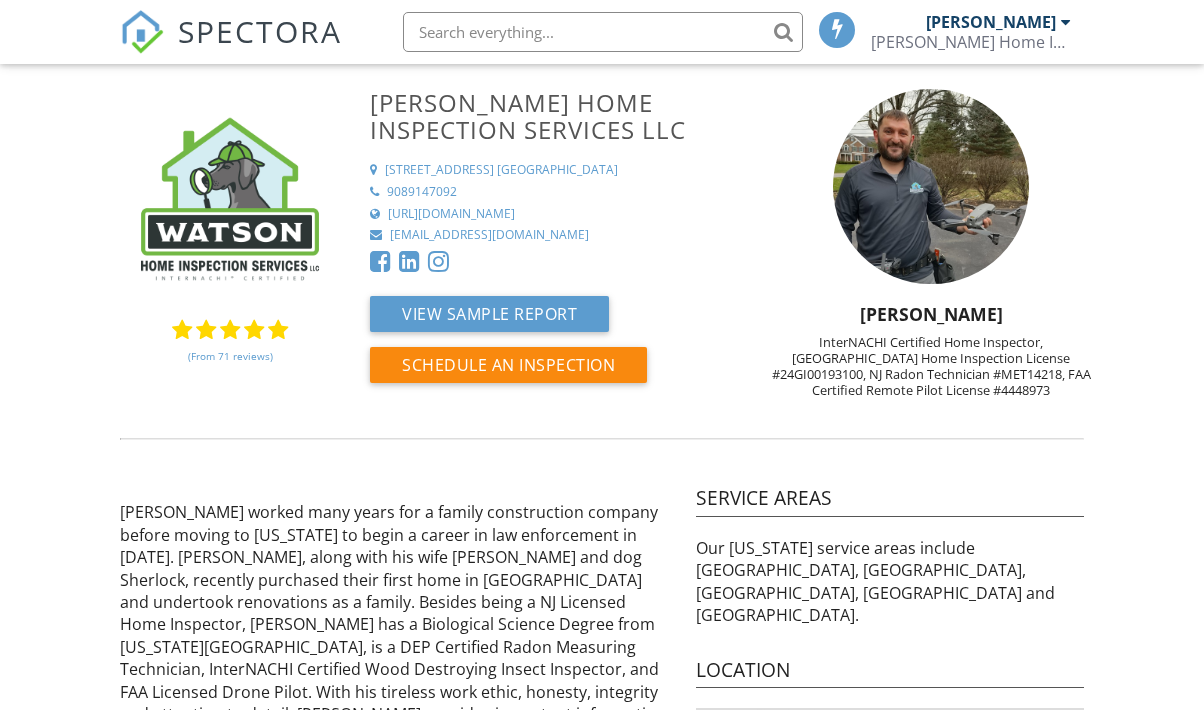 scroll, scrollTop: 0, scrollLeft: 0, axis: both 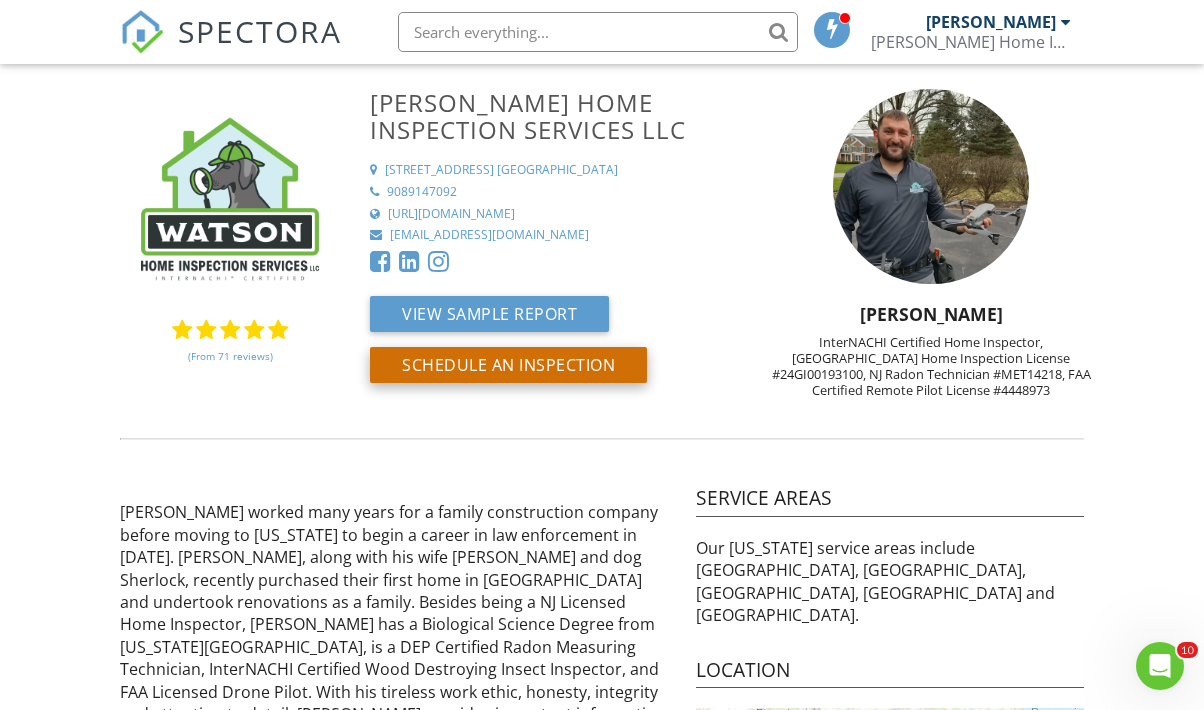 click on "Schedule an Inspection" at bounding box center [508, 365] 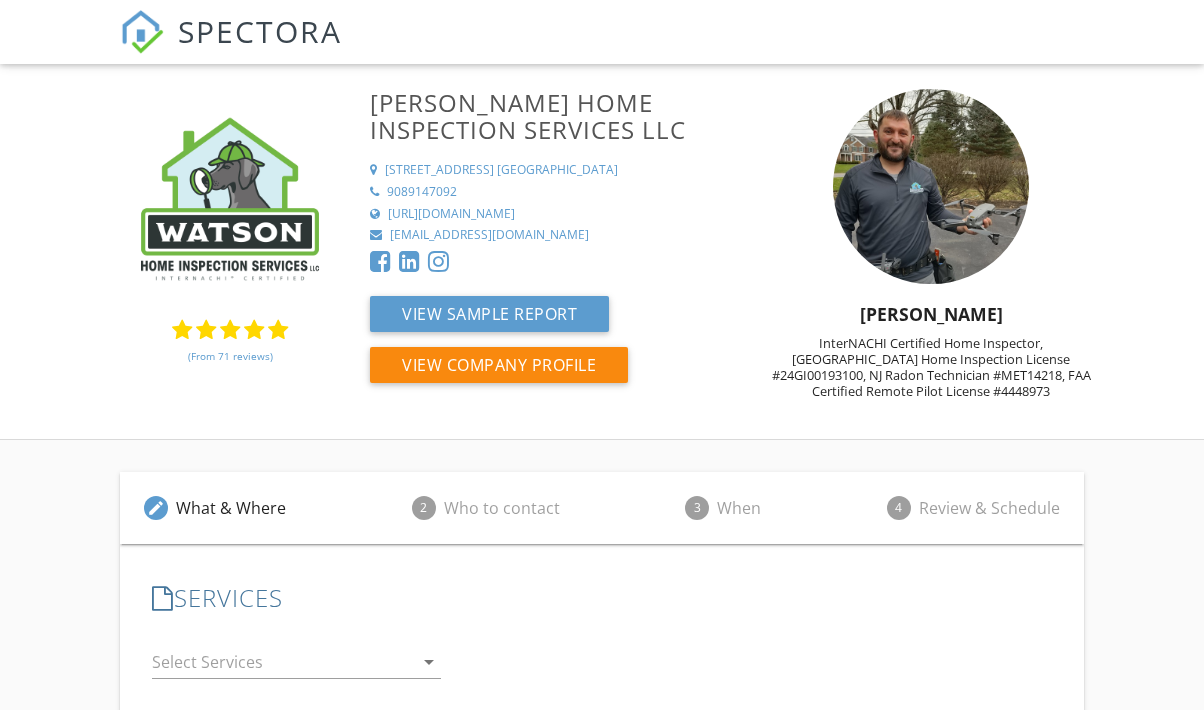 scroll, scrollTop: 0, scrollLeft: 0, axis: both 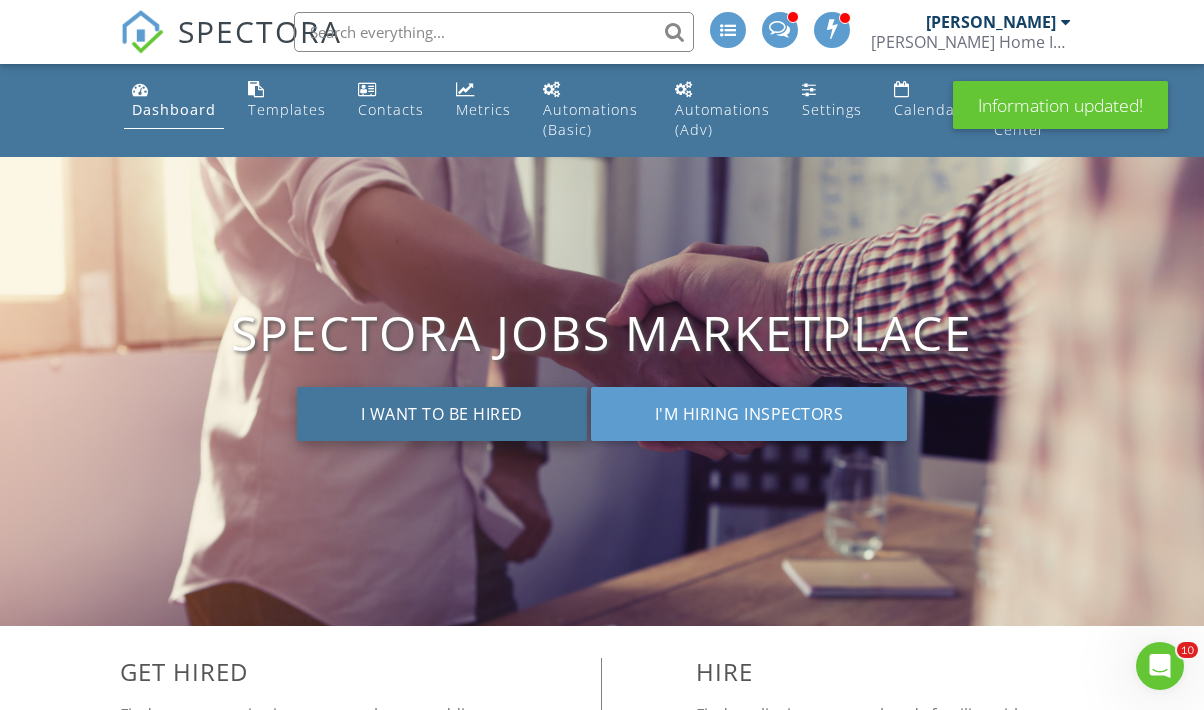 click on "I want to be hired" at bounding box center (442, 414) 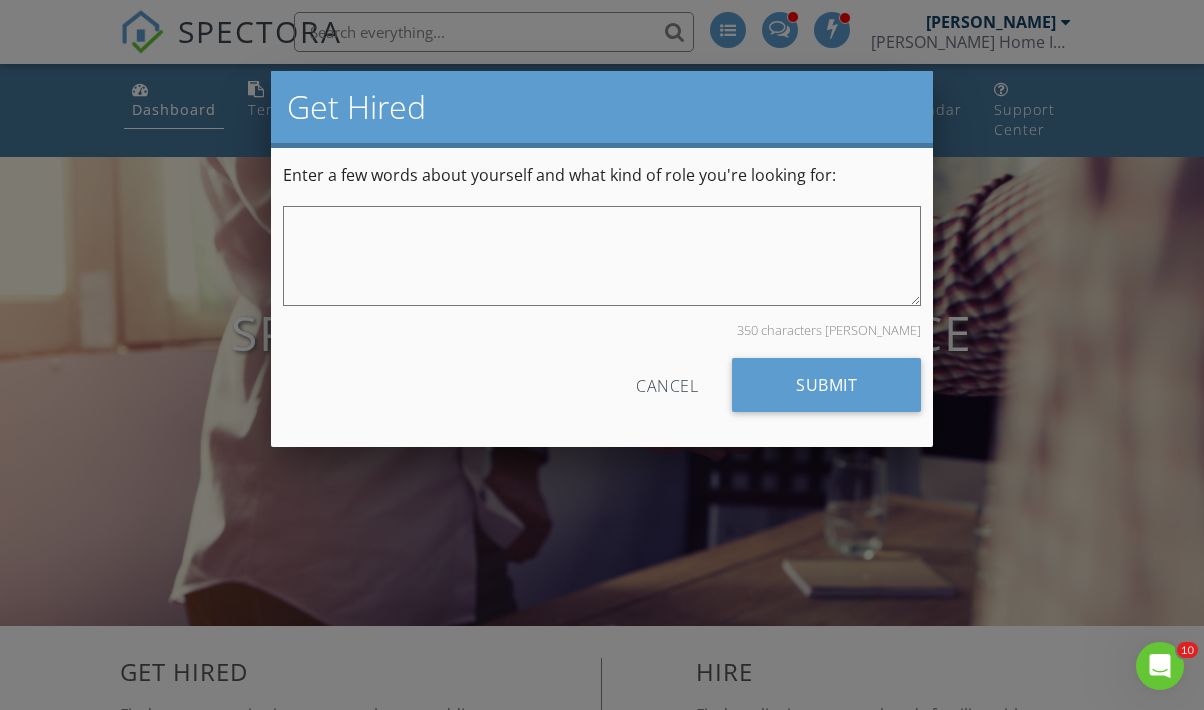 click on "Cancel" at bounding box center (667, 385) 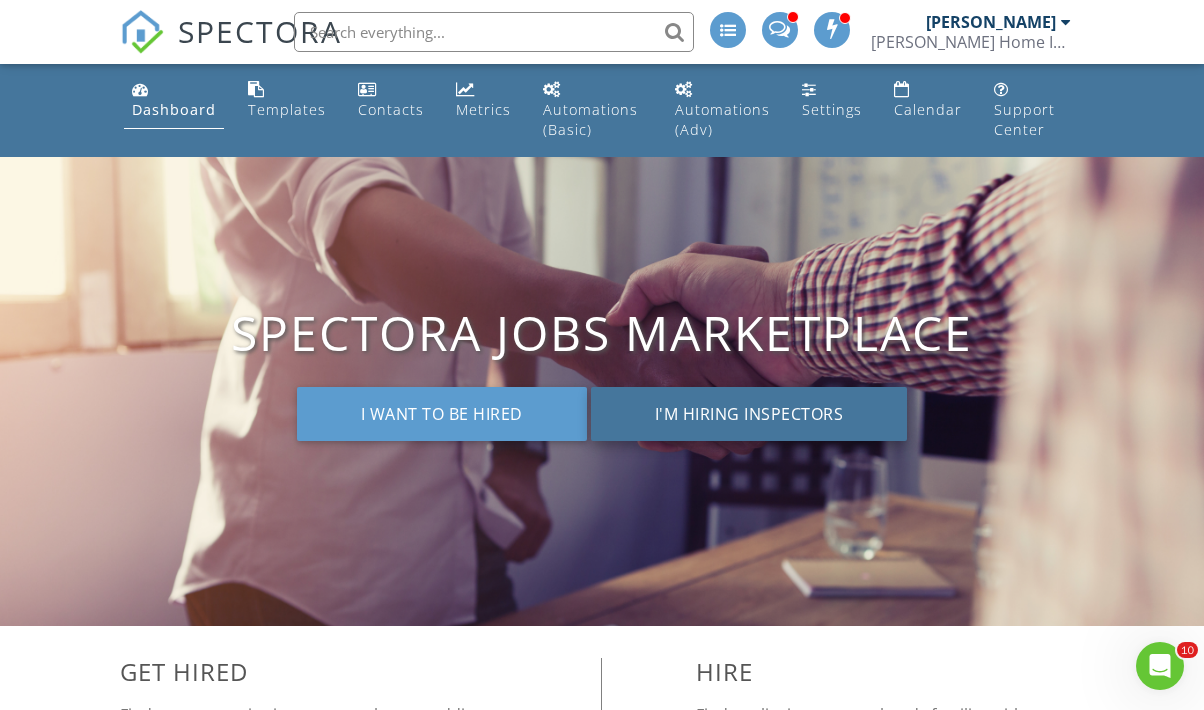 click on "I'm hiring inspectors" at bounding box center [749, 414] 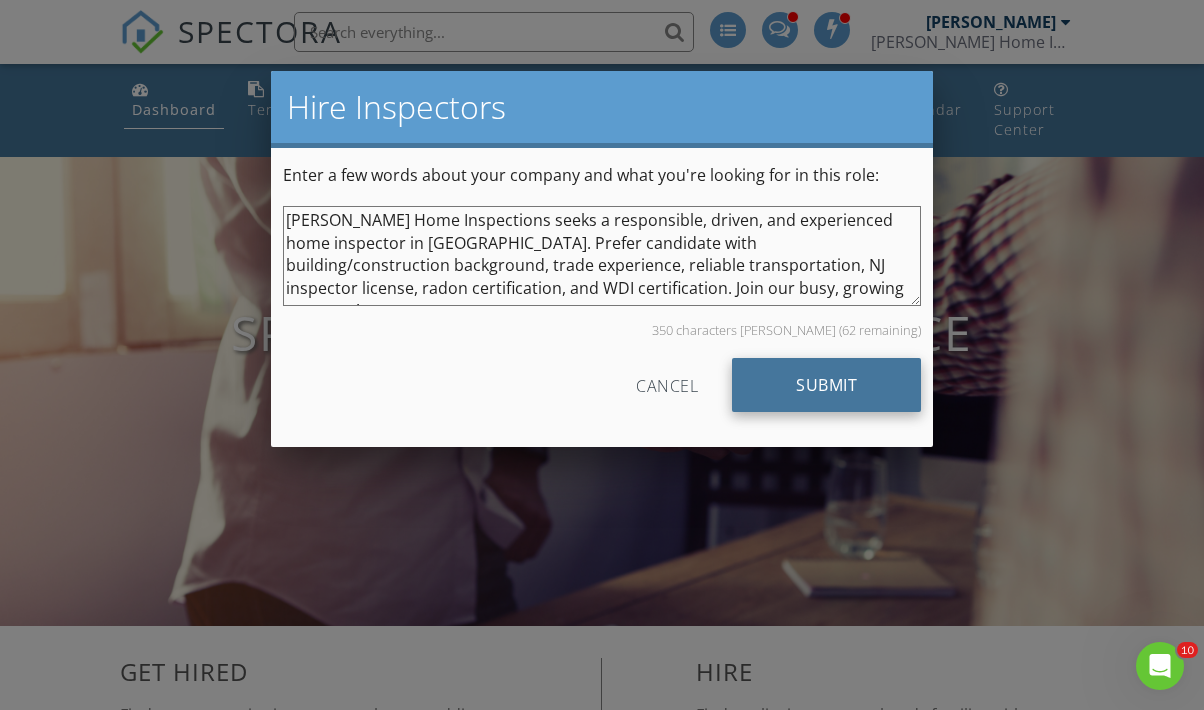 click on "Submit" at bounding box center [826, 385] 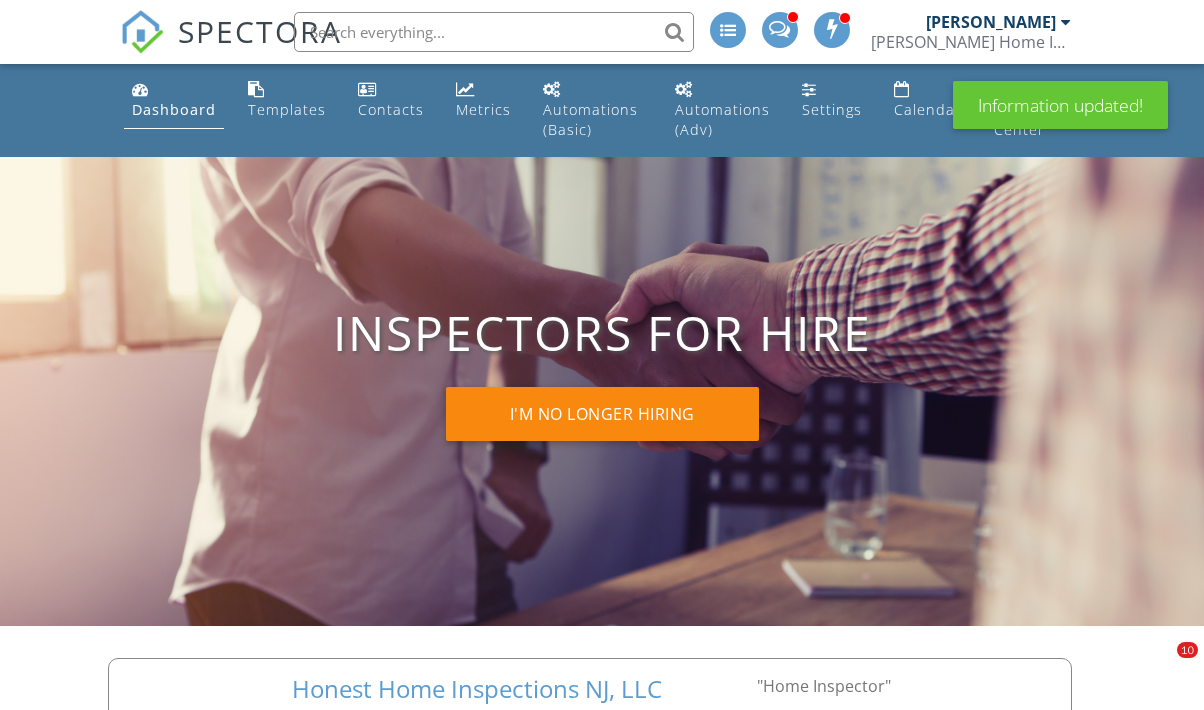 scroll, scrollTop: 0, scrollLeft: 0, axis: both 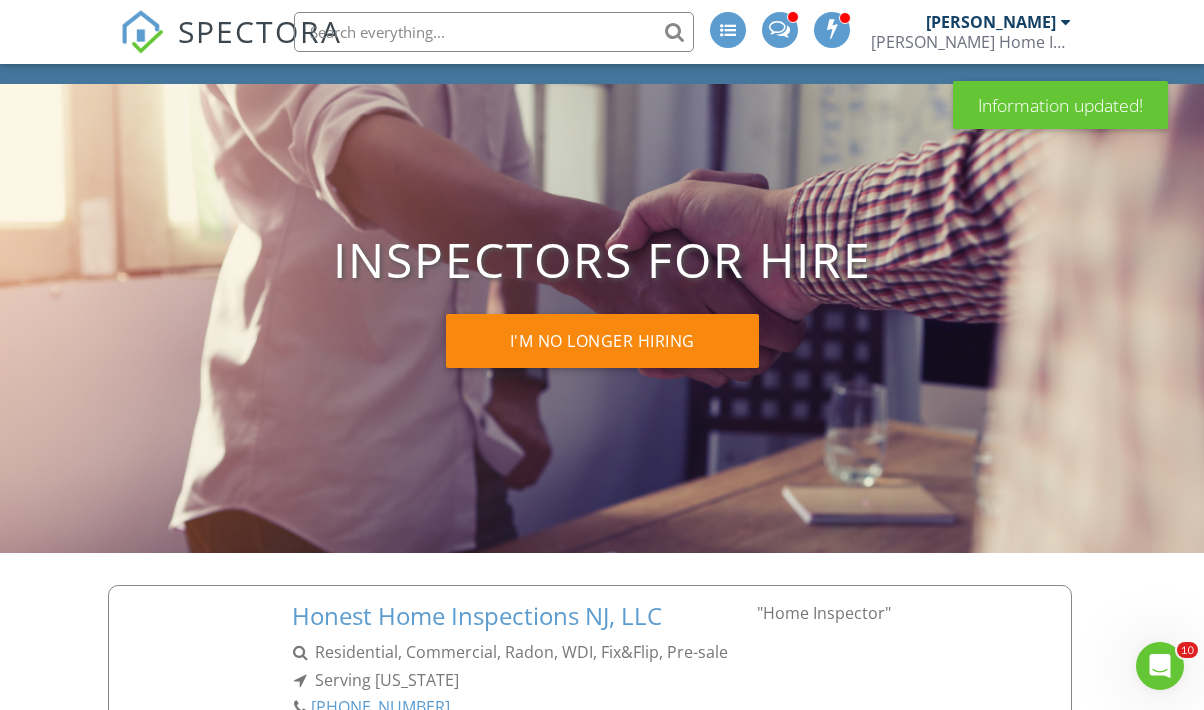 click 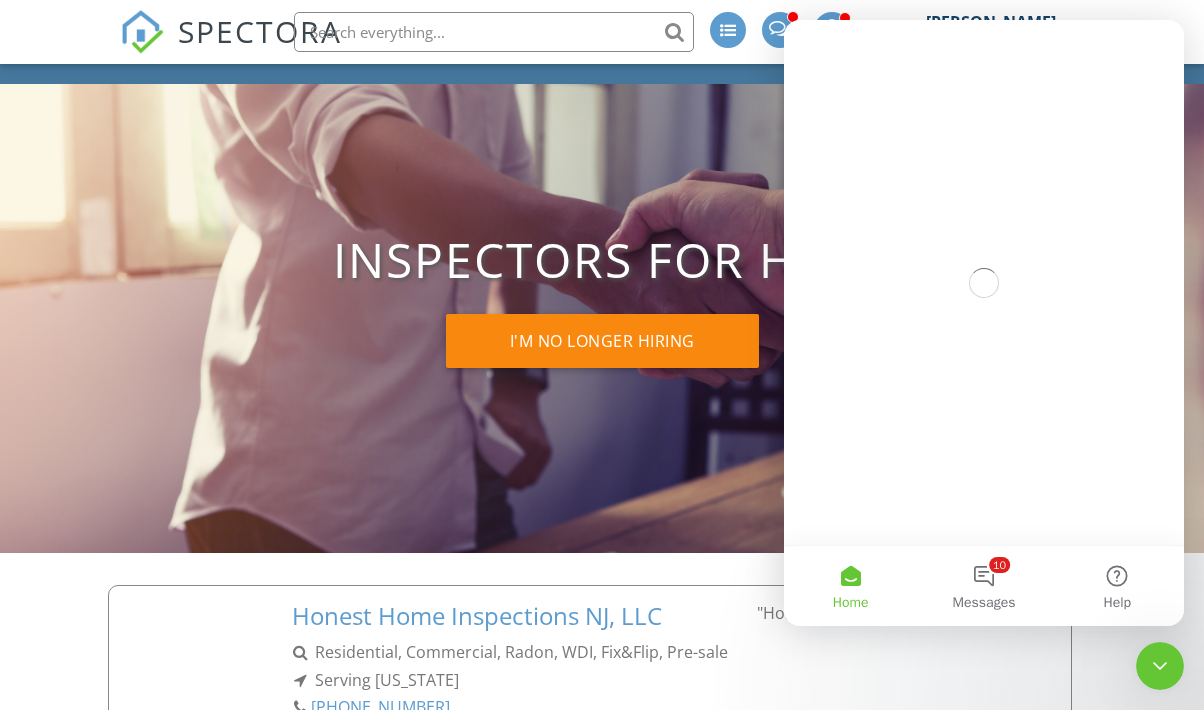 scroll, scrollTop: 0, scrollLeft: 0, axis: both 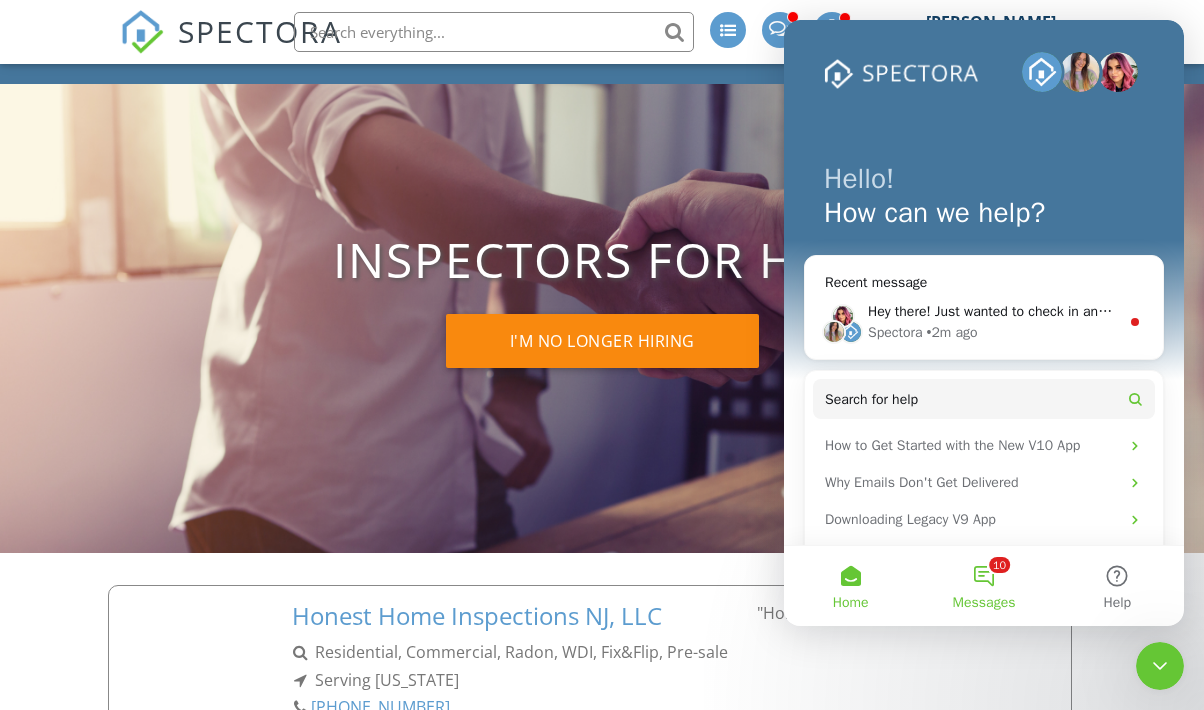 click on "10 Messages" at bounding box center (983, 586) 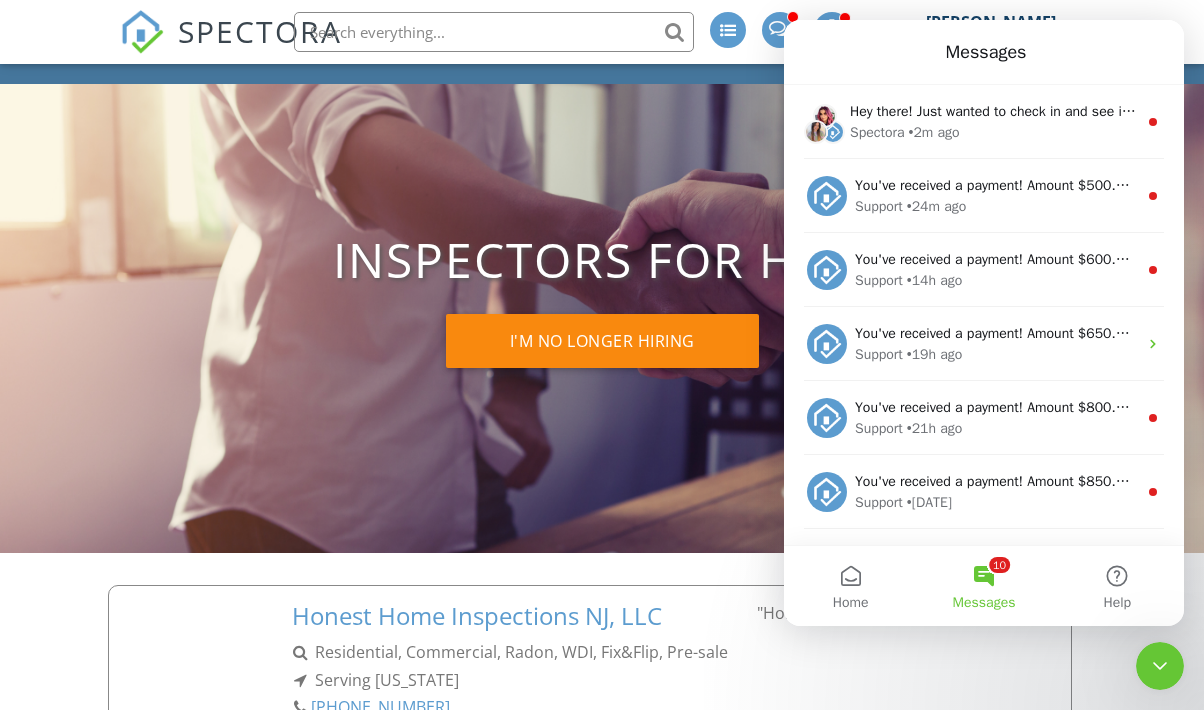 click on "10 Messages" at bounding box center (983, 586) 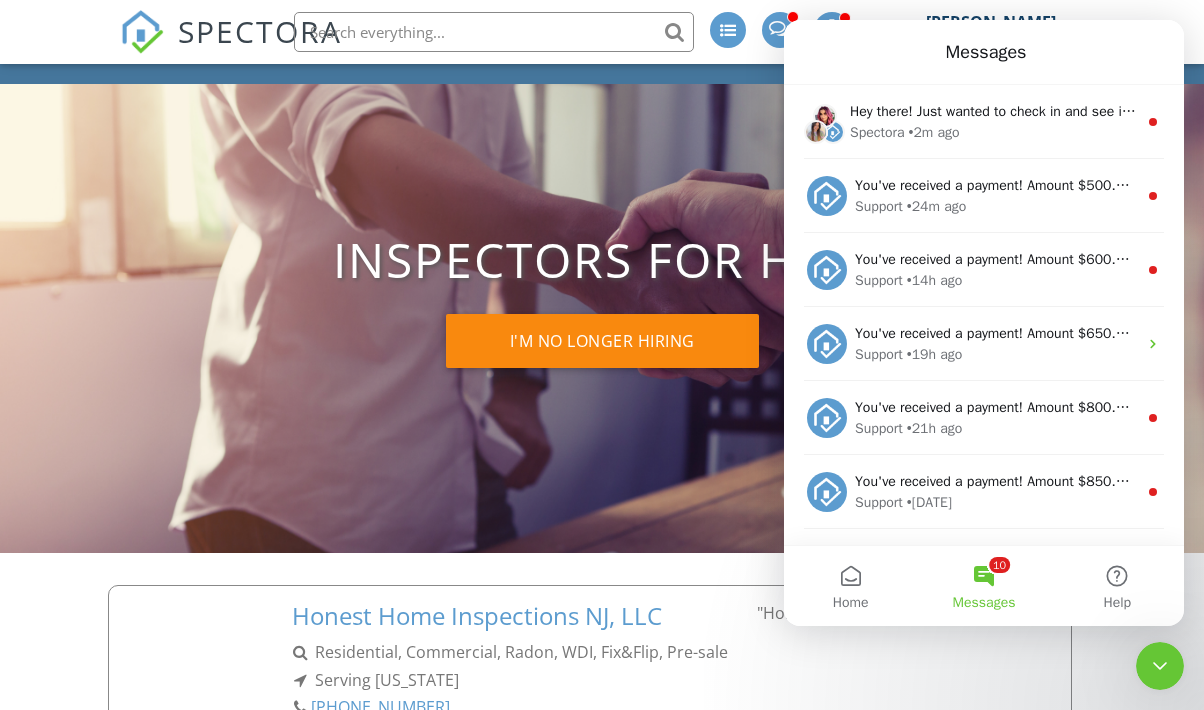 click on "10 Messages" at bounding box center [983, 586] 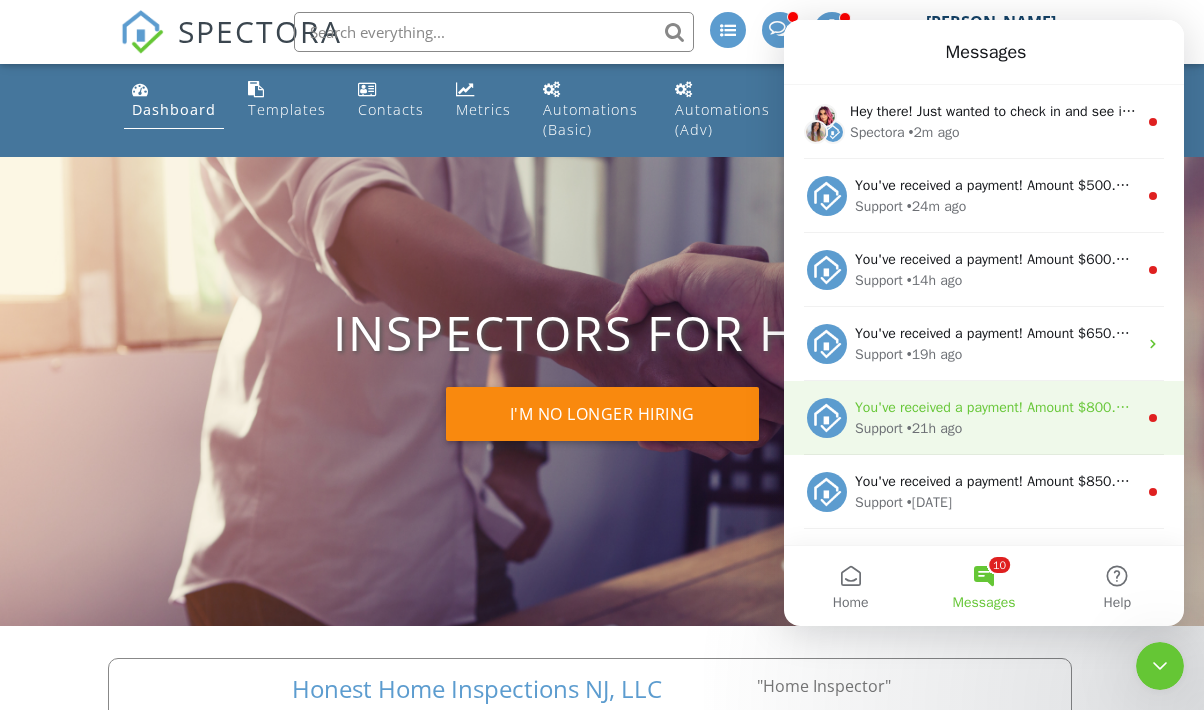 scroll, scrollTop: 0, scrollLeft: 0, axis: both 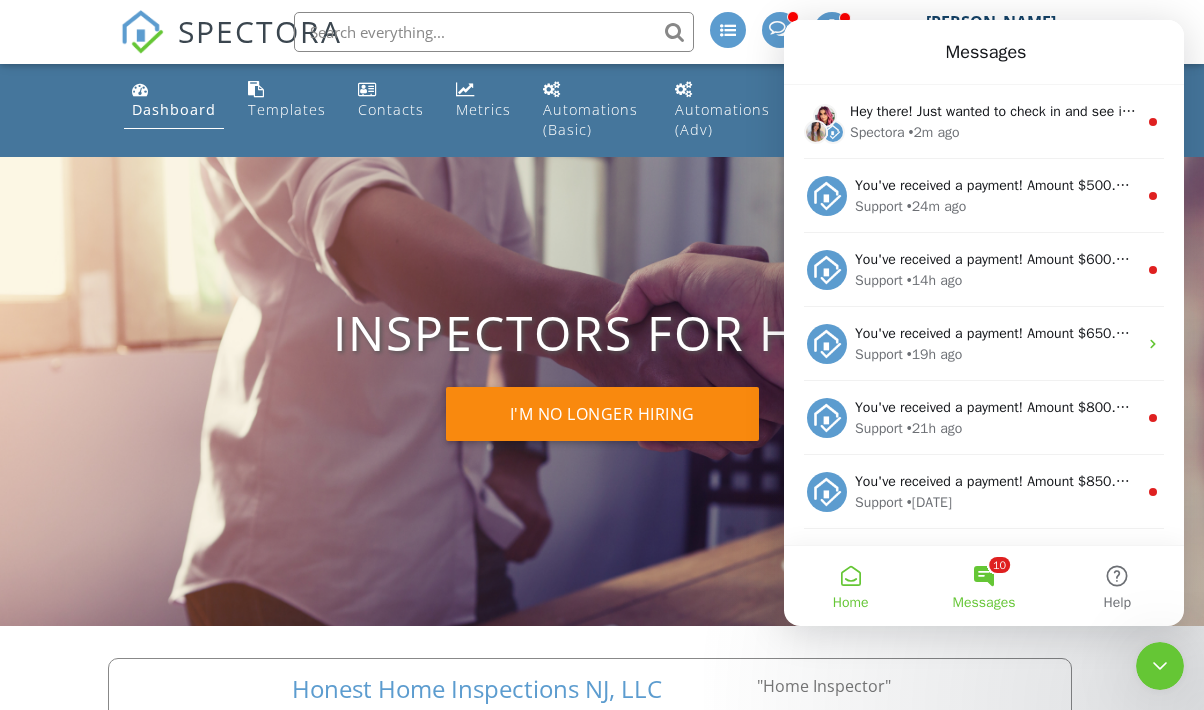 click on "Home" at bounding box center (850, 586) 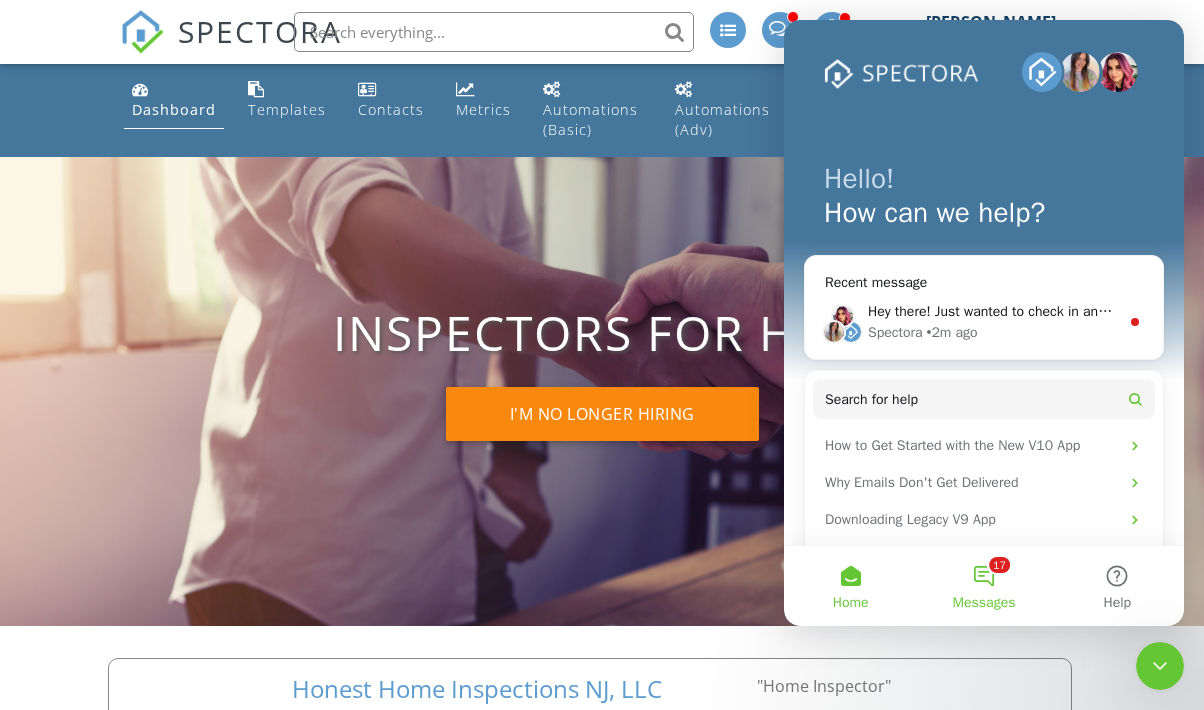 click on "17 Messages" at bounding box center [983, 586] 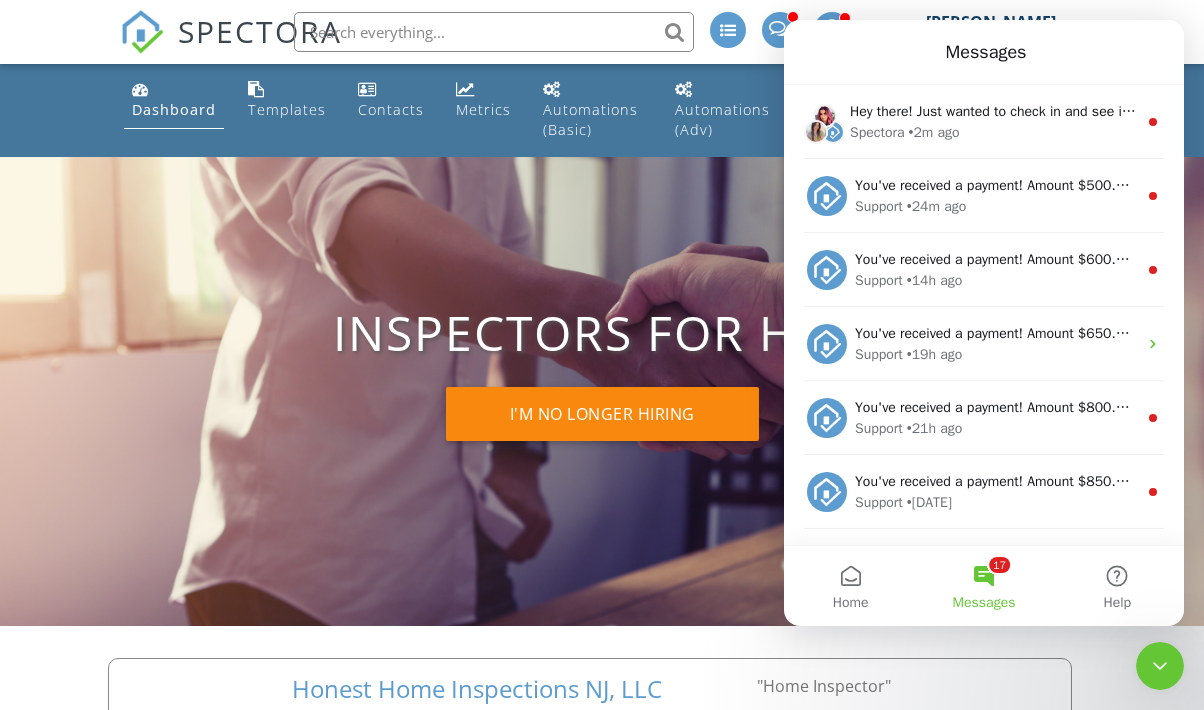 click on "17 Messages" at bounding box center [983, 586] 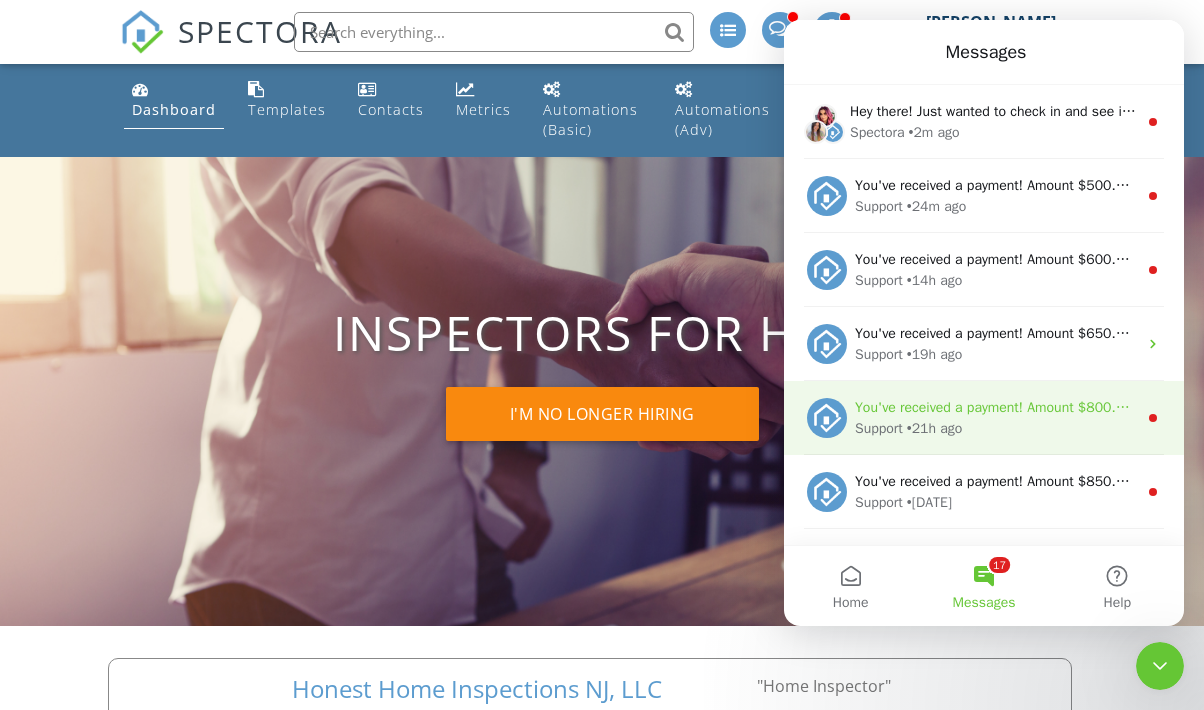 scroll, scrollTop: 0, scrollLeft: 0, axis: both 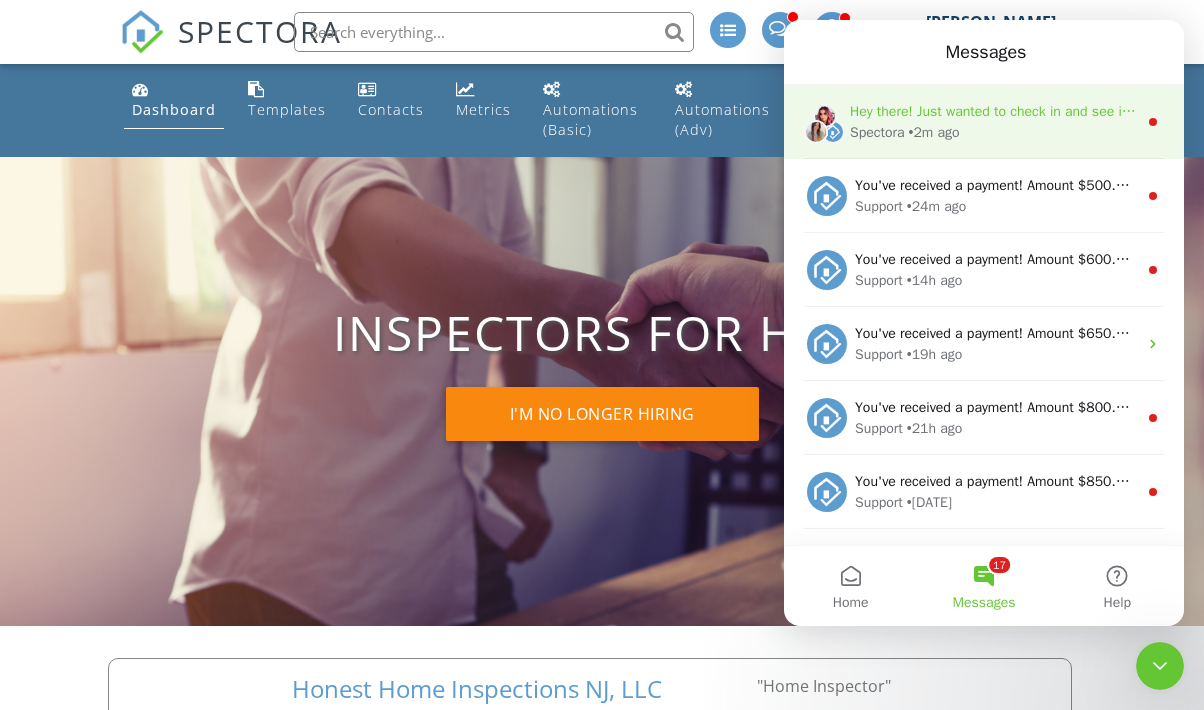 click on "Hey there! Just wanted to check in and see if you still need a hand with anything. Let us know if there's anything else we can do to help—happy to assist!" at bounding box center (1321, 111) 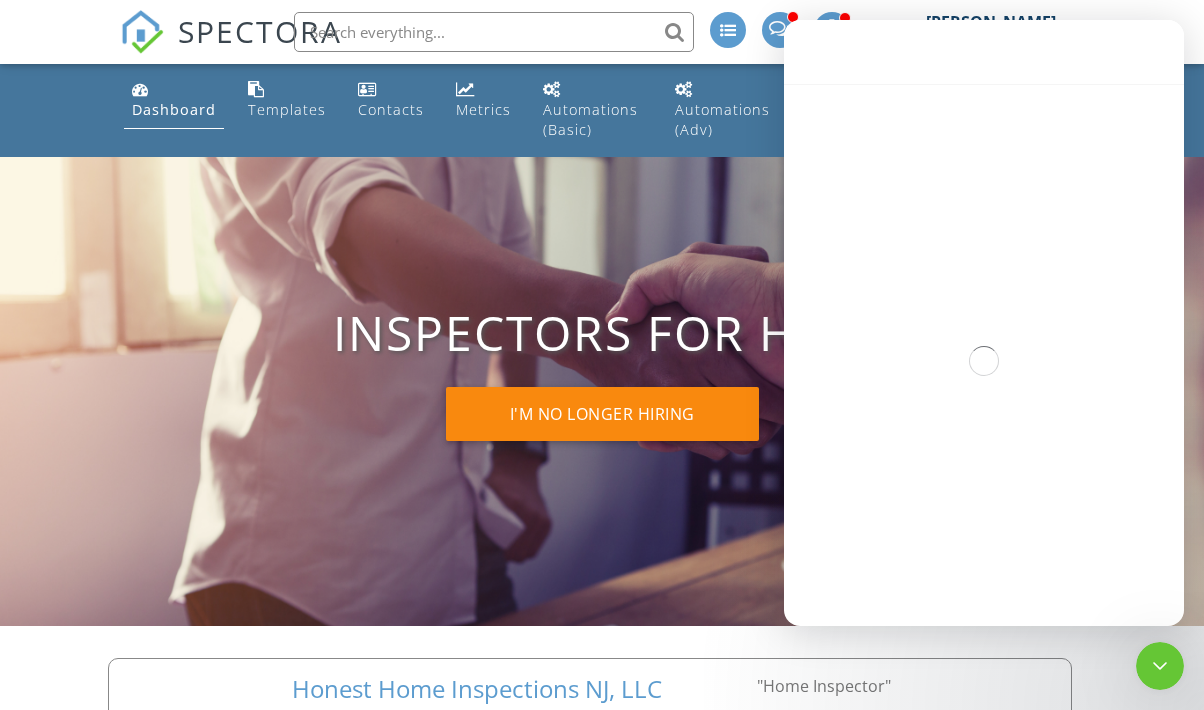scroll, scrollTop: 143, scrollLeft: 0, axis: vertical 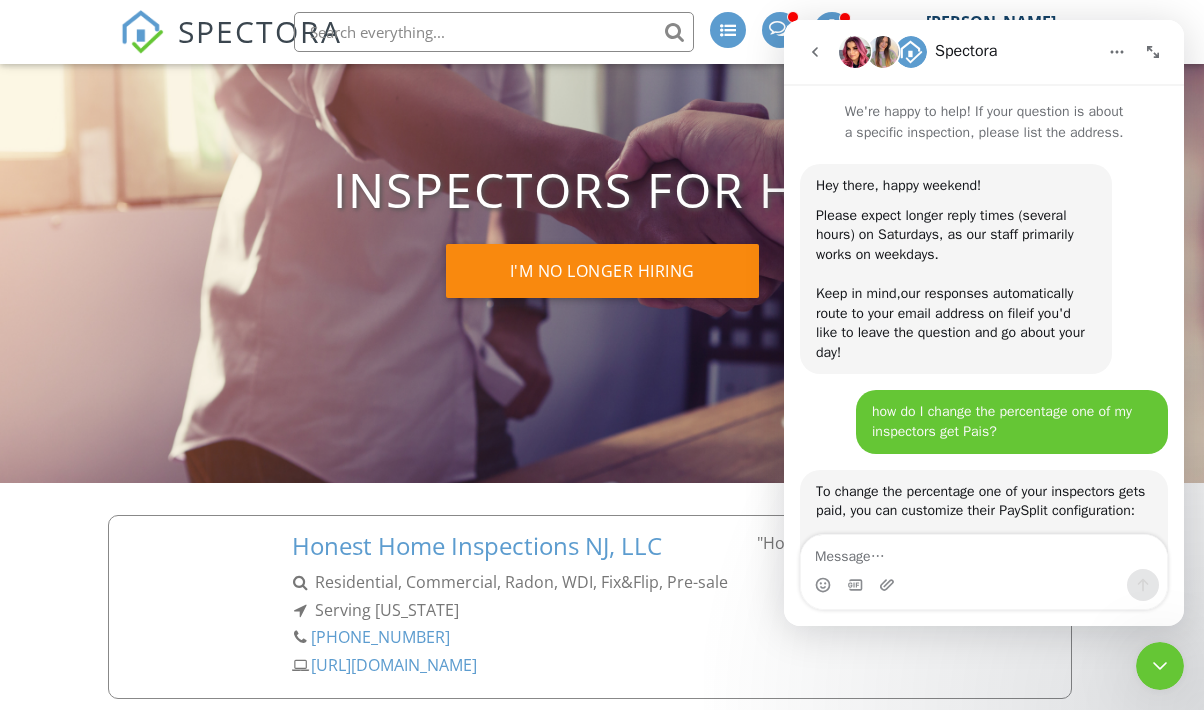 click at bounding box center [984, 552] 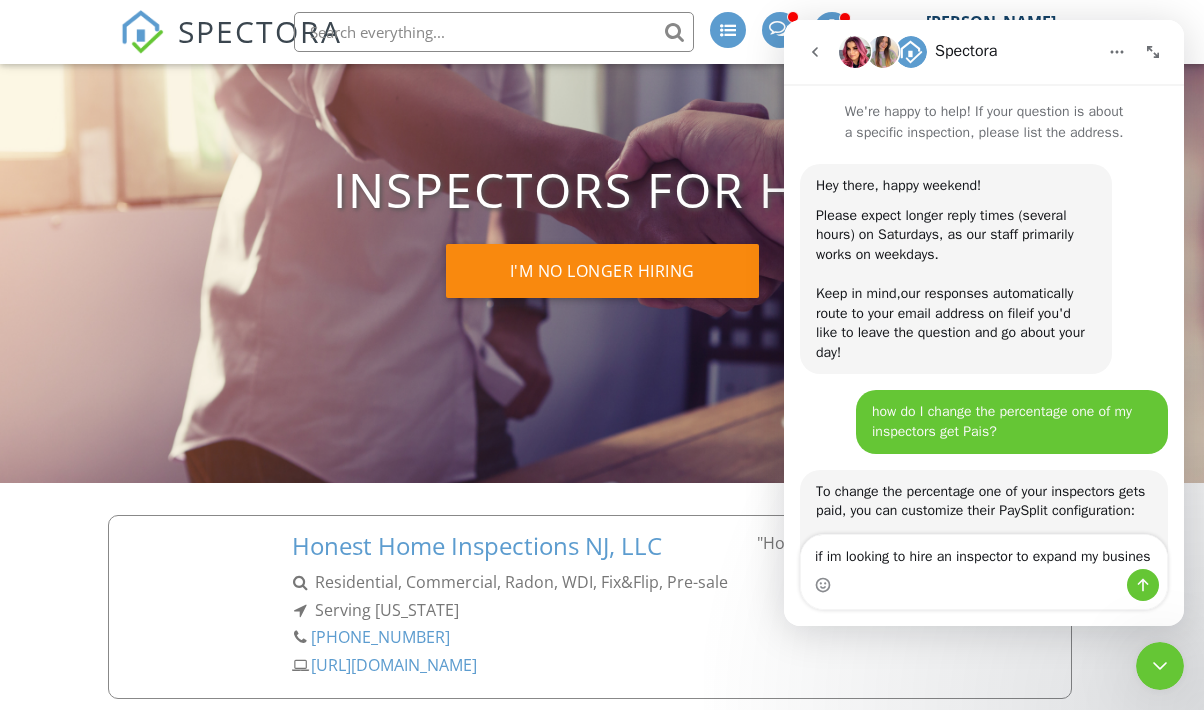 scroll, scrollTop: 0, scrollLeft: 0, axis: both 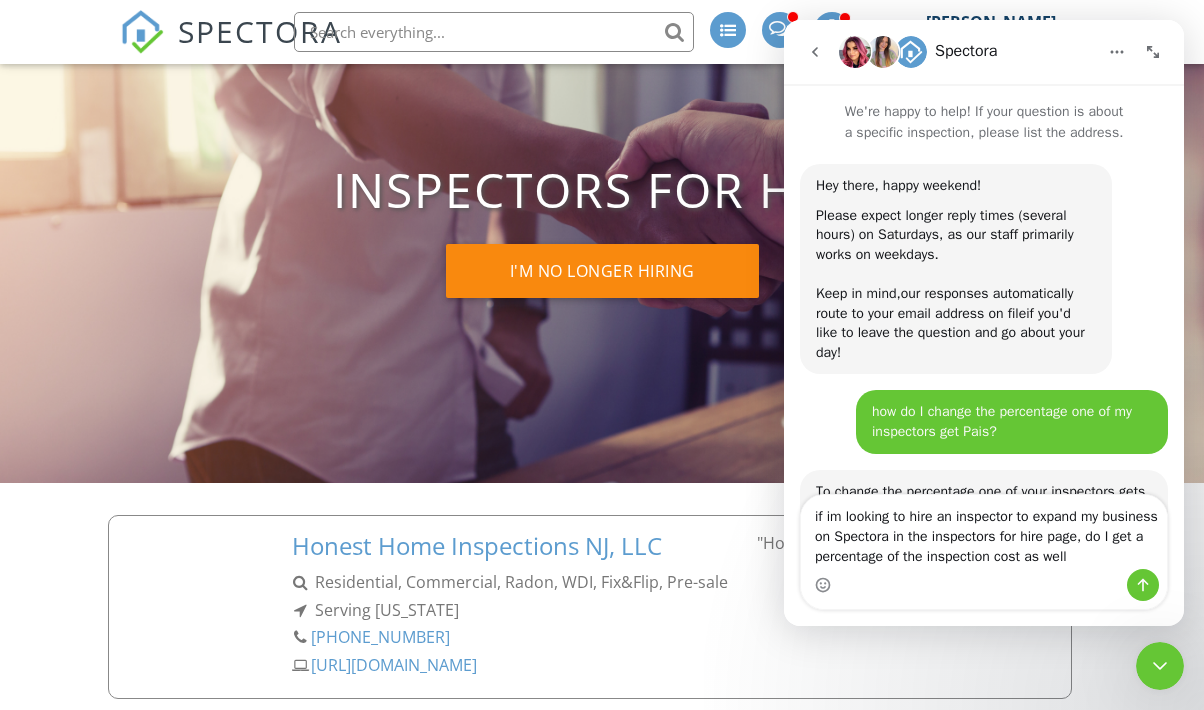 type on "if im looking to hire an inspector to expand my business on Spectora in the inspectors for hire page, do I get a percentage of the inspection cost as well?" 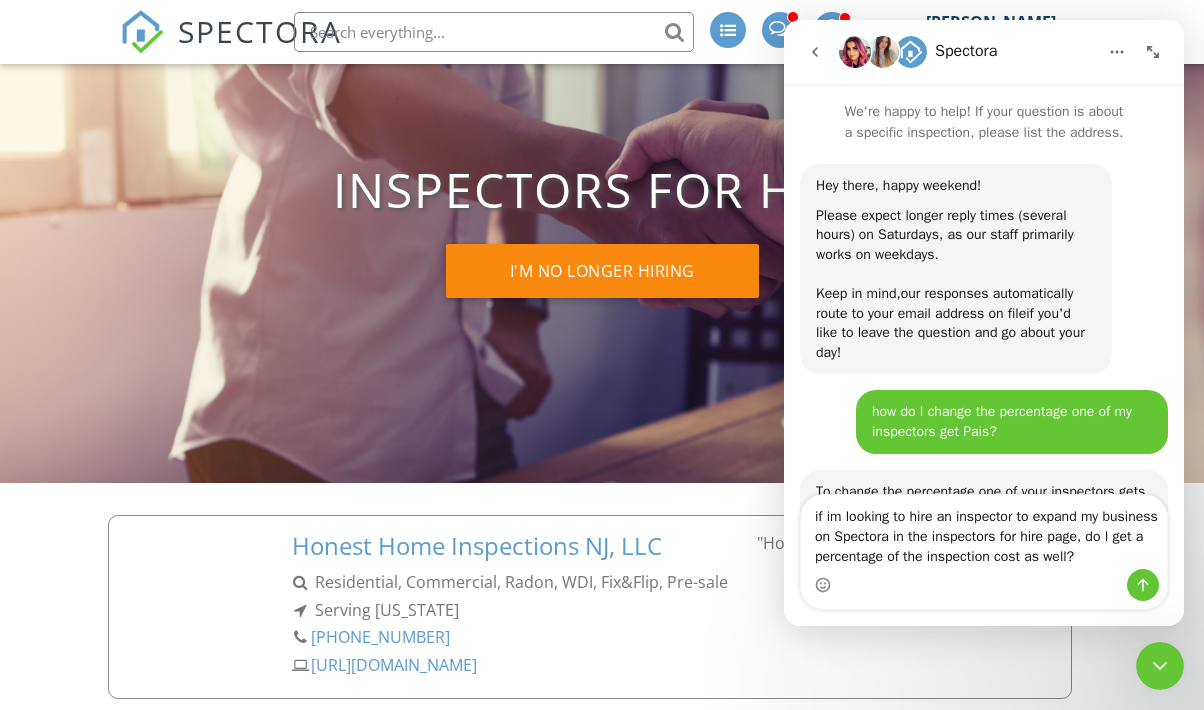 type 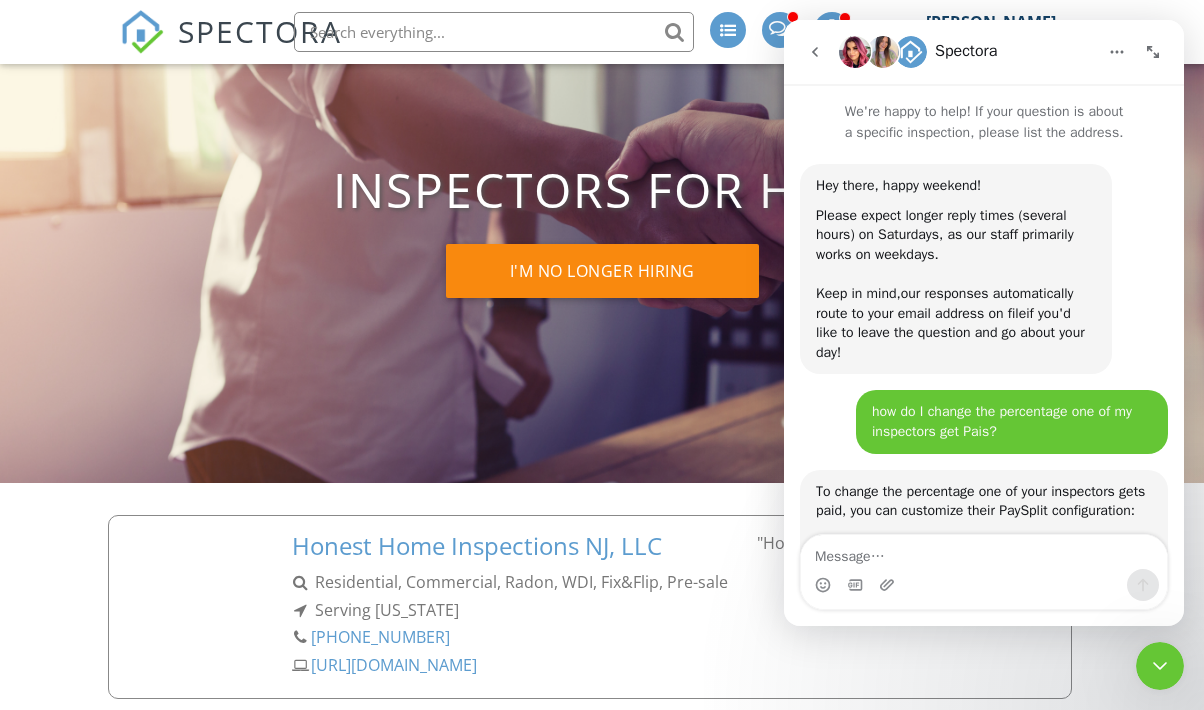 scroll, scrollTop: 571, scrollLeft: 0, axis: vertical 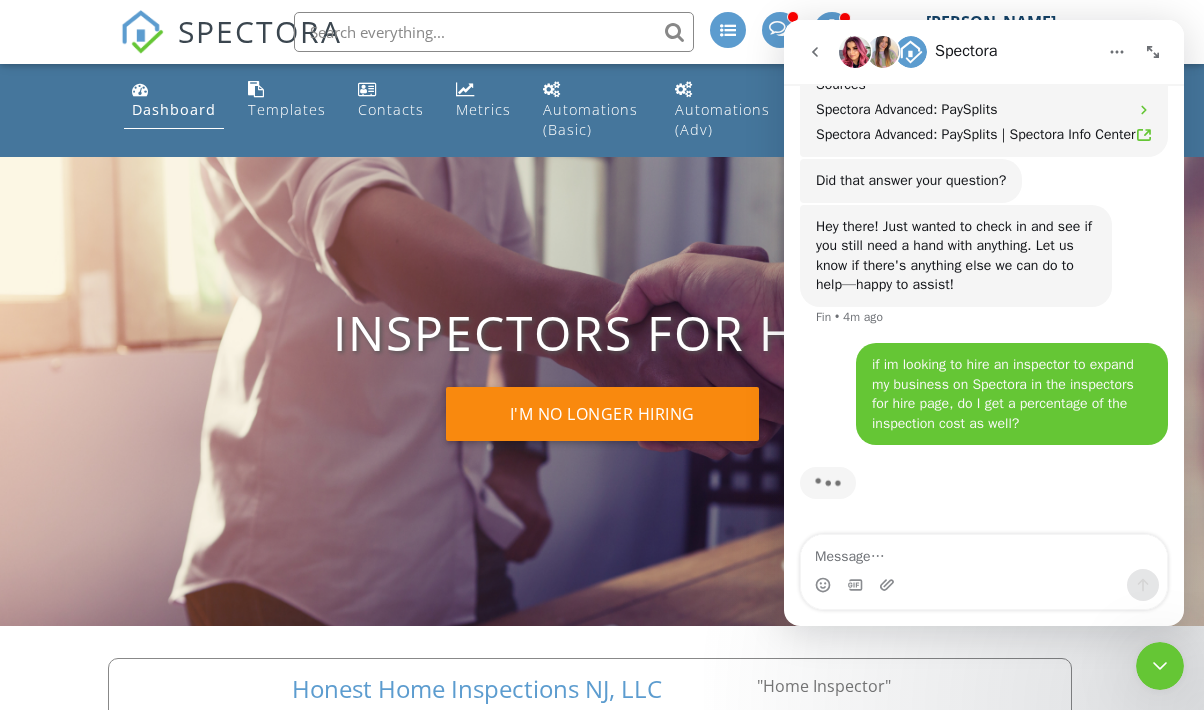 click on "Hey there! Just wanted to check in and see if you still need a hand with anything. Let us know if there's anything else we can do to help—happy to assist! Fin    •   4m ago" at bounding box center [984, 274] 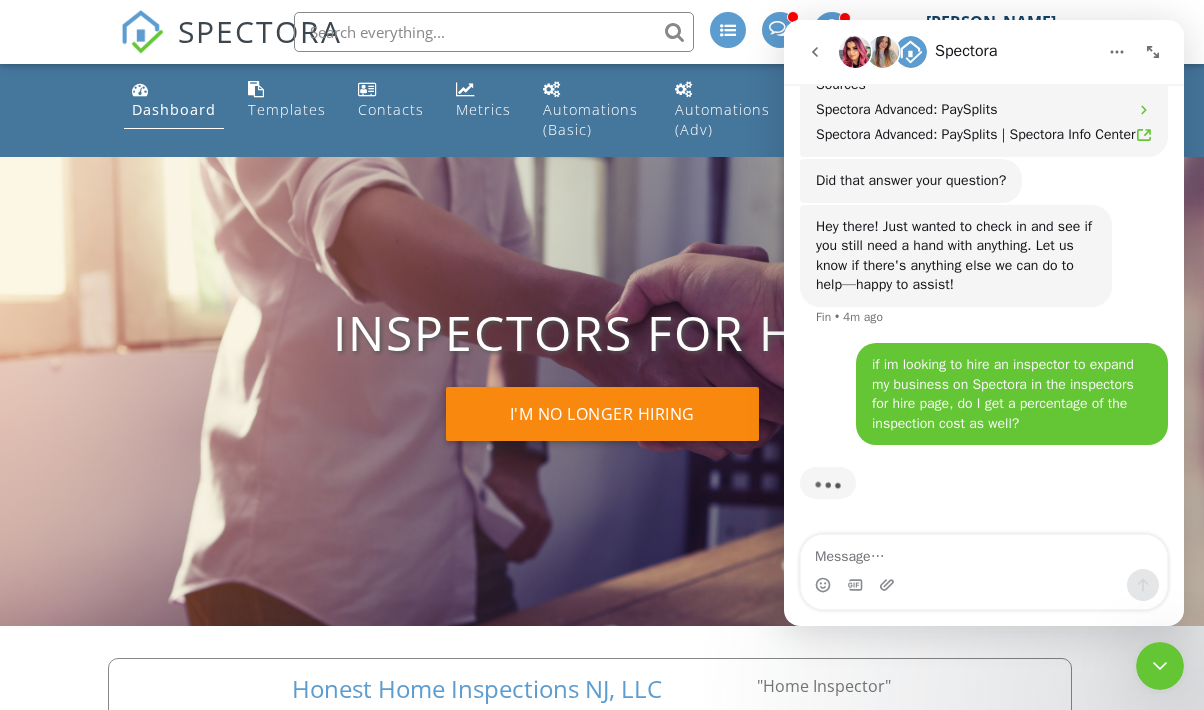 click on "if im looking to hire an inspector to expand my business on Spectora in the inspectors for hire page, do I get a percentage of the inspection cost as well?" at bounding box center [1012, 394] 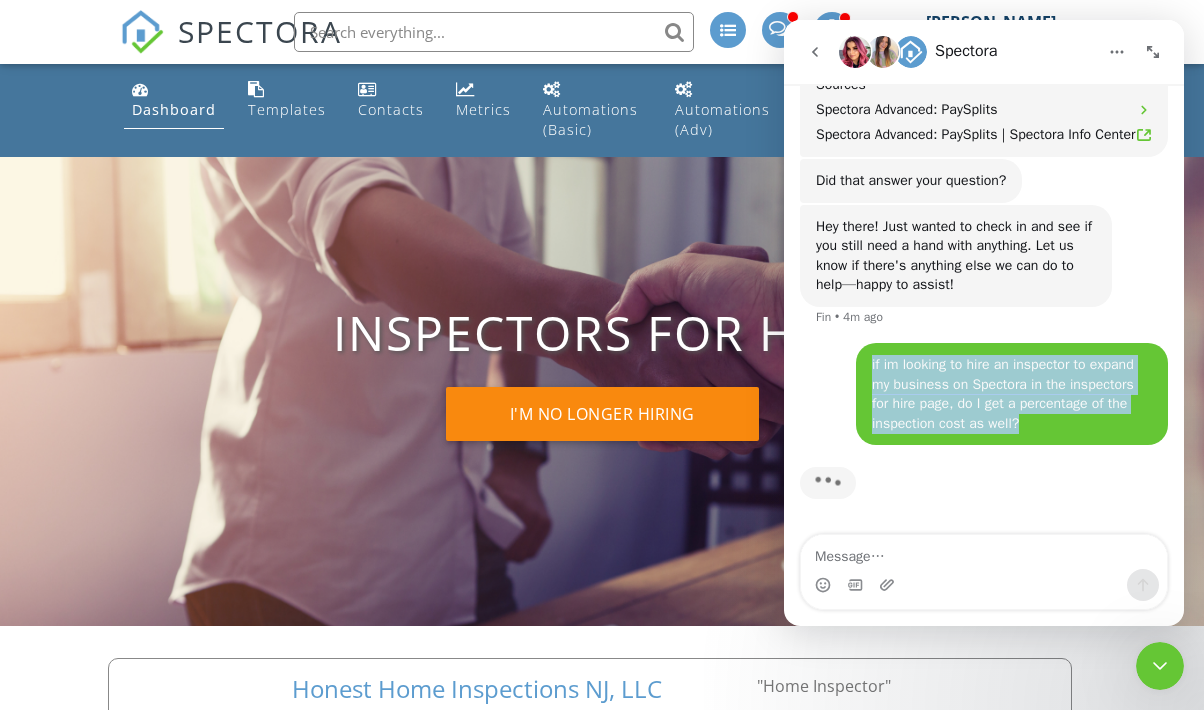 drag, startPoint x: 1024, startPoint y: 425, endPoint x: 868, endPoint y: 361, distance: 168.6179 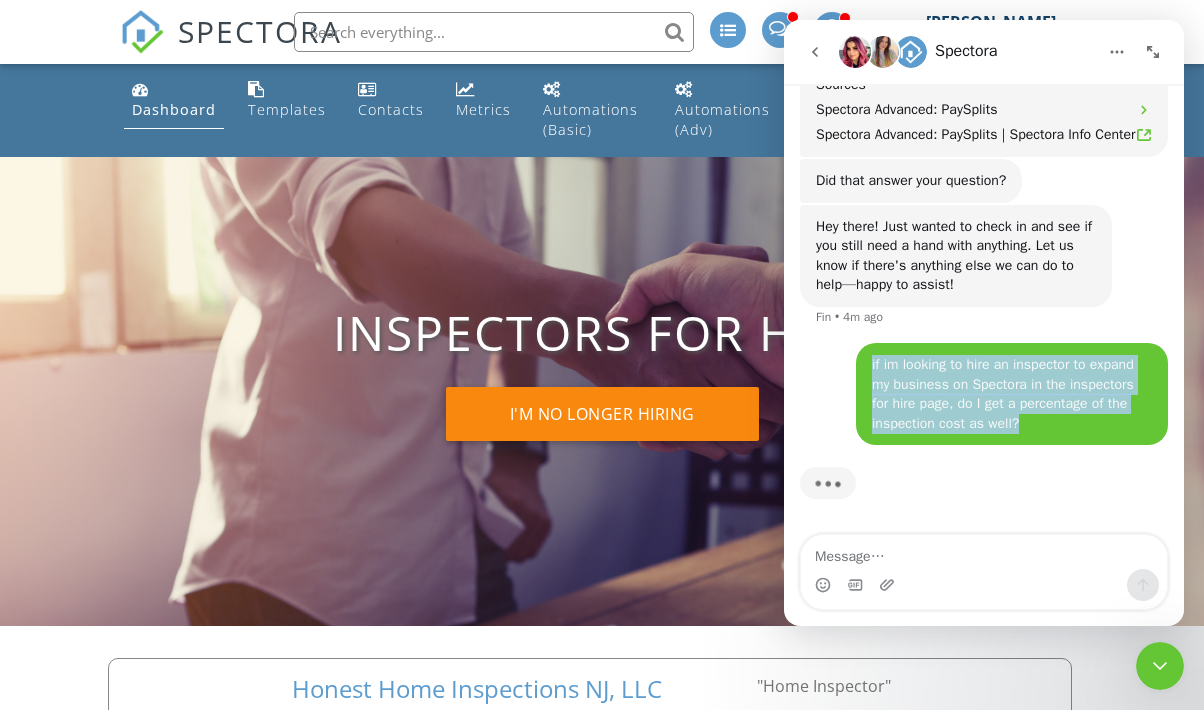 click on "if im looking to hire an inspector to expand my business on Spectora in the inspectors for hire page, do I get a percentage of the inspection cost as well? TJ    •   Just now" at bounding box center (1012, 394) 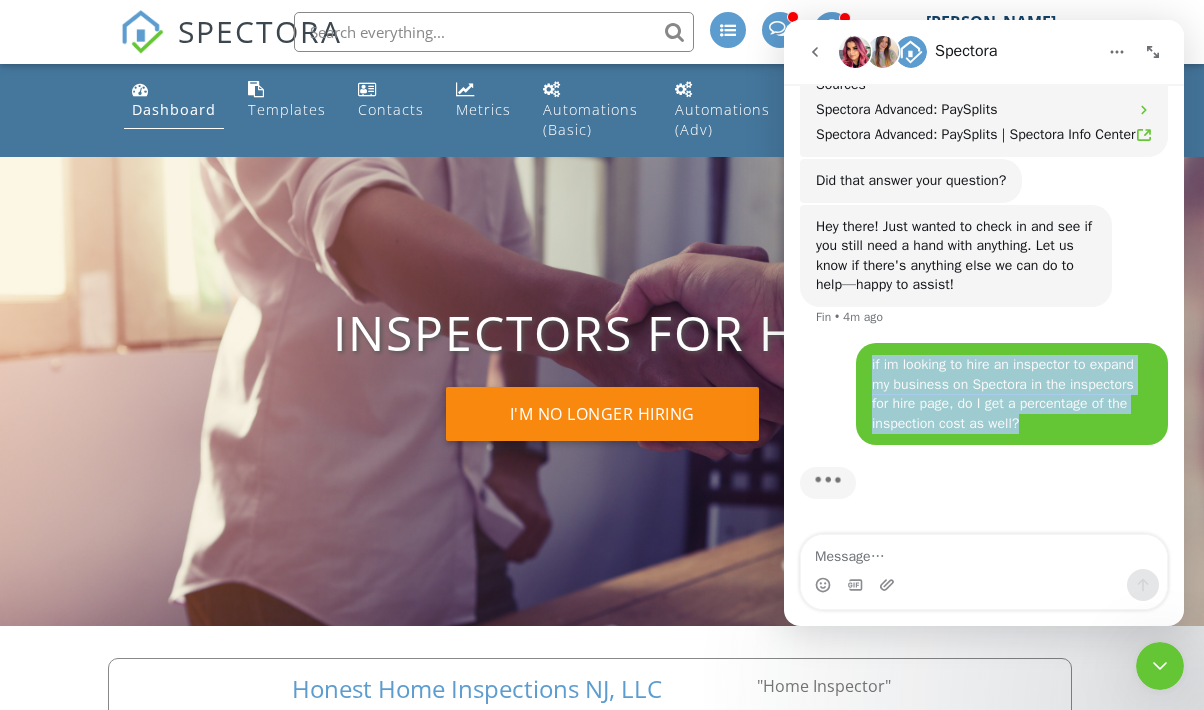 copy on "if im looking to hire an inspector to expand my business on Spectora in the inspectors for hire page, do I get a percentage of the inspection cost as well?" 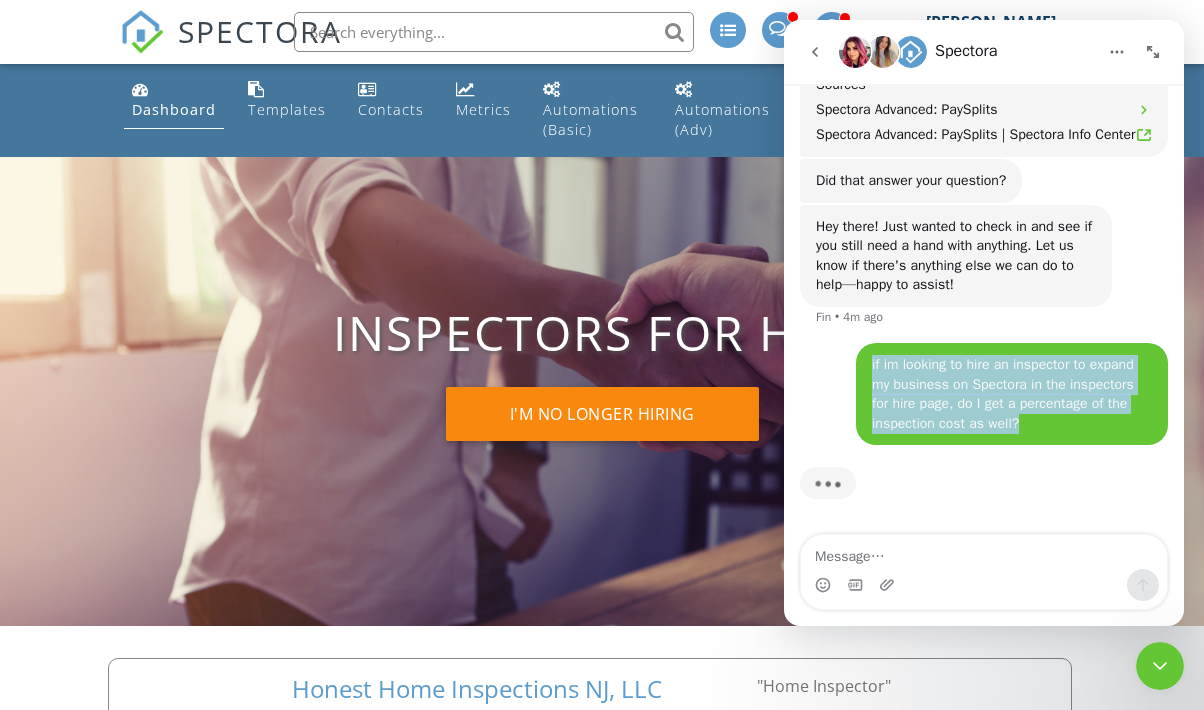 scroll, scrollTop: 1028, scrollLeft: 0, axis: vertical 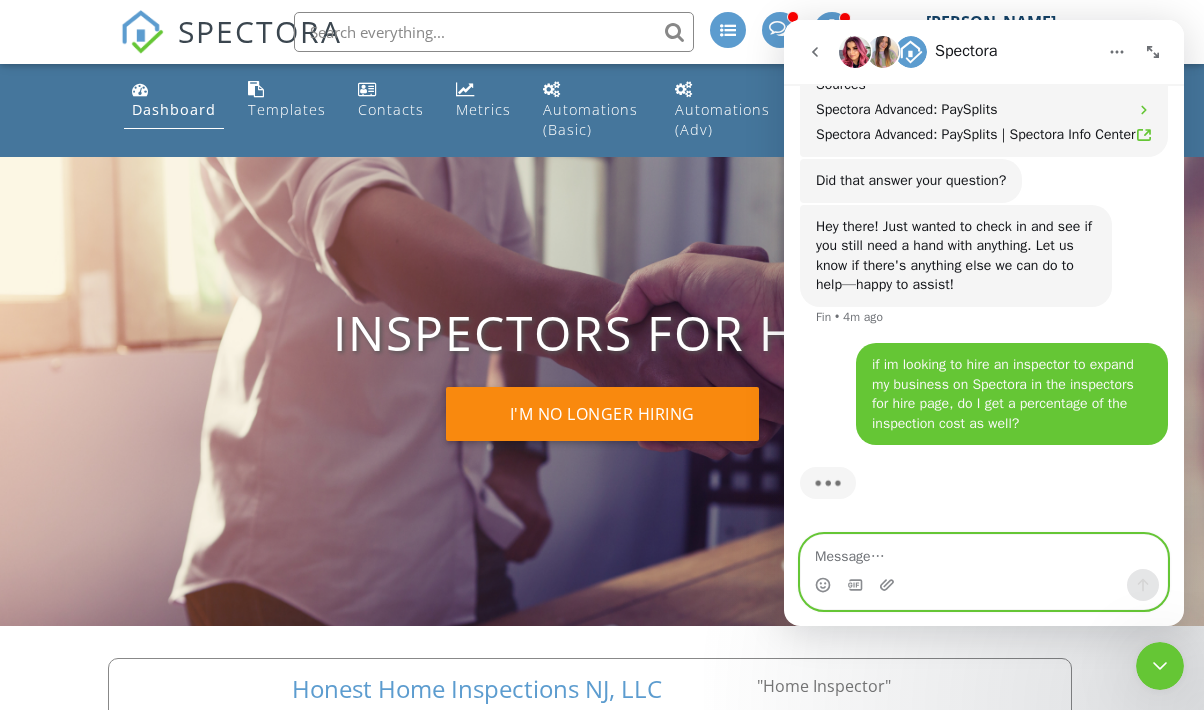 click at bounding box center (984, 552) 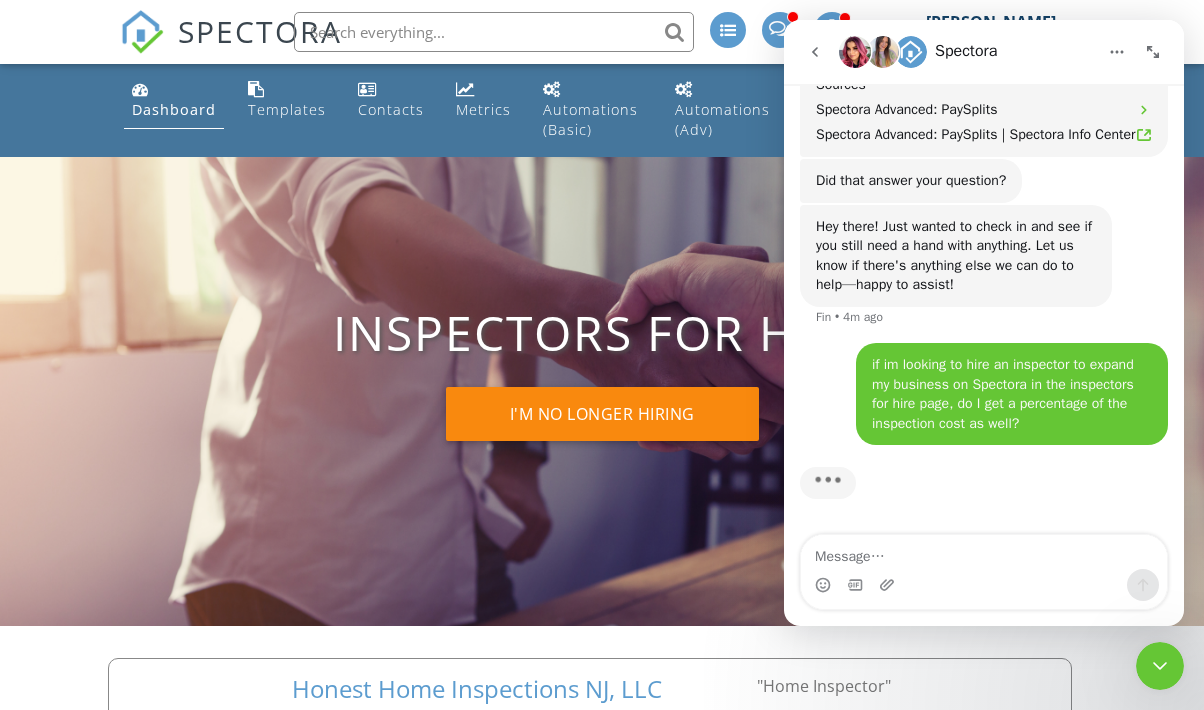 click 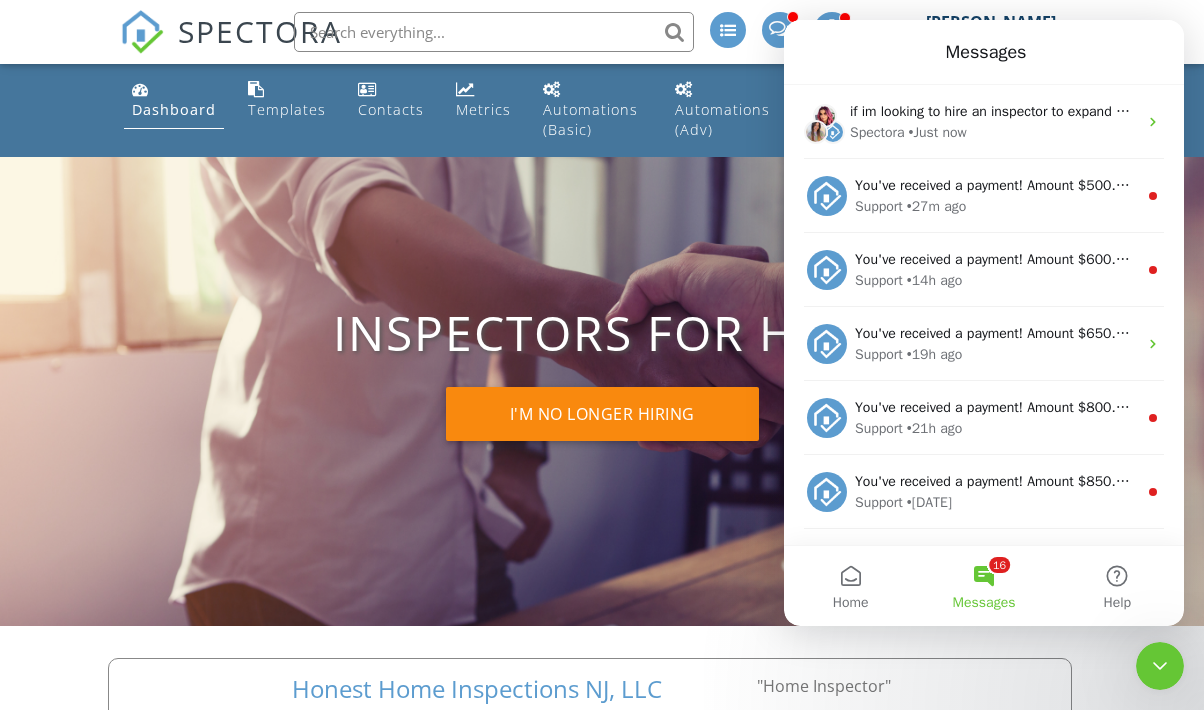 scroll, scrollTop: 0, scrollLeft: 0, axis: both 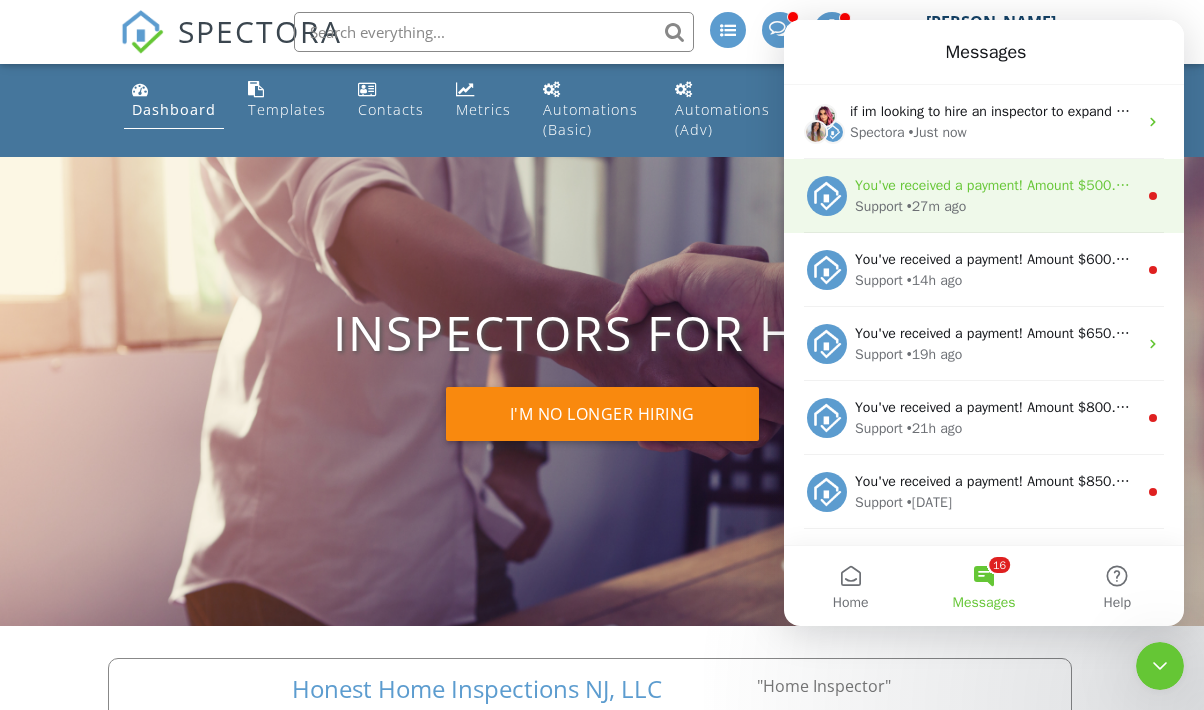 click on "You've received a payment!  Amount  $500.00  Fee  $0.00  Net  $500.00  Transaction #    Inspection  46 Evergreen rd , New Egypt, NJ 08533" at bounding box center [1211, 185] 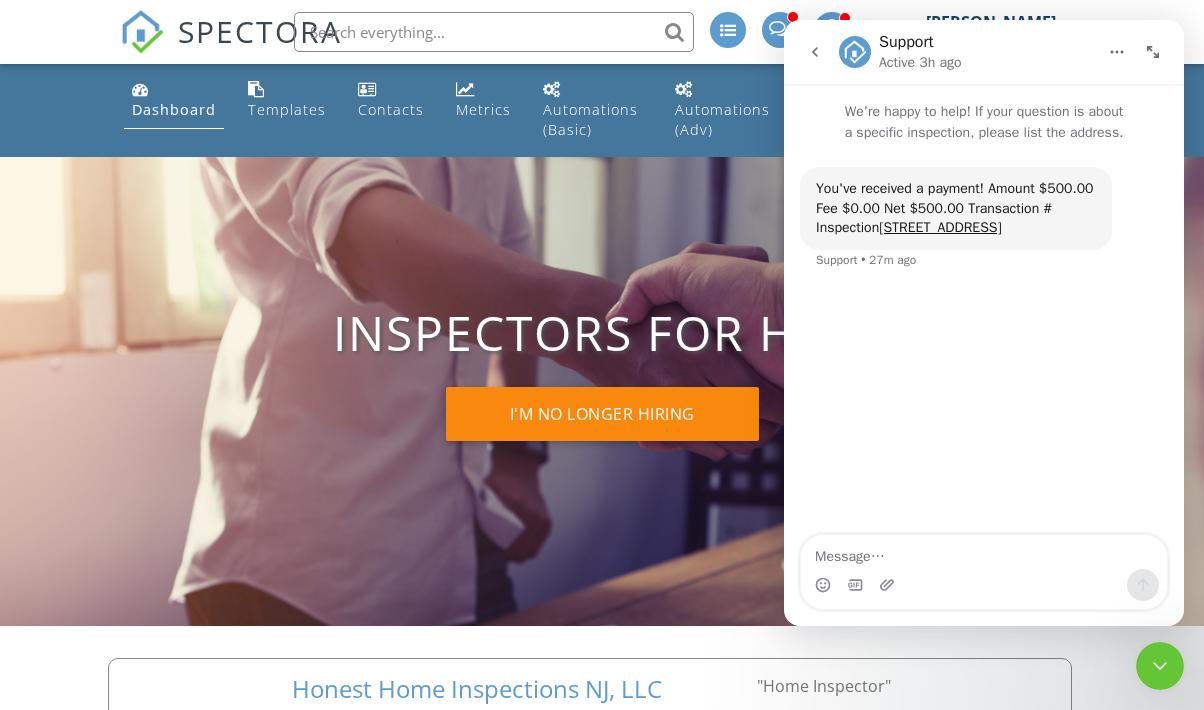 click at bounding box center (815, 52) 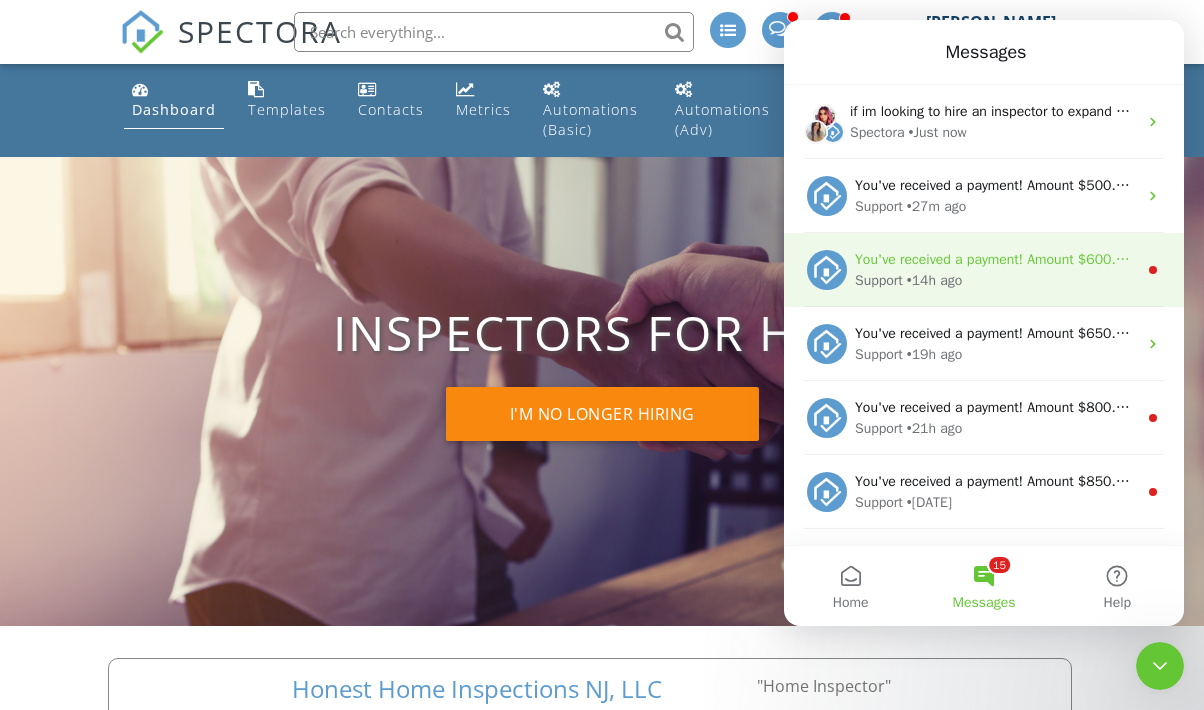 click on "You've received a payment!  Amount  $600.00  Fee  $0.00  Net  $600.00  Transaction #    Inspection  85 Violet Ct, Readington Township, NJ 08889" at bounding box center (1211, 259) 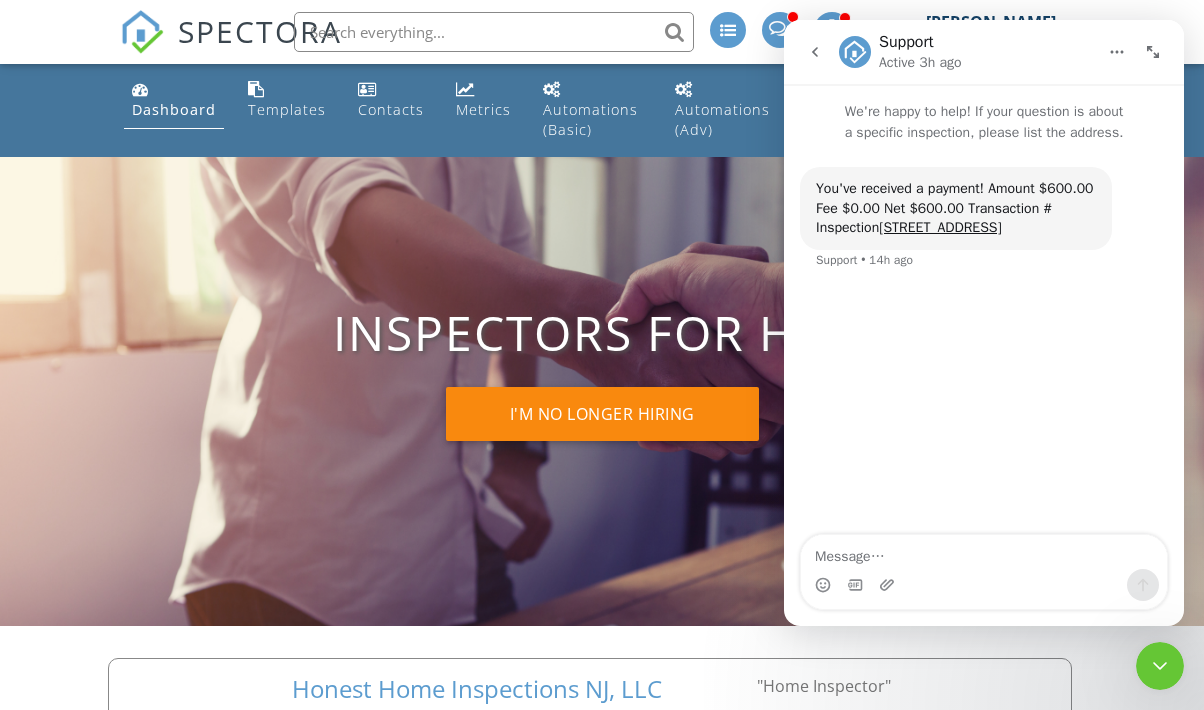 click 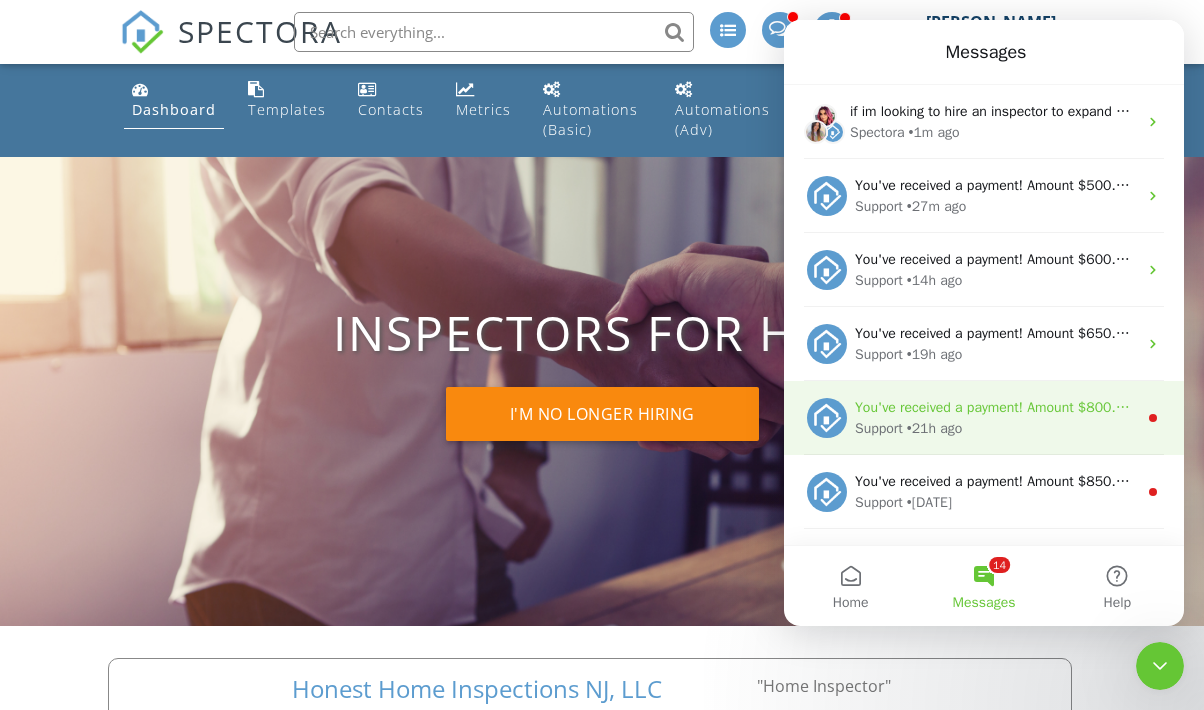 click on "You've received a payment!  Amount  $800.00  Fee  $0.00  Net  $800.00  Transaction #    Inspection  23 Terrace Ave, Plumsted, NJ 08533 Support •  21h ago" at bounding box center (984, 418) 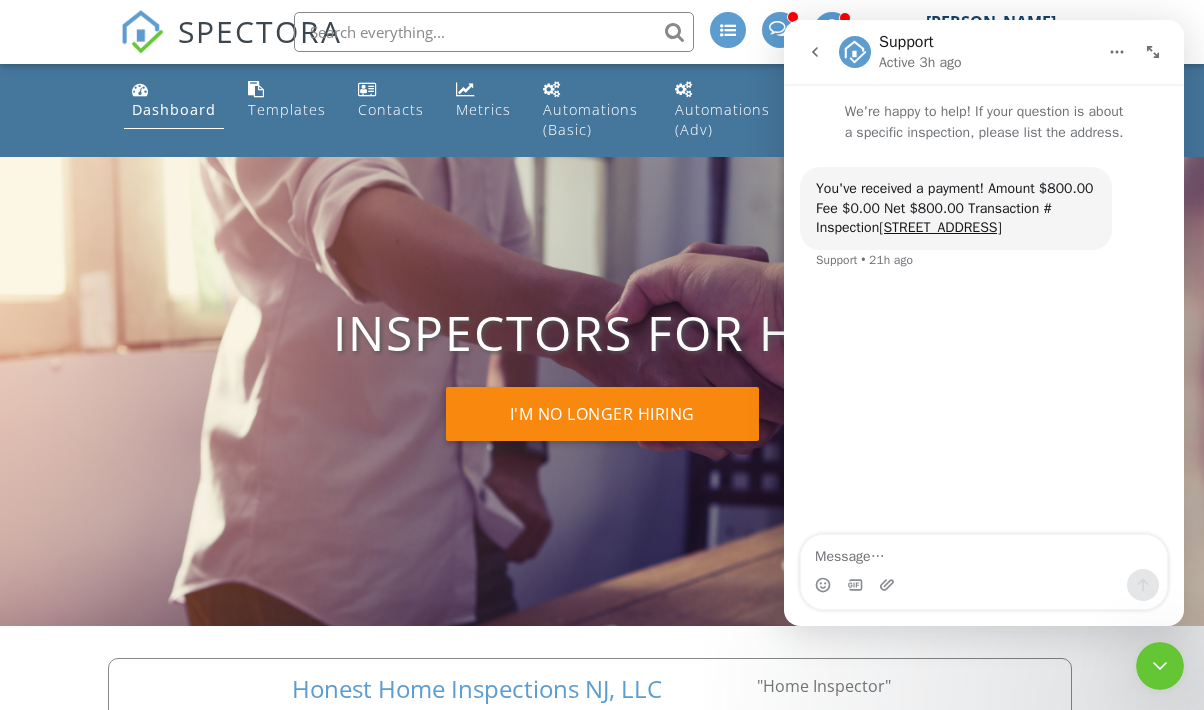 click at bounding box center (815, 52) 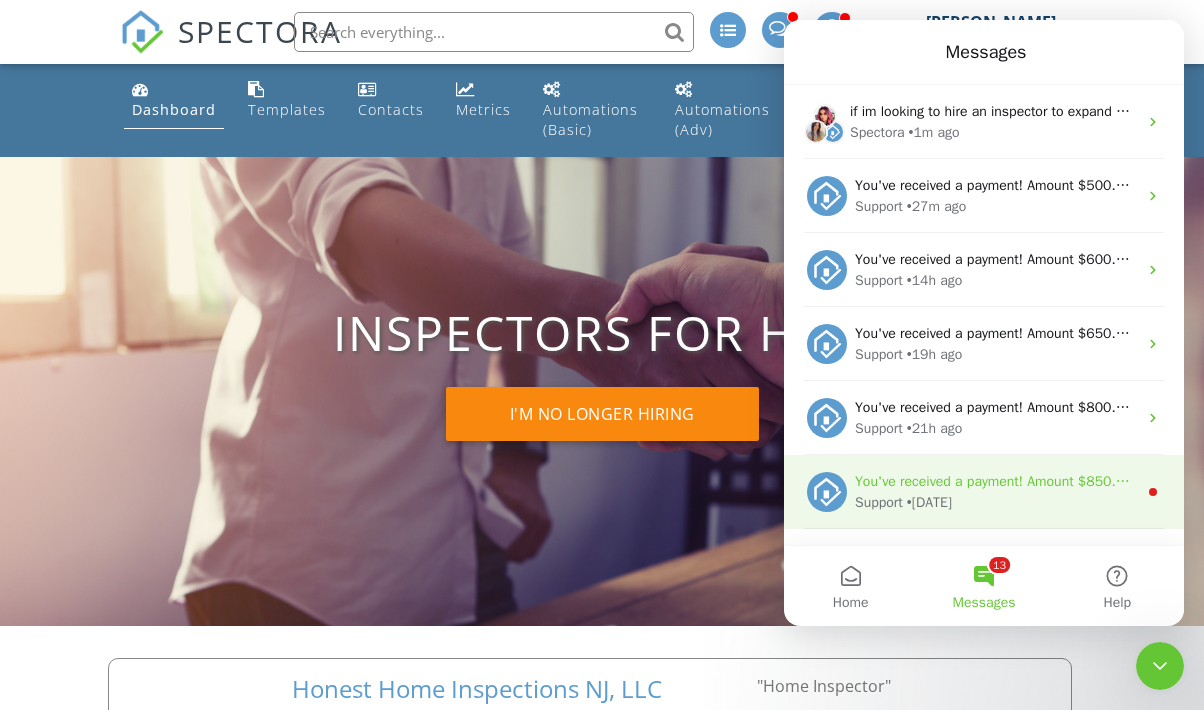 click on "Support" at bounding box center (879, 502) 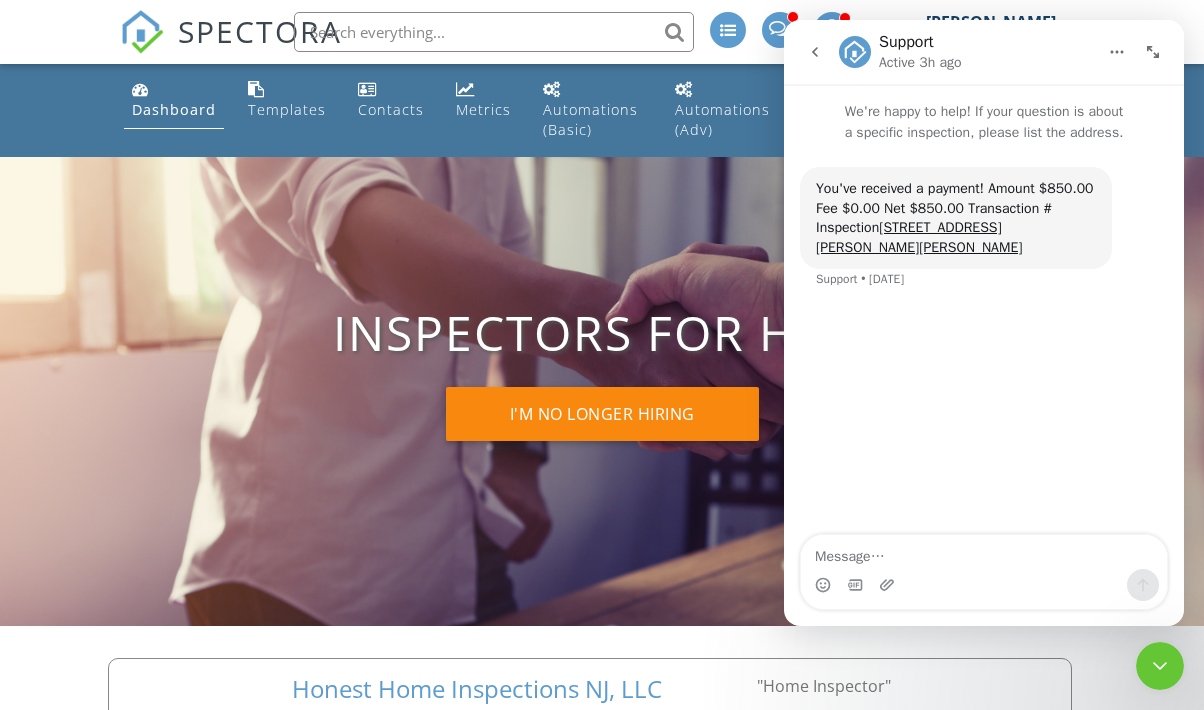 click 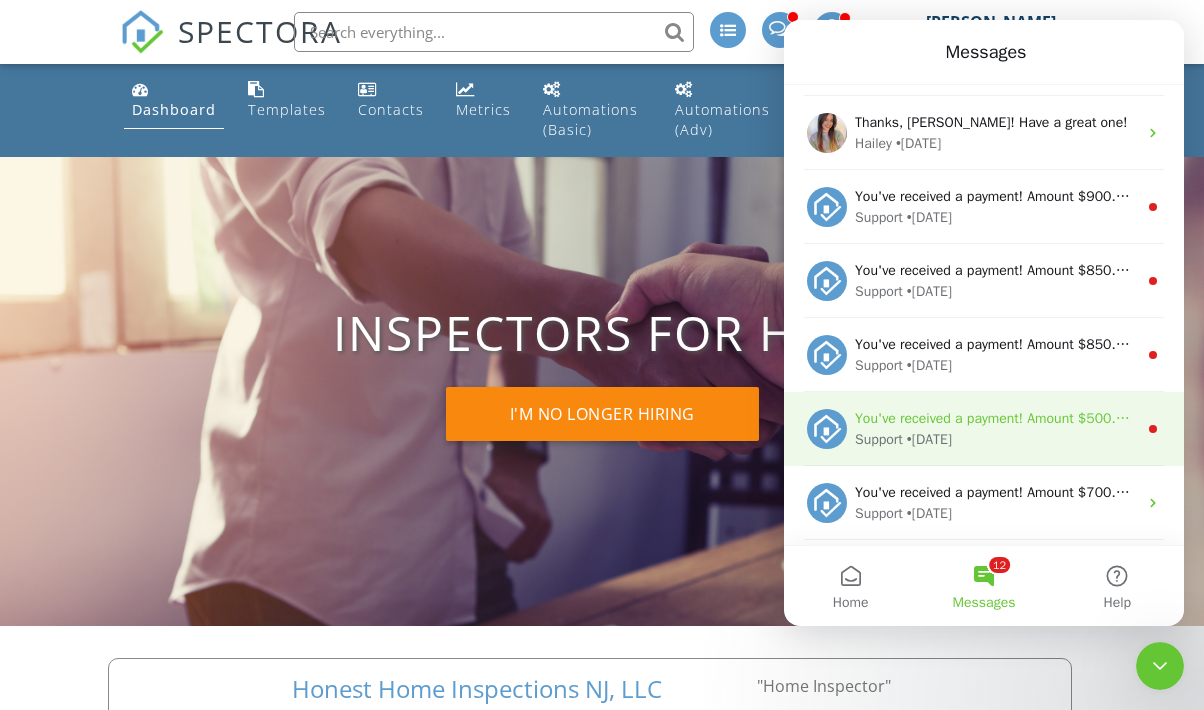 scroll, scrollTop: 432, scrollLeft: 0, axis: vertical 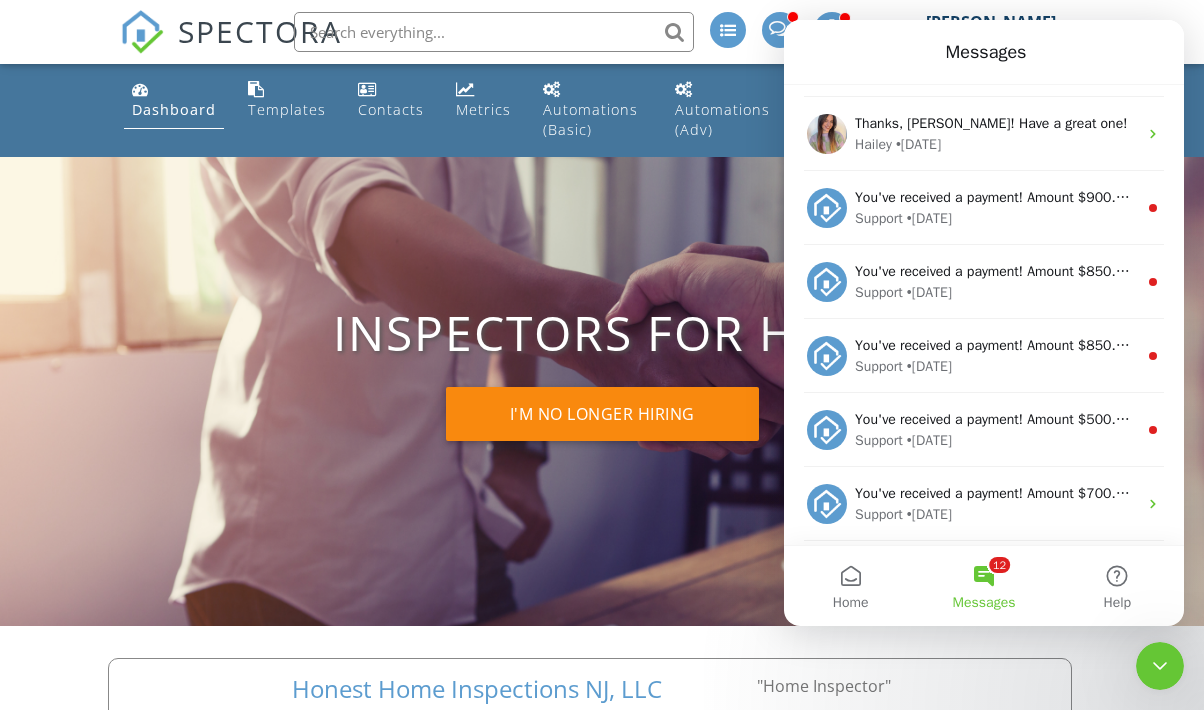click on "12 Messages" at bounding box center [983, 586] 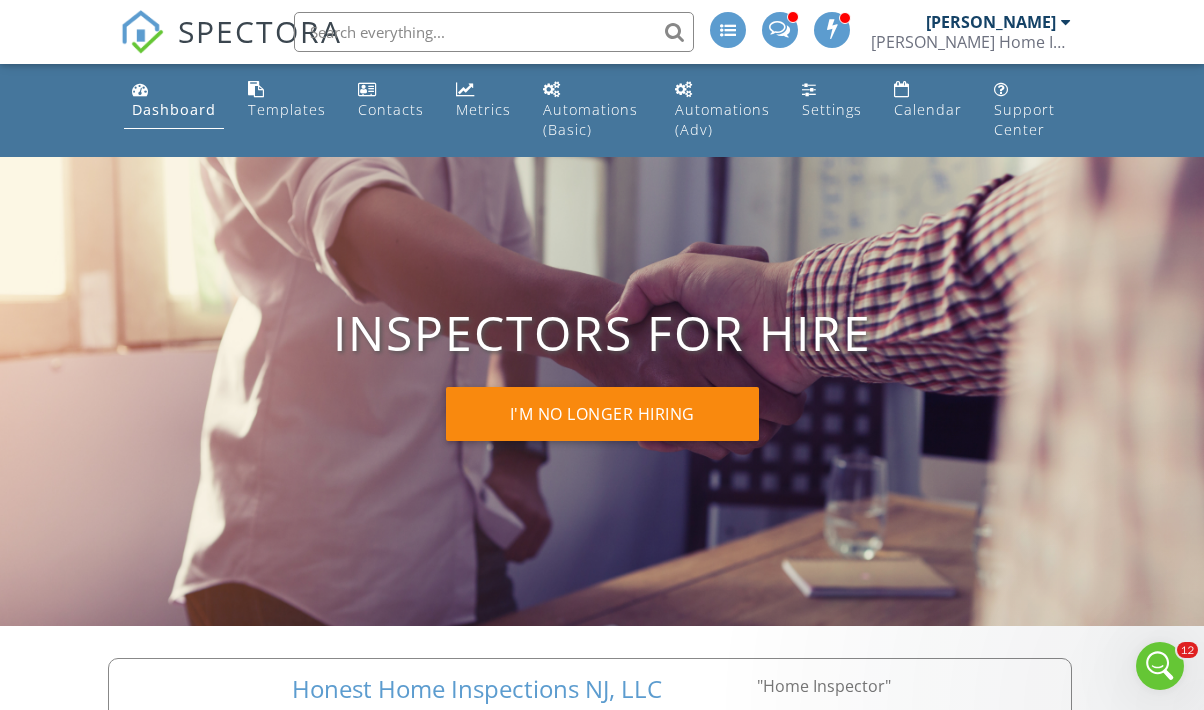 scroll, scrollTop: 0, scrollLeft: 0, axis: both 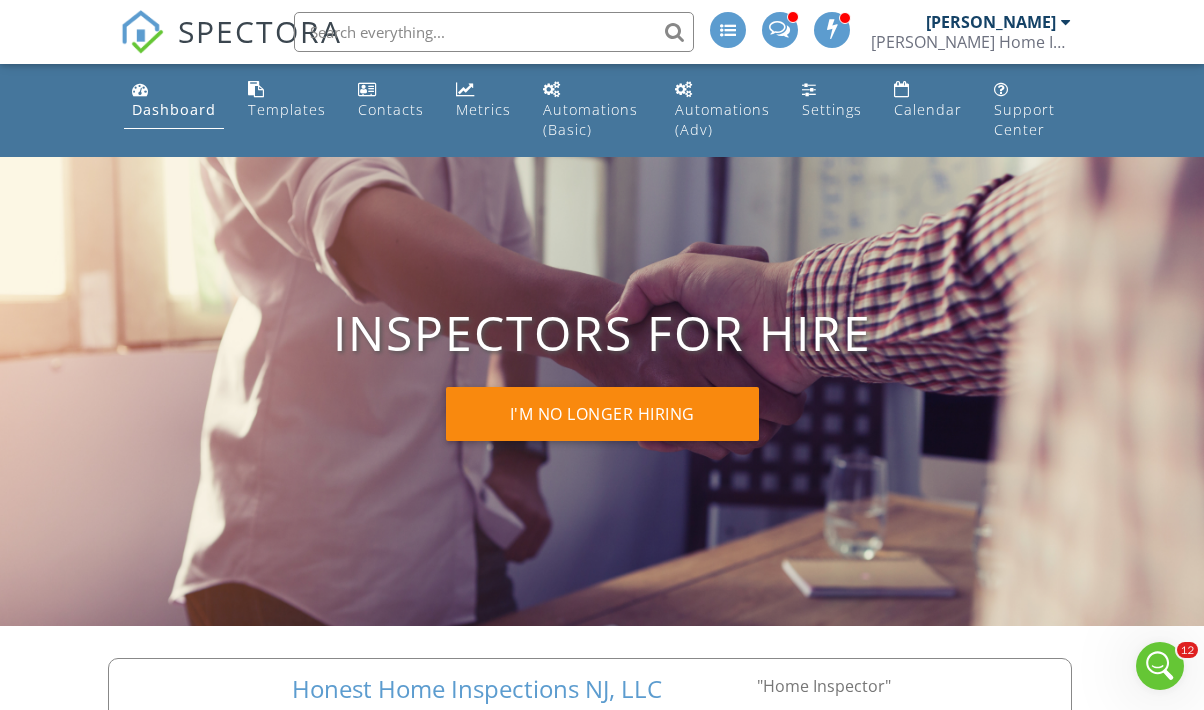 click 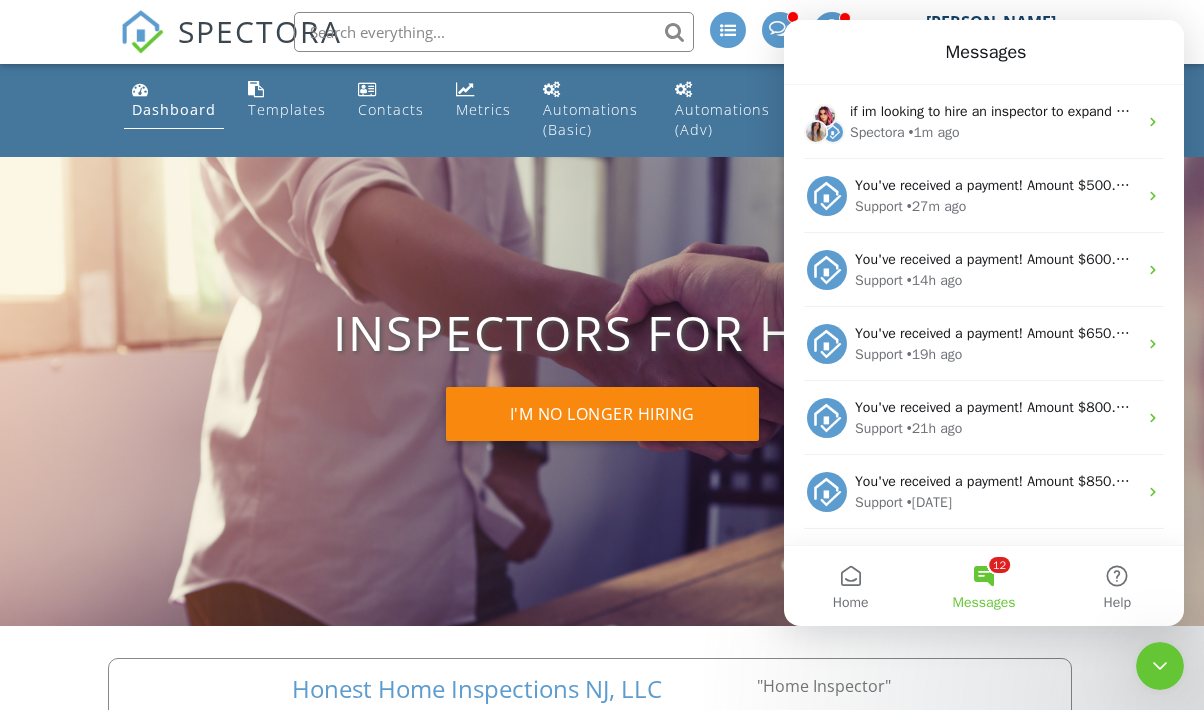 click on "Messages" at bounding box center (984, 603) 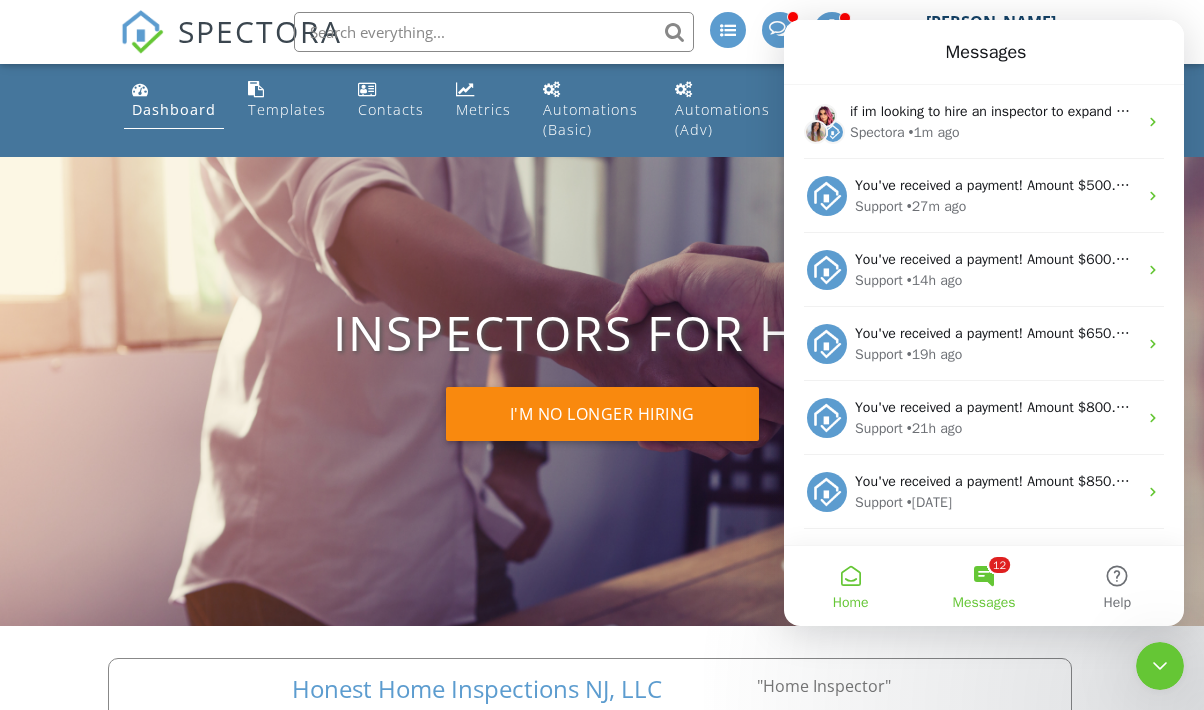 click on "Home" at bounding box center (850, 586) 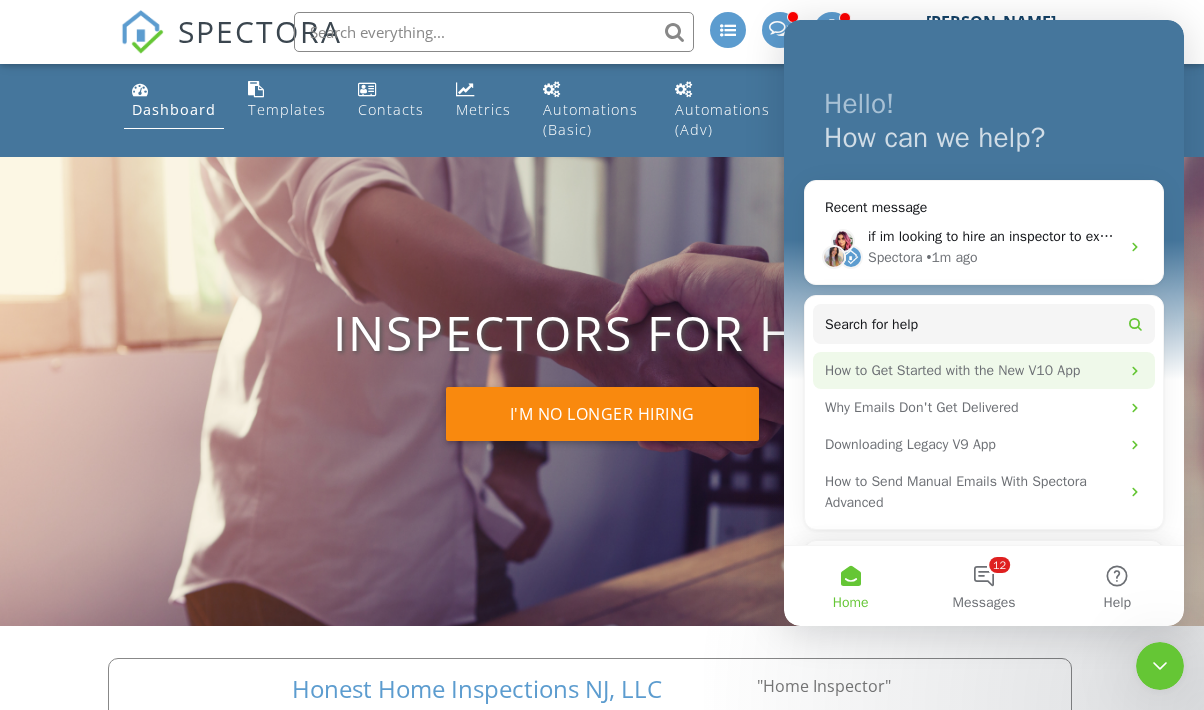 scroll, scrollTop: 64, scrollLeft: 0, axis: vertical 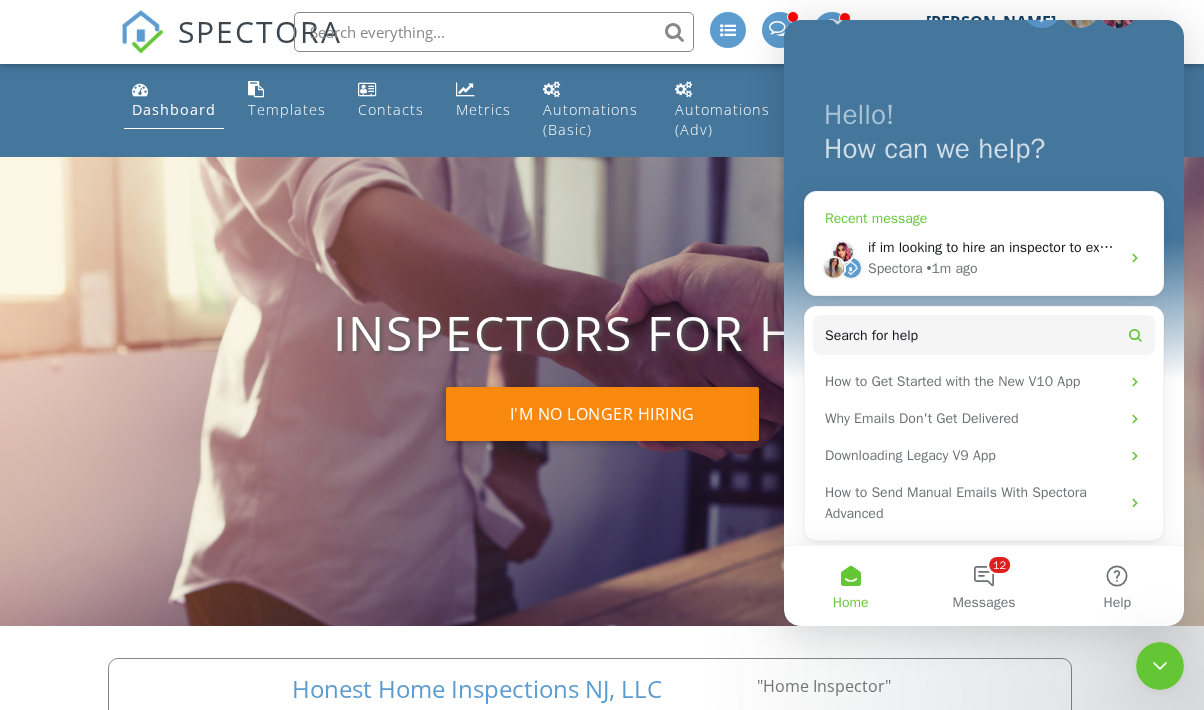 click on "Recent message" at bounding box center [984, 218] 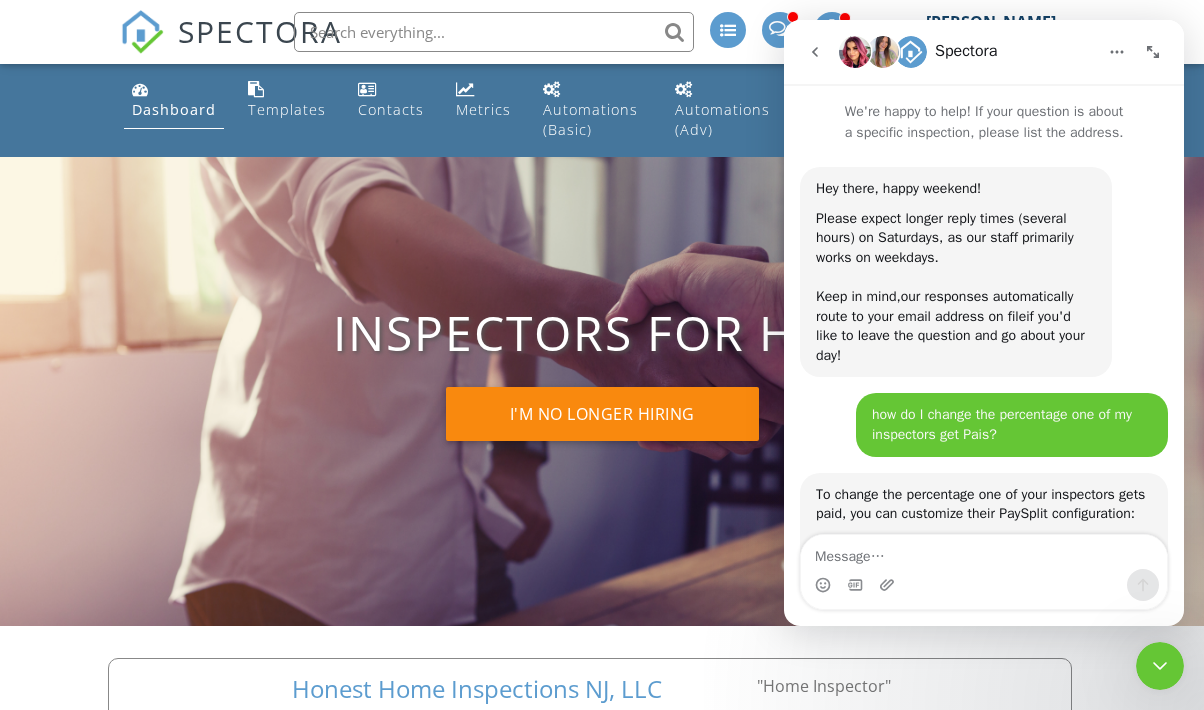 scroll, scrollTop: 963, scrollLeft: 0, axis: vertical 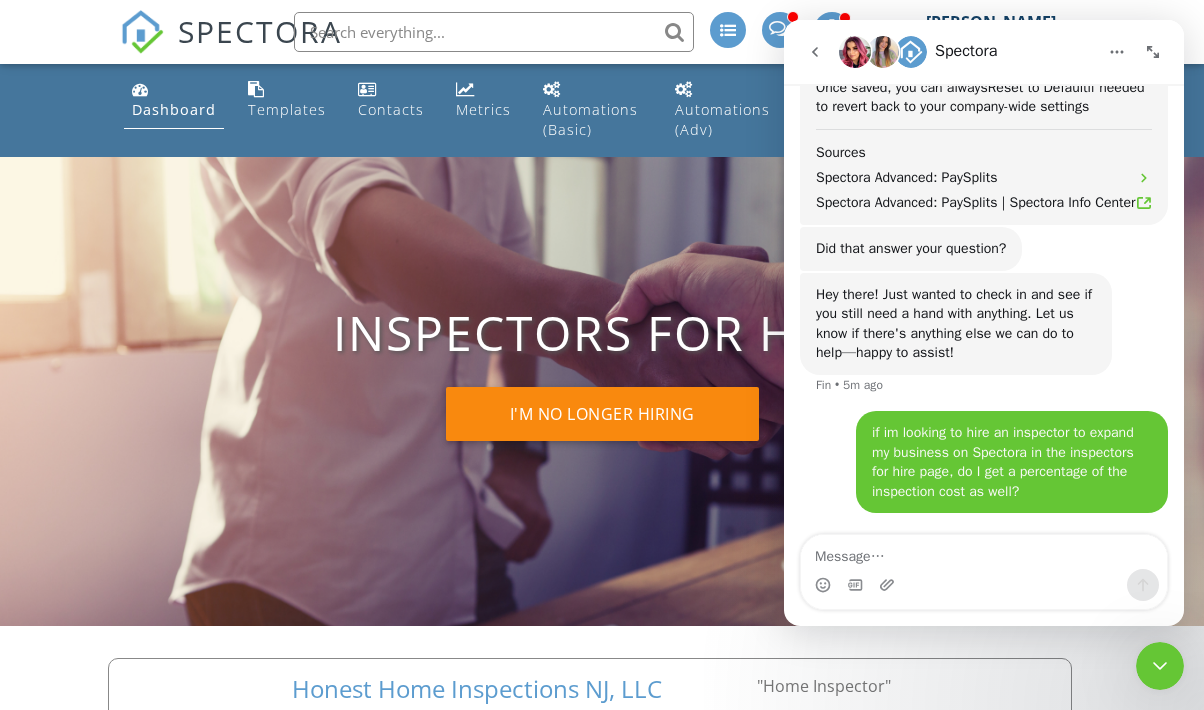 click at bounding box center (984, 552) 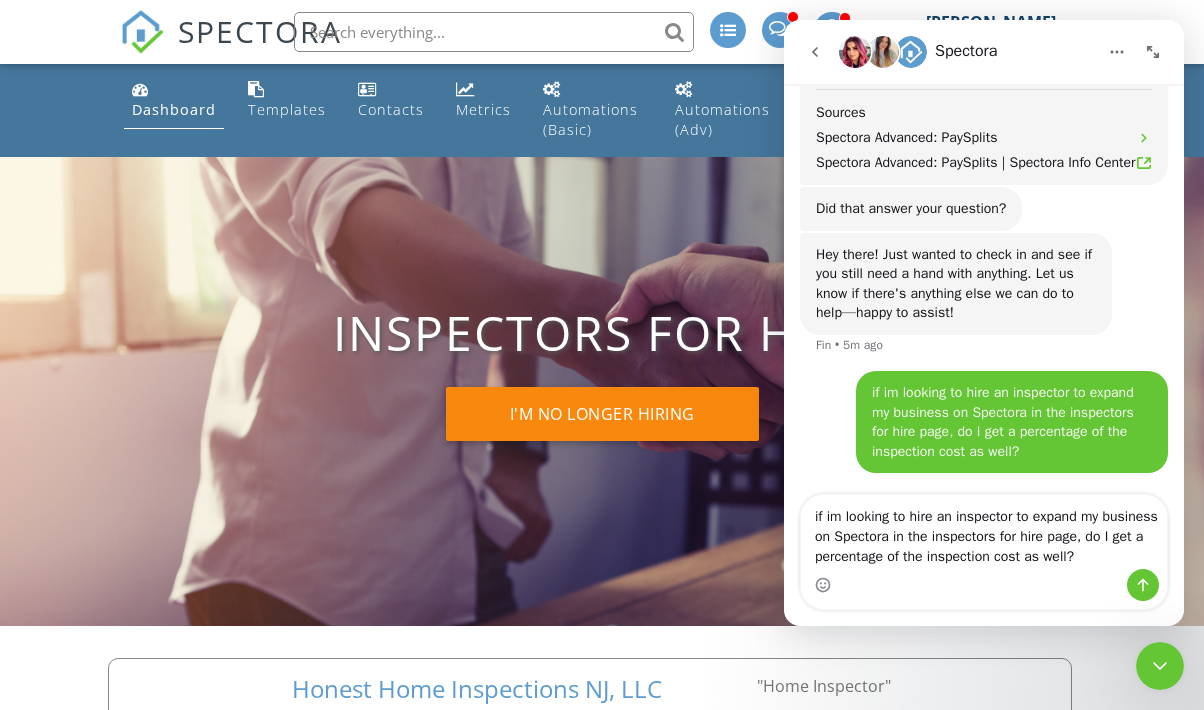 type 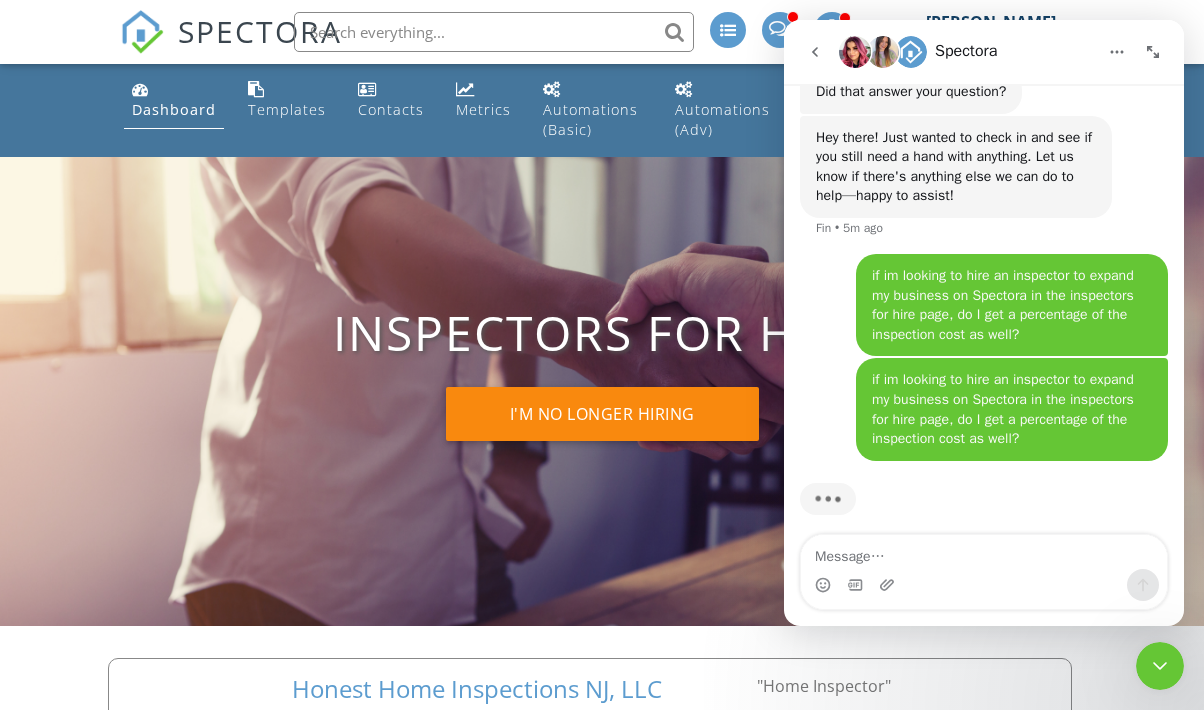 scroll, scrollTop: 1130, scrollLeft: 0, axis: vertical 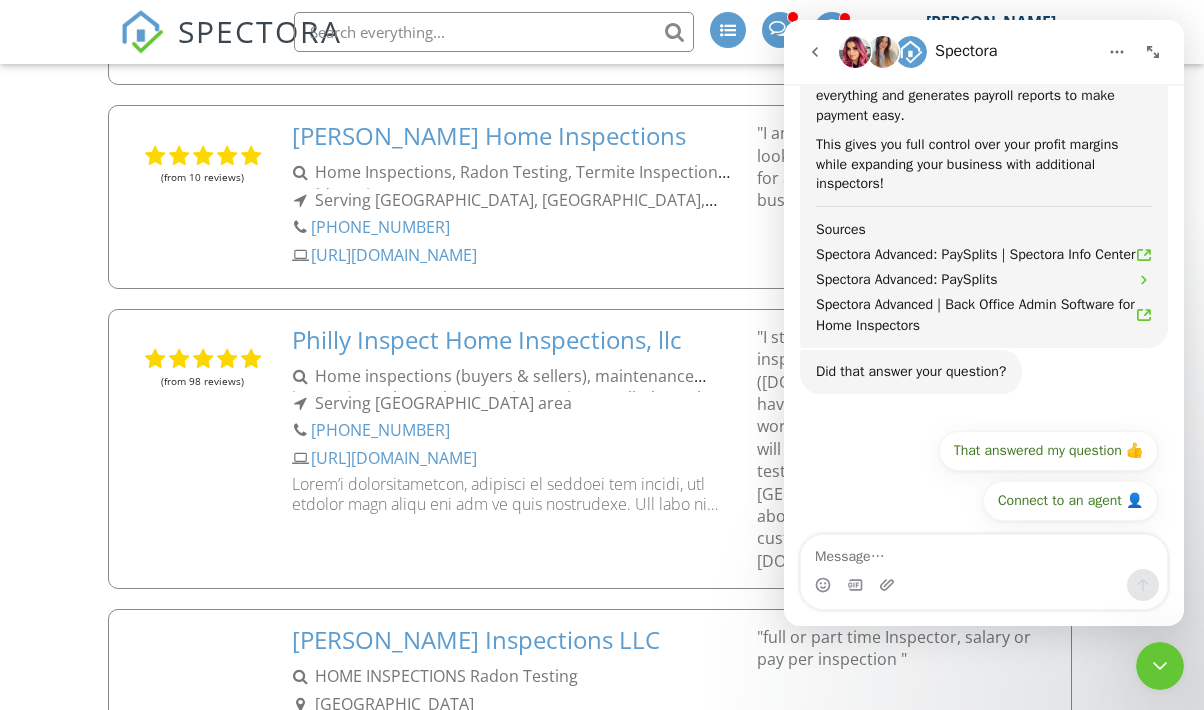 click on "Dashboard
Templates
Contacts
Metrics
Automations (Basic)
Automations (Adv)
Settings
Calendar
Support Center
Inspectors For Hire
I'm no longer hiring
Honest Home Inspections NJ, LLC
Residential, Commercial, Radon, WDI, Fix&Flip, Pre-sale
Serving New Jersey
(908) 681-4465
https://www.honesthomenj.com
"Home Inspector"
(from 71 reviews)
Watson Home Inspection Services LLC
Residential Buyer Inspection, Seller Pre-Listing Inspection, Radon Testing, Drone Photography, Wood Destroying Insect Inspections and Mold Inspections
Serving Our New Jersey service areas include Warren County, Hunterdon County, Morris County, Sussex County and Somerset County.
(908) 914-7092
https://www.watsonhomeinspectionservices.com
(from 21 reviews)" at bounding box center (602, 299) 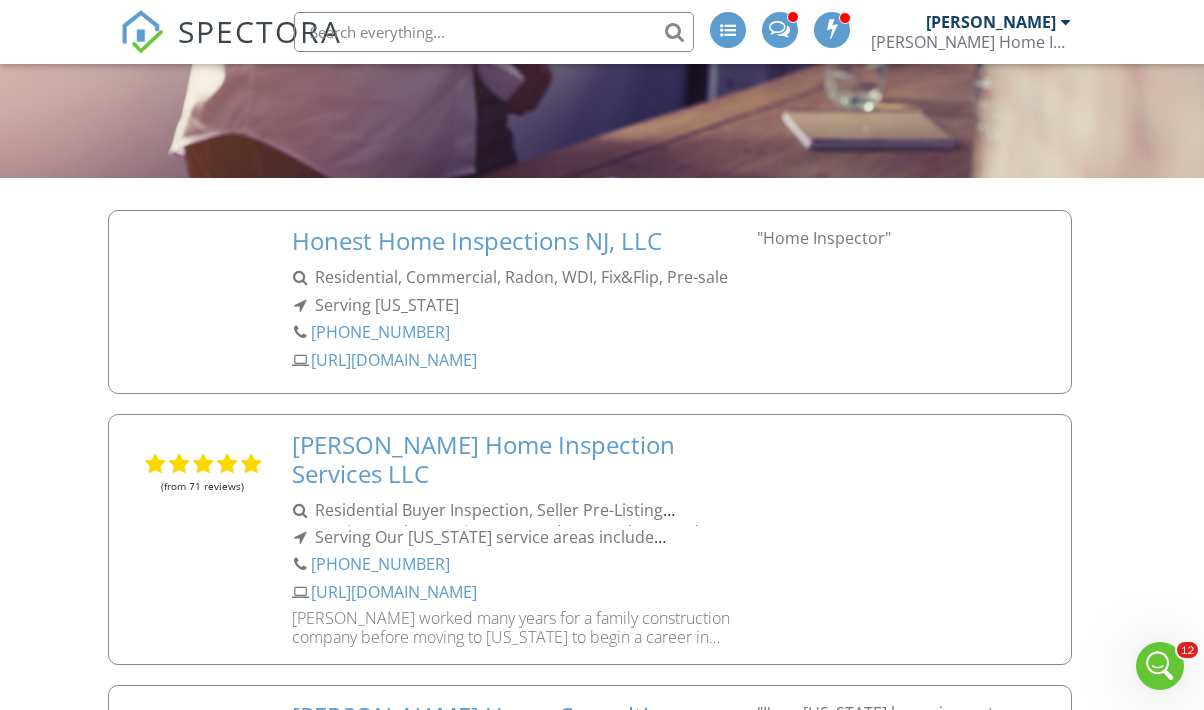 scroll, scrollTop: 448, scrollLeft: 0, axis: vertical 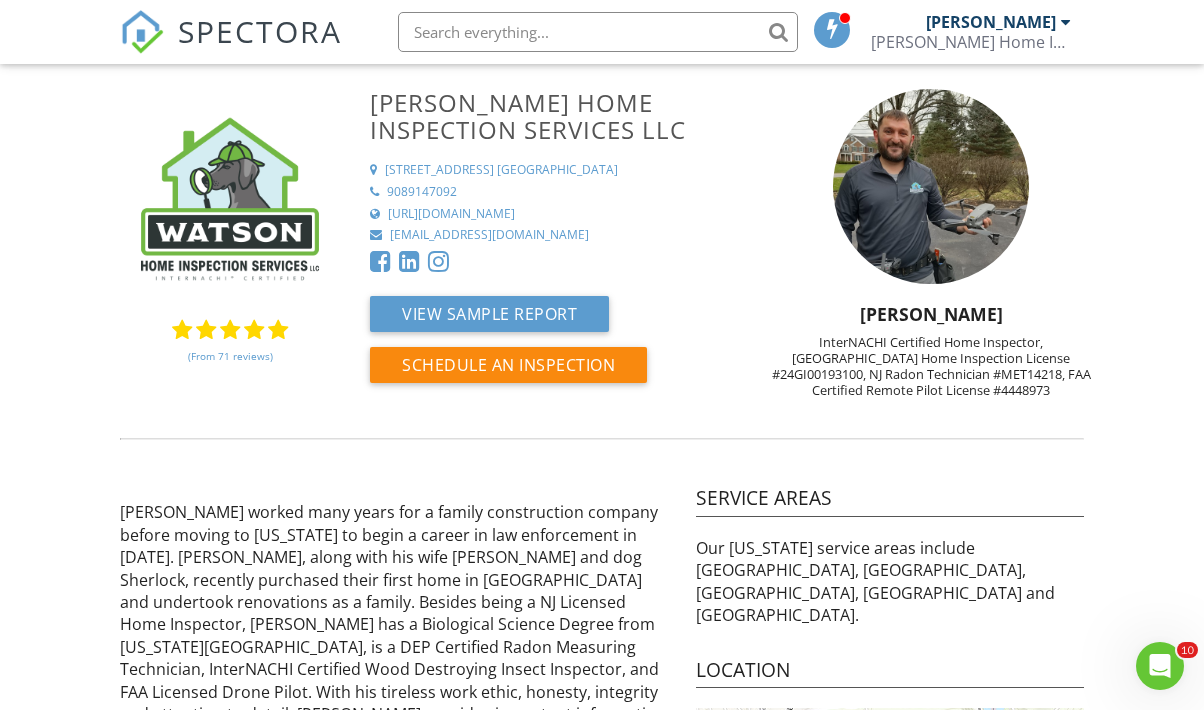 click on "[EMAIL_ADDRESS][DOMAIN_NAME]" at bounding box center (489, 235) 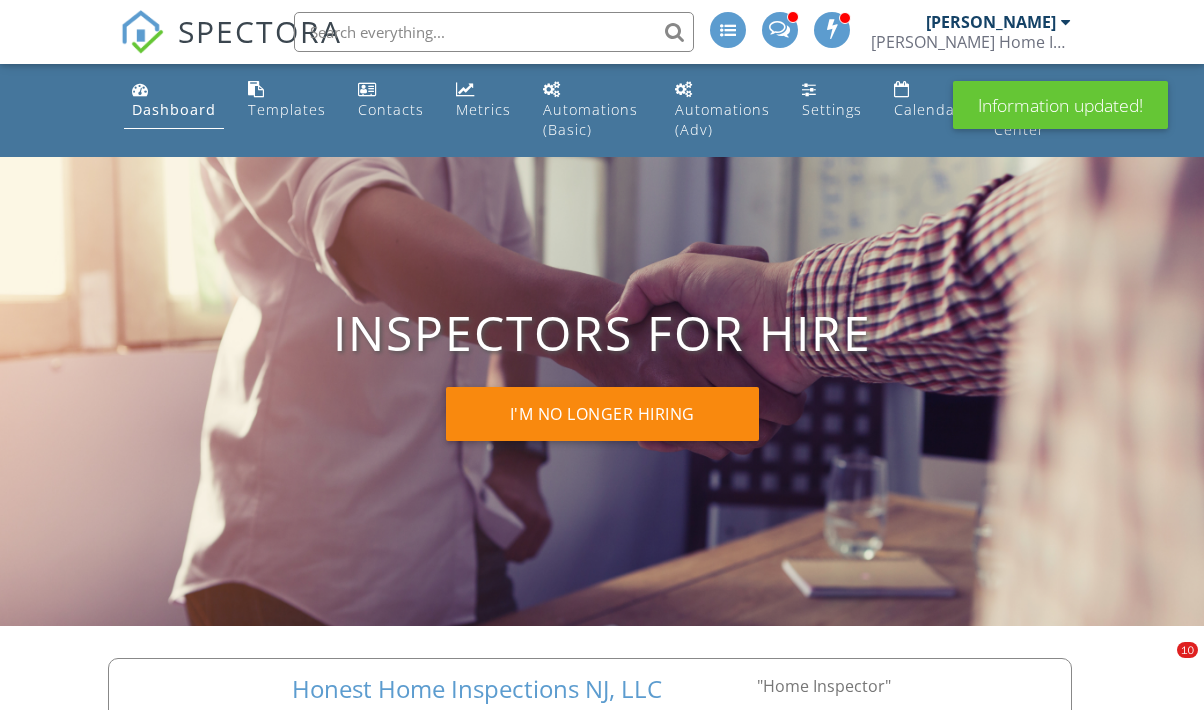 scroll, scrollTop: 560, scrollLeft: 0, axis: vertical 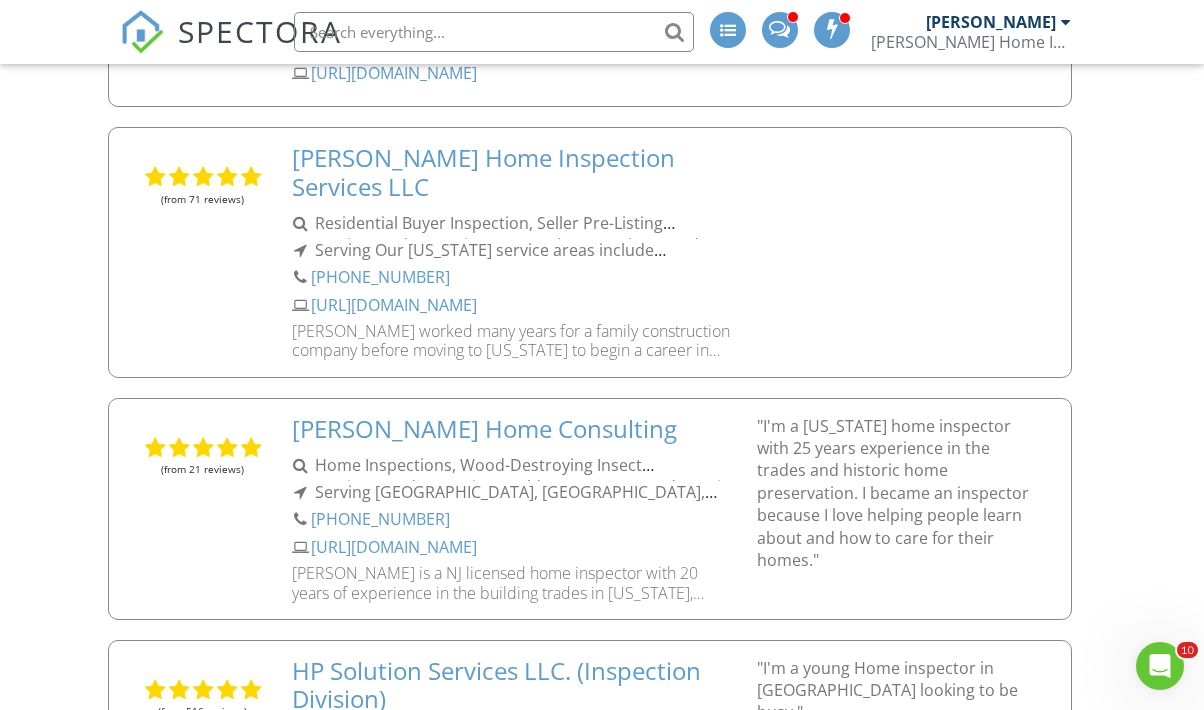 click on "[PERSON_NAME] Home Consulting" at bounding box center (512, 429) 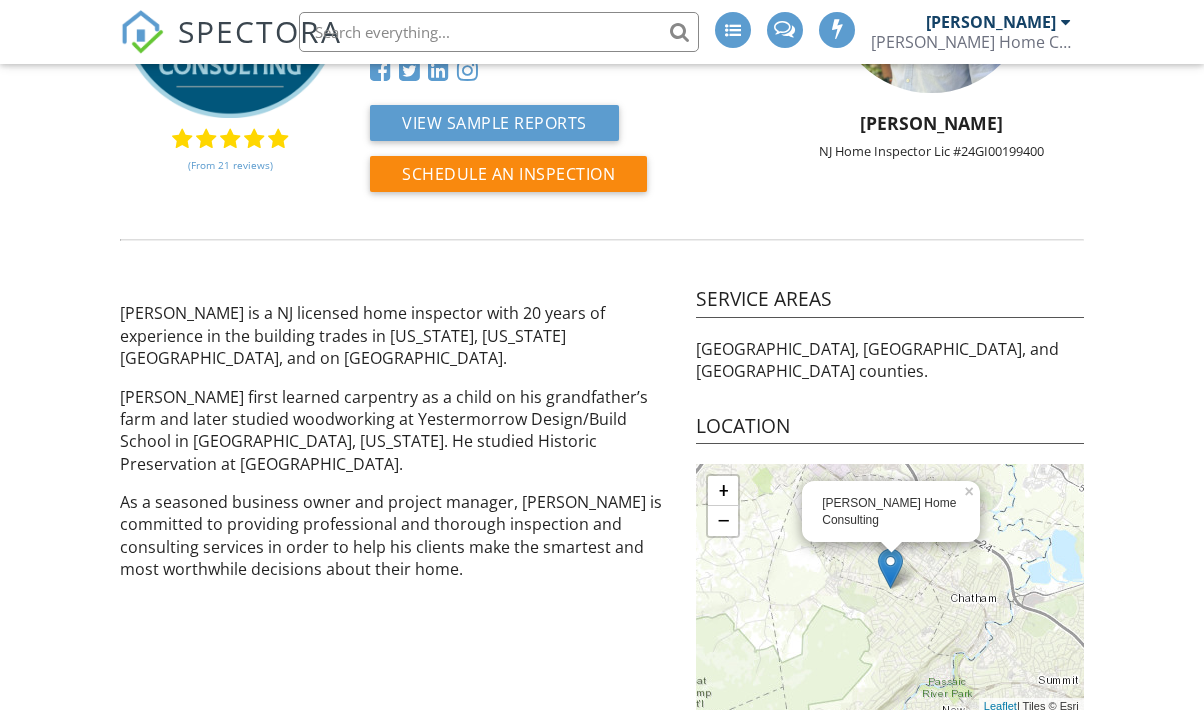 scroll, scrollTop: 190, scrollLeft: 0, axis: vertical 